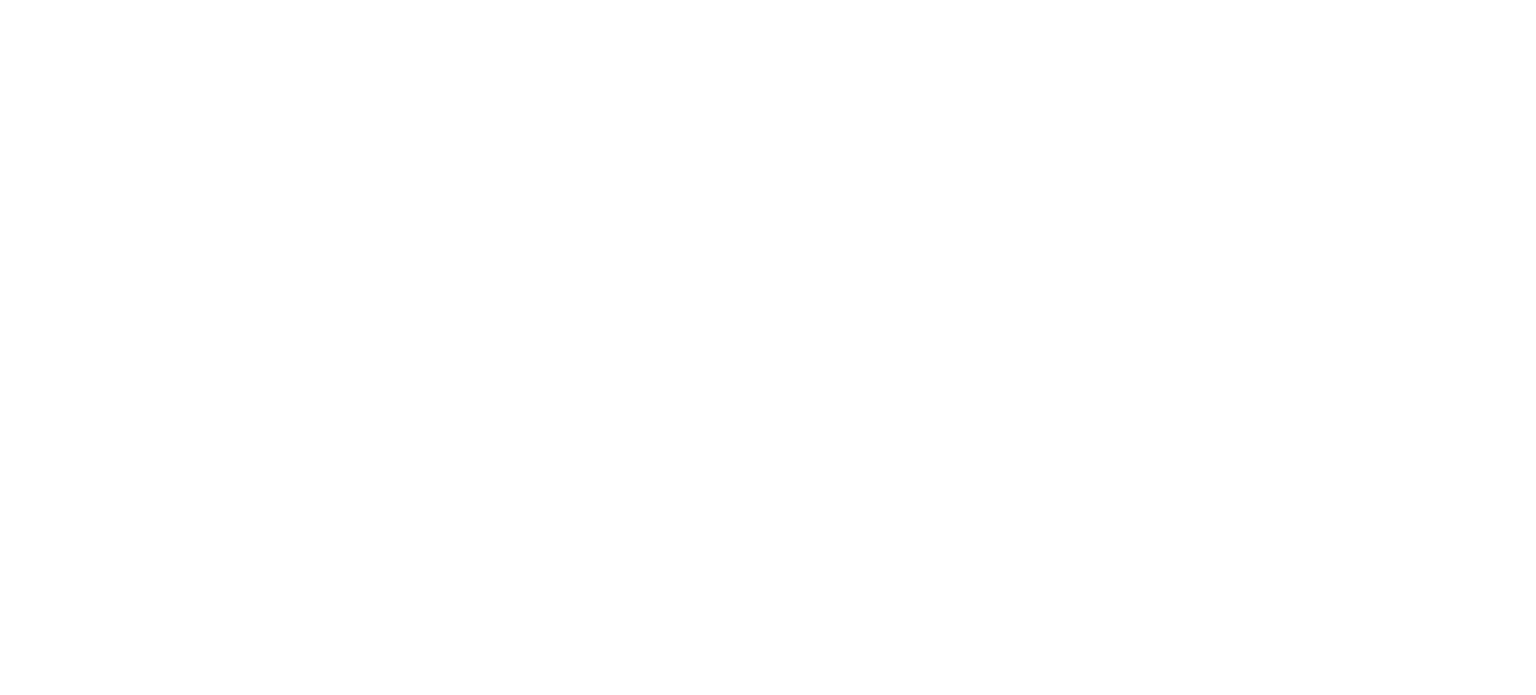 scroll, scrollTop: 0, scrollLeft: 0, axis: both 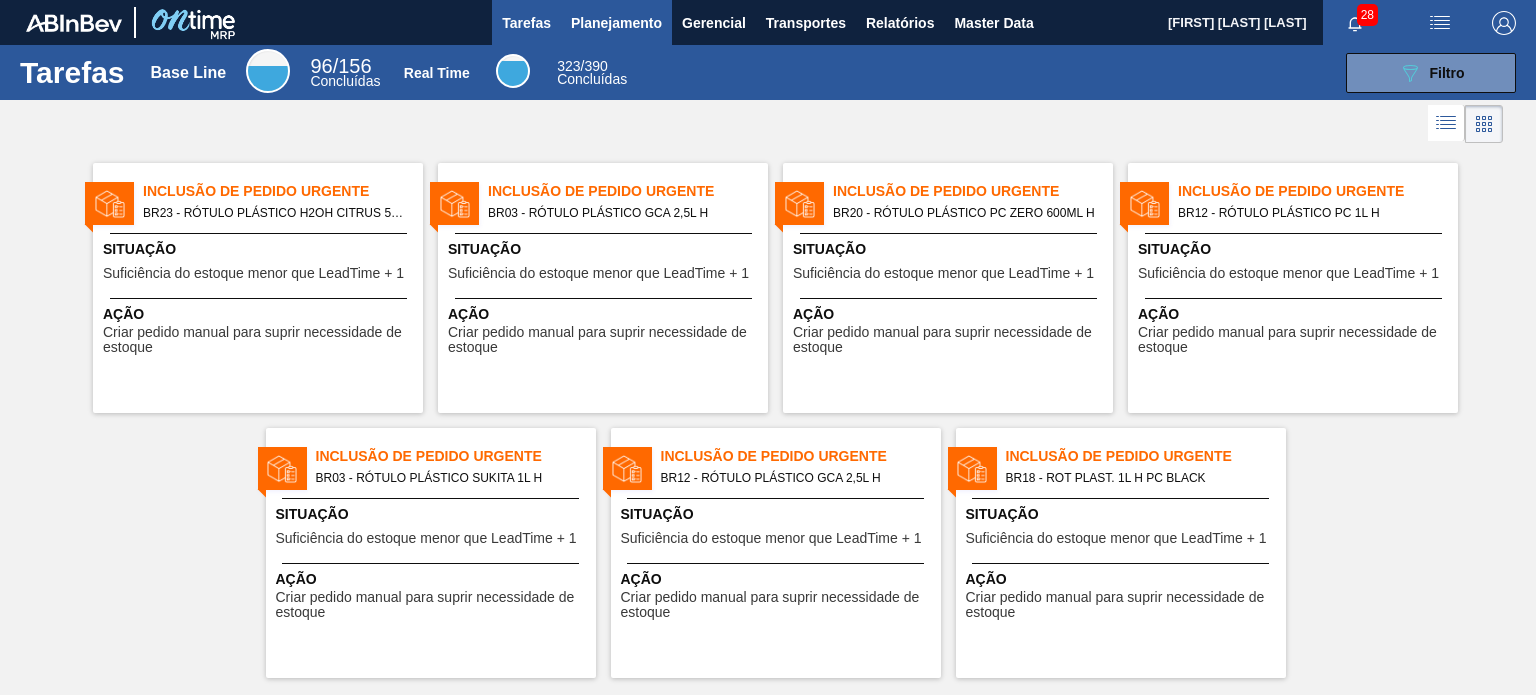 click on "Planejamento" at bounding box center (616, 23) 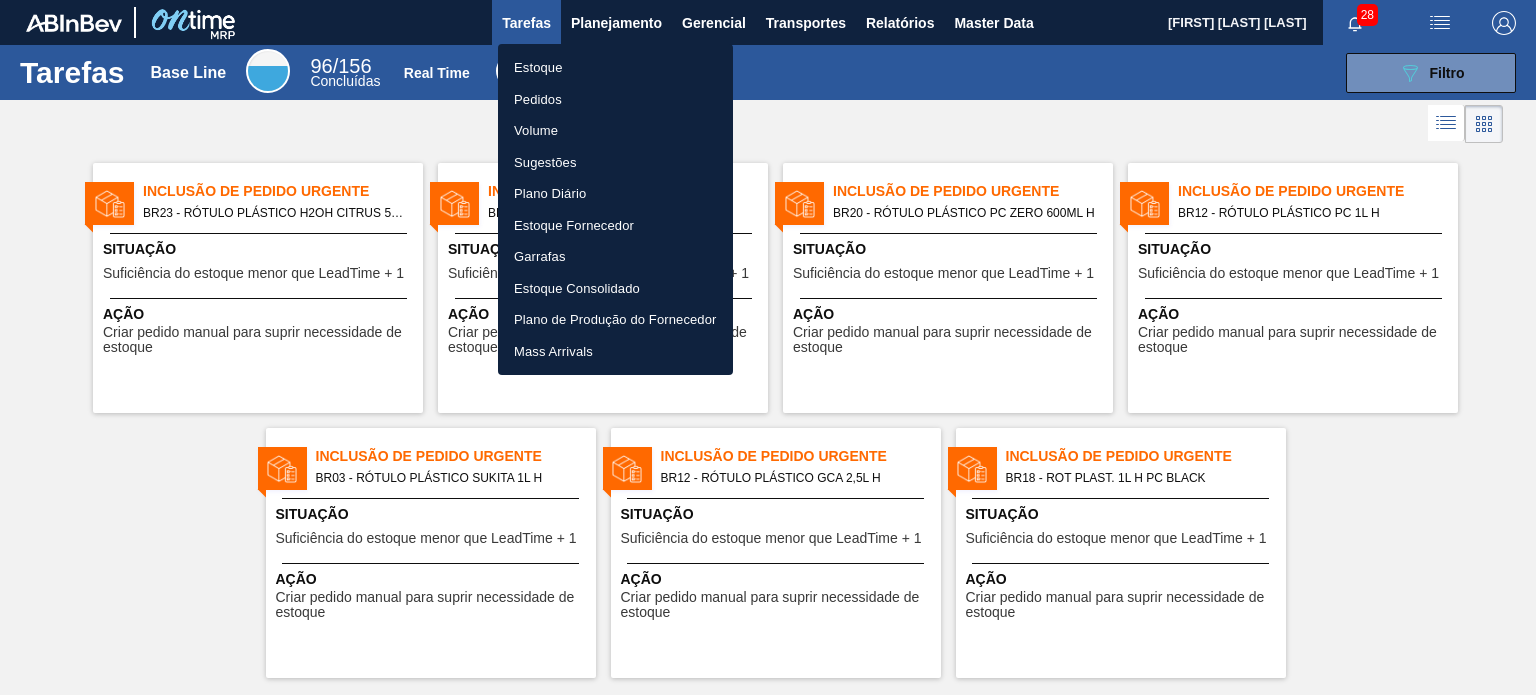 click on "Pedidos" at bounding box center (615, 100) 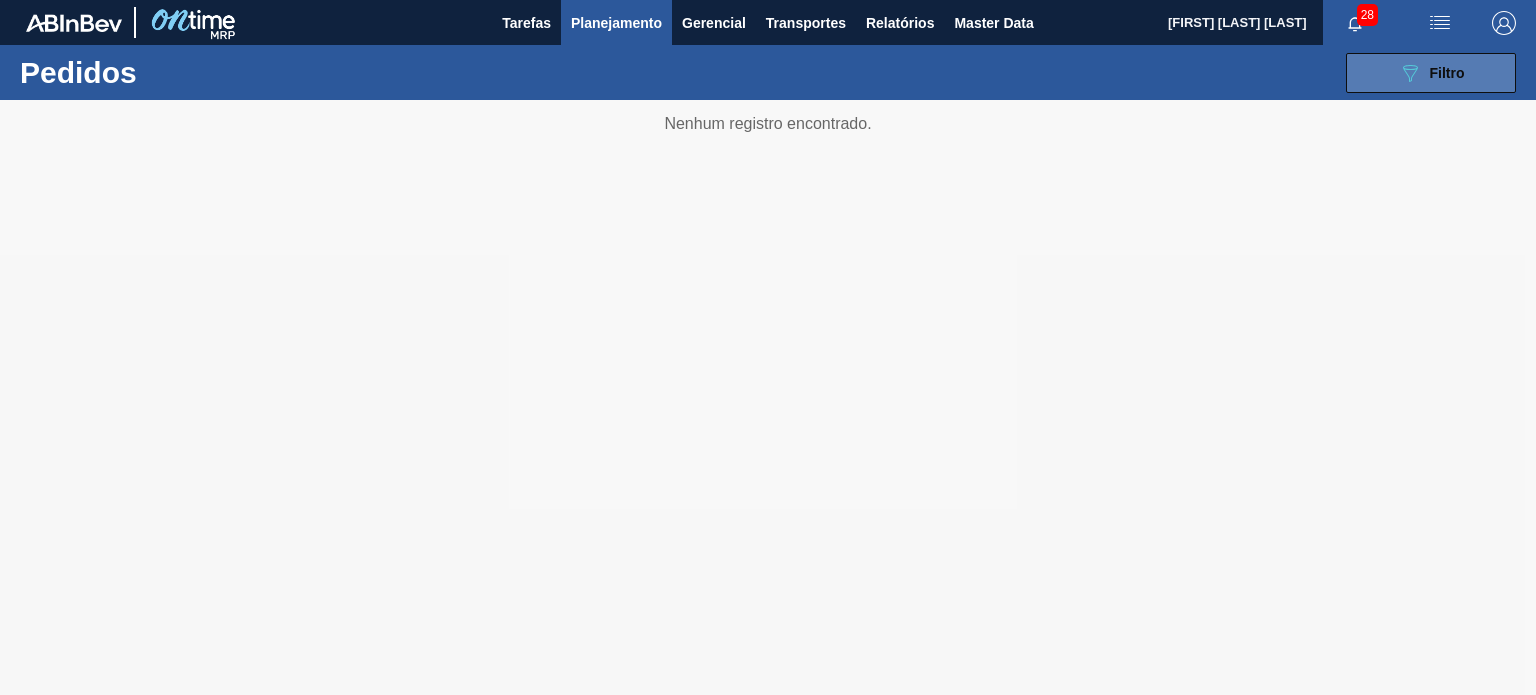 click on "089F7B8B-B2A5-4AFE-B5C0-19BA573D28AC Filtro" at bounding box center [1431, 73] 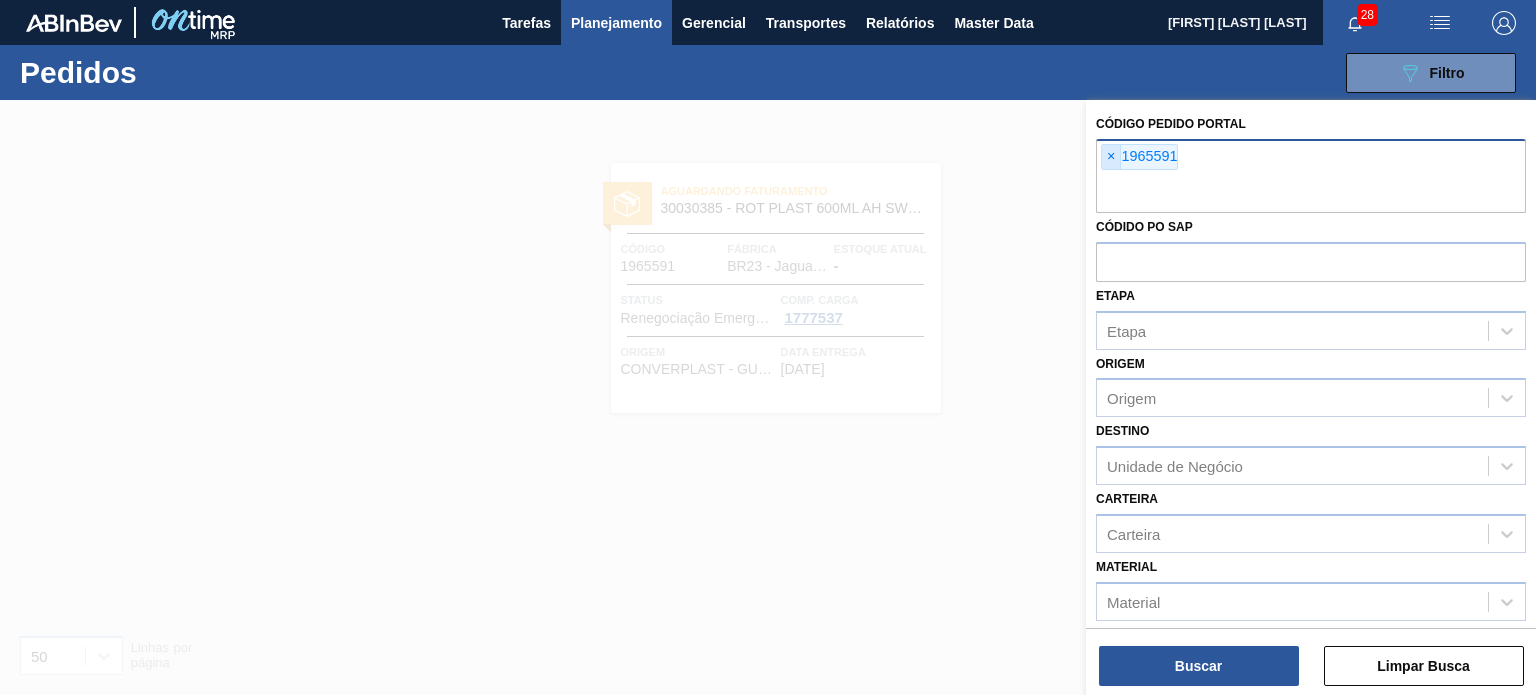 click on "×" at bounding box center [1111, 157] 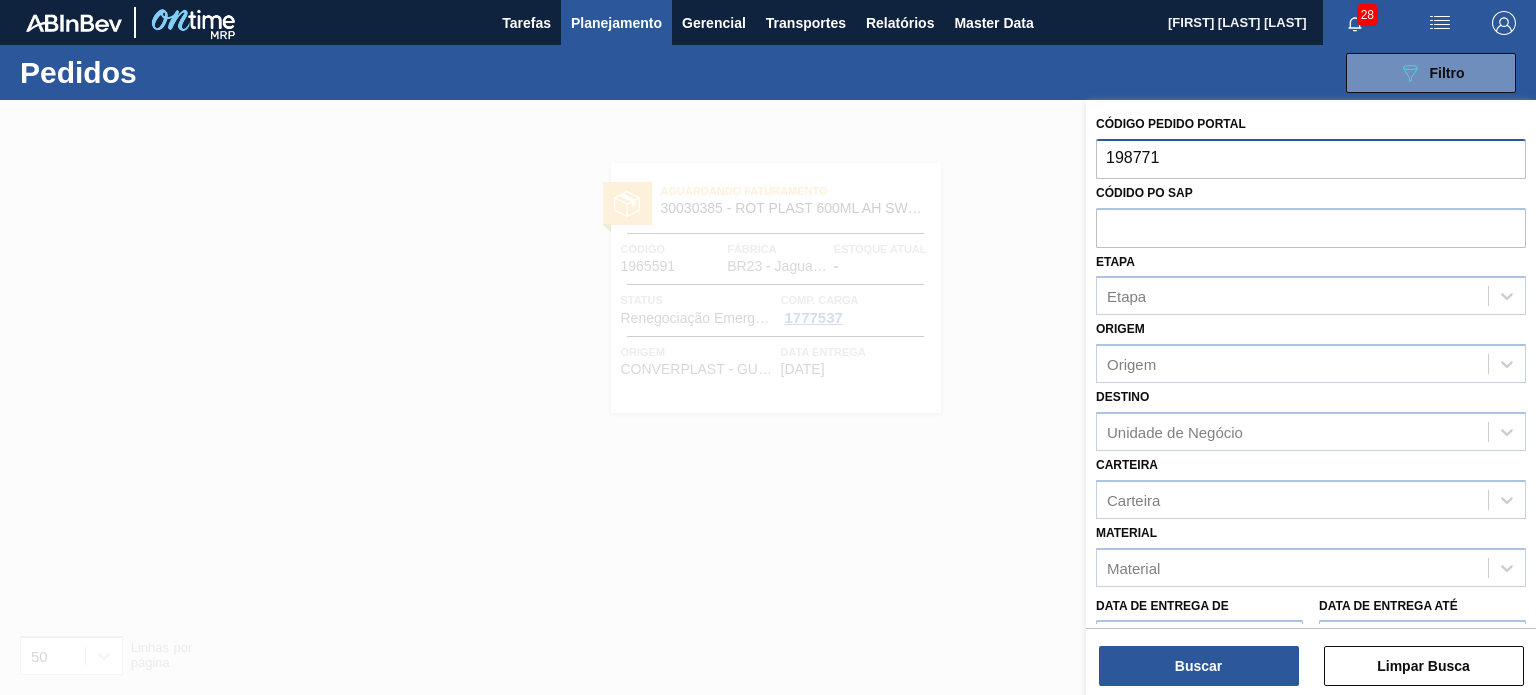 type on "1987713" 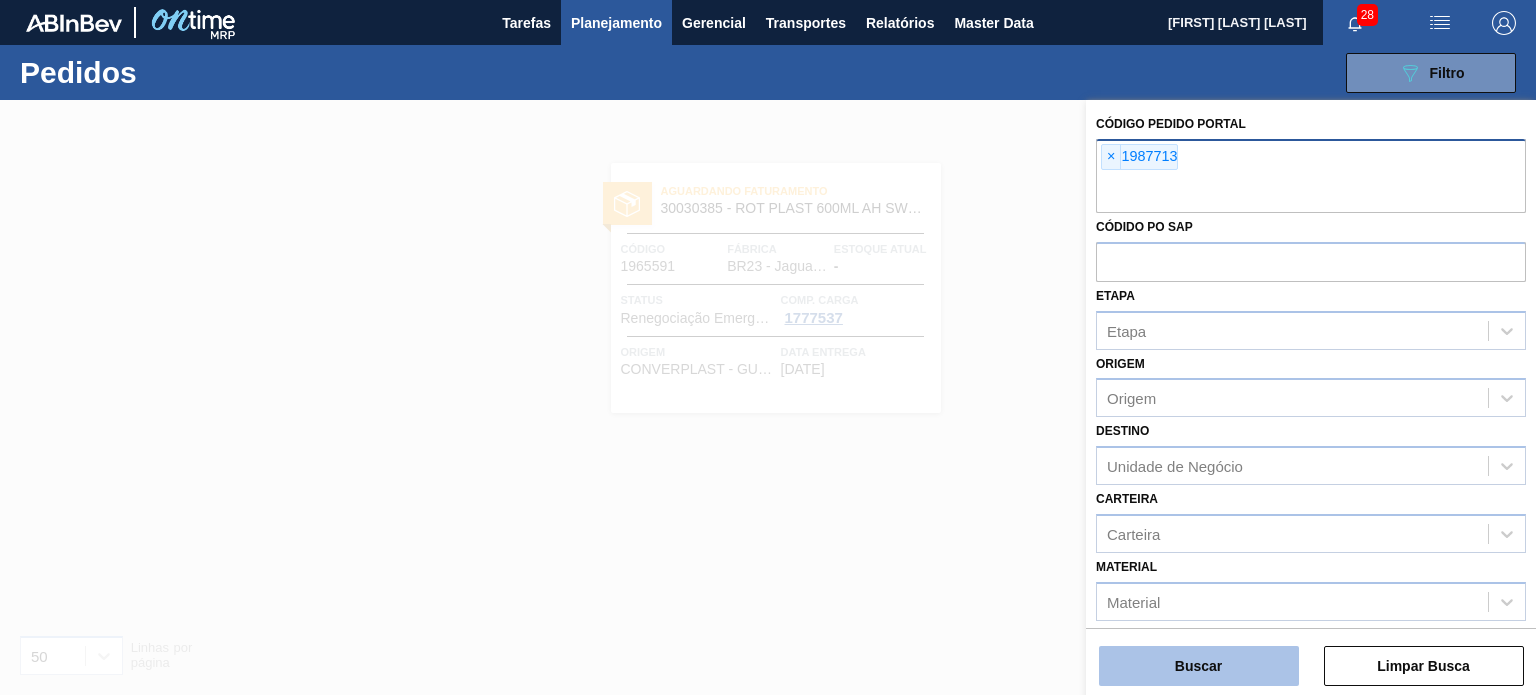 click on "Buscar" at bounding box center (1199, 666) 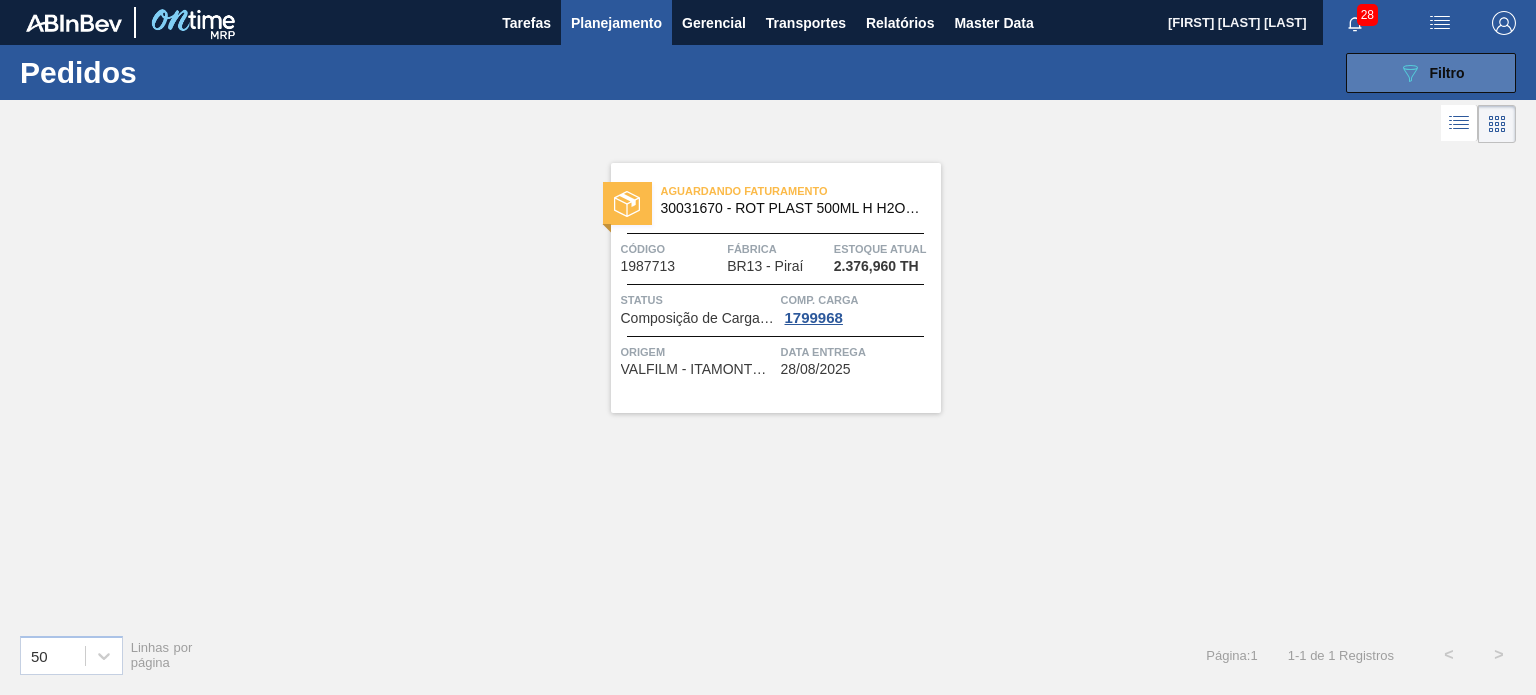 click on "089F7B8B-B2A5-4AFE-B5C0-19BA573D28AC Filtro" at bounding box center [1431, 73] 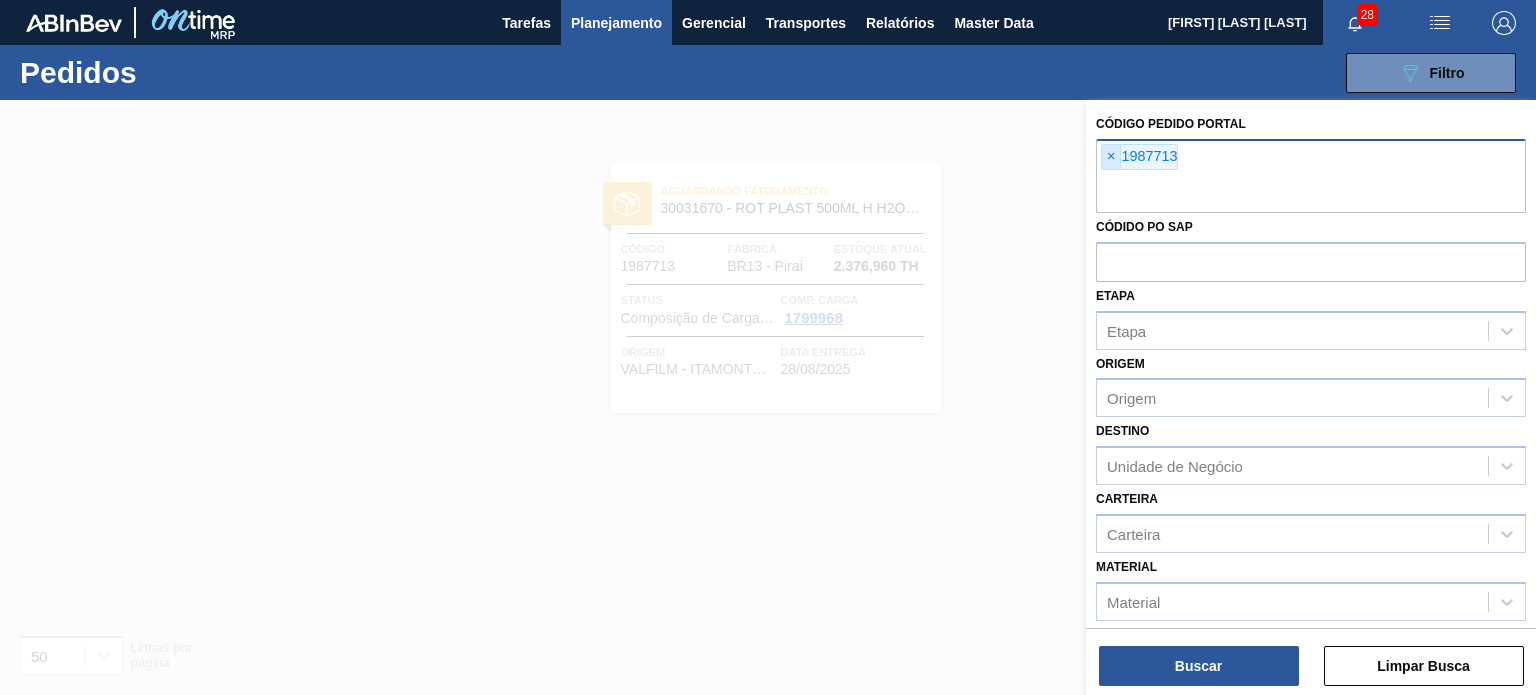 click on "×" at bounding box center [1111, 157] 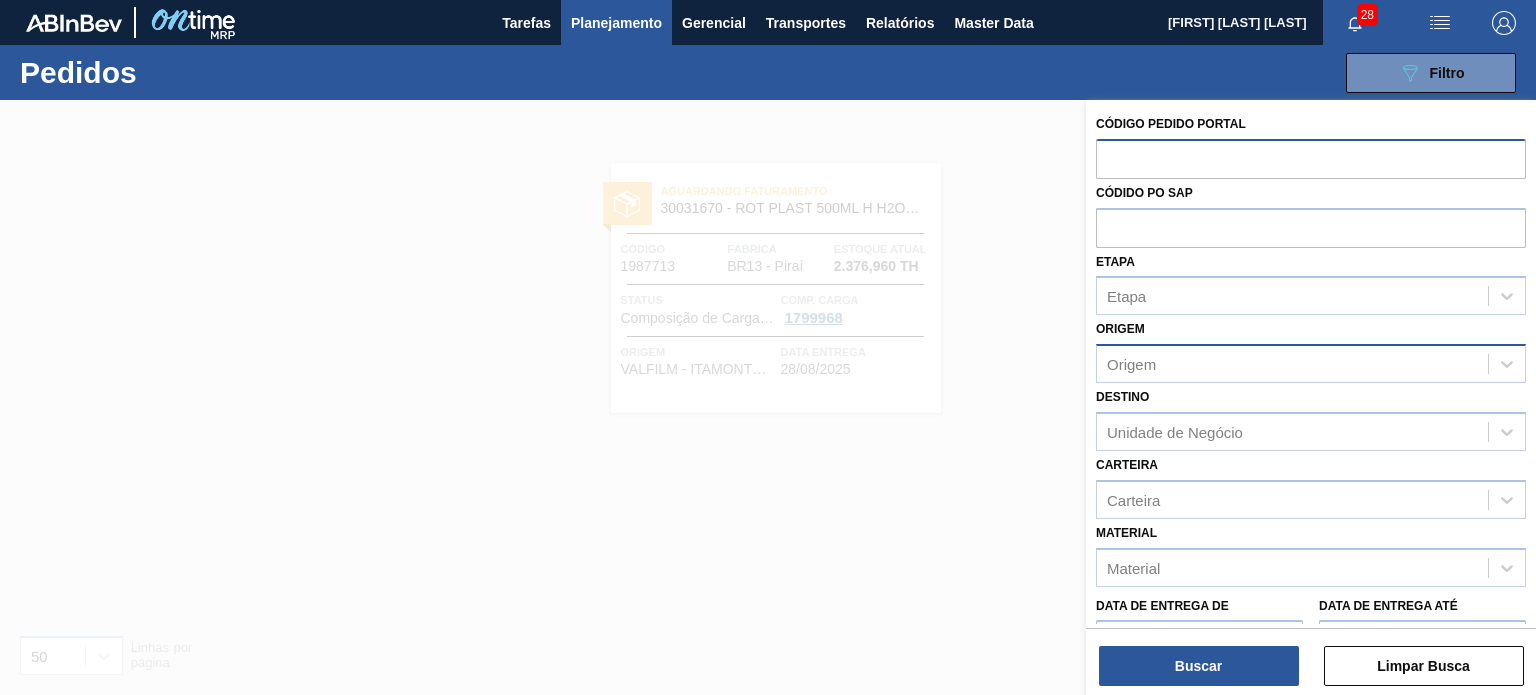 paste 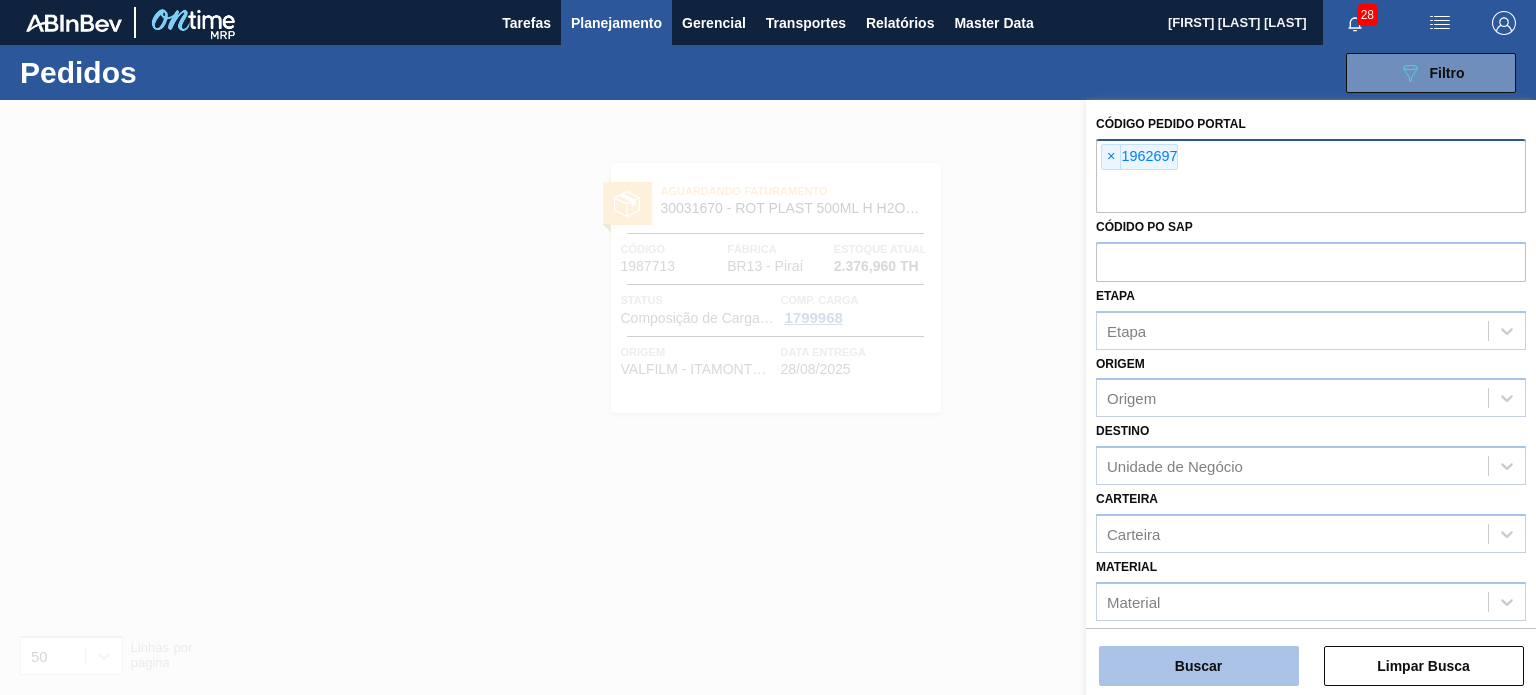 click on "Buscar" at bounding box center (1199, 666) 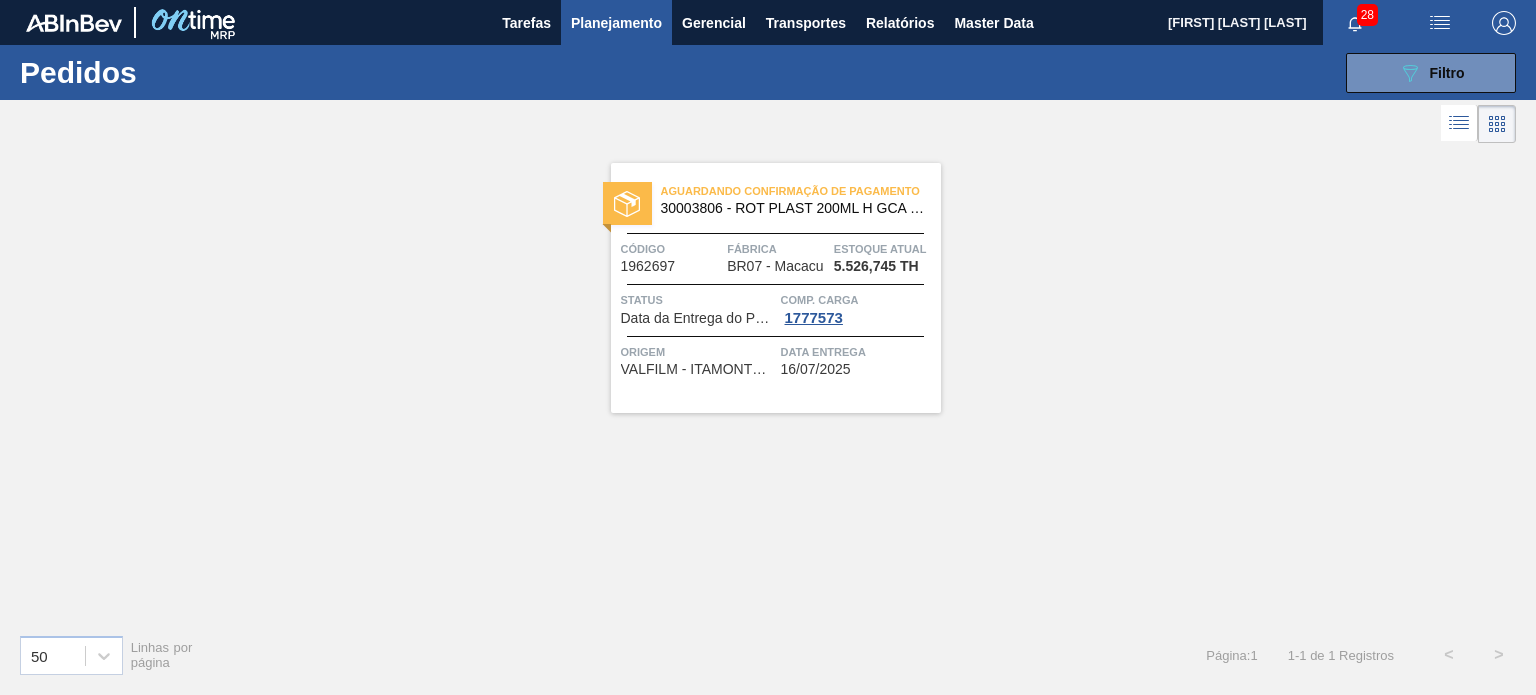 click on "Comp. Carga" at bounding box center [858, 300] 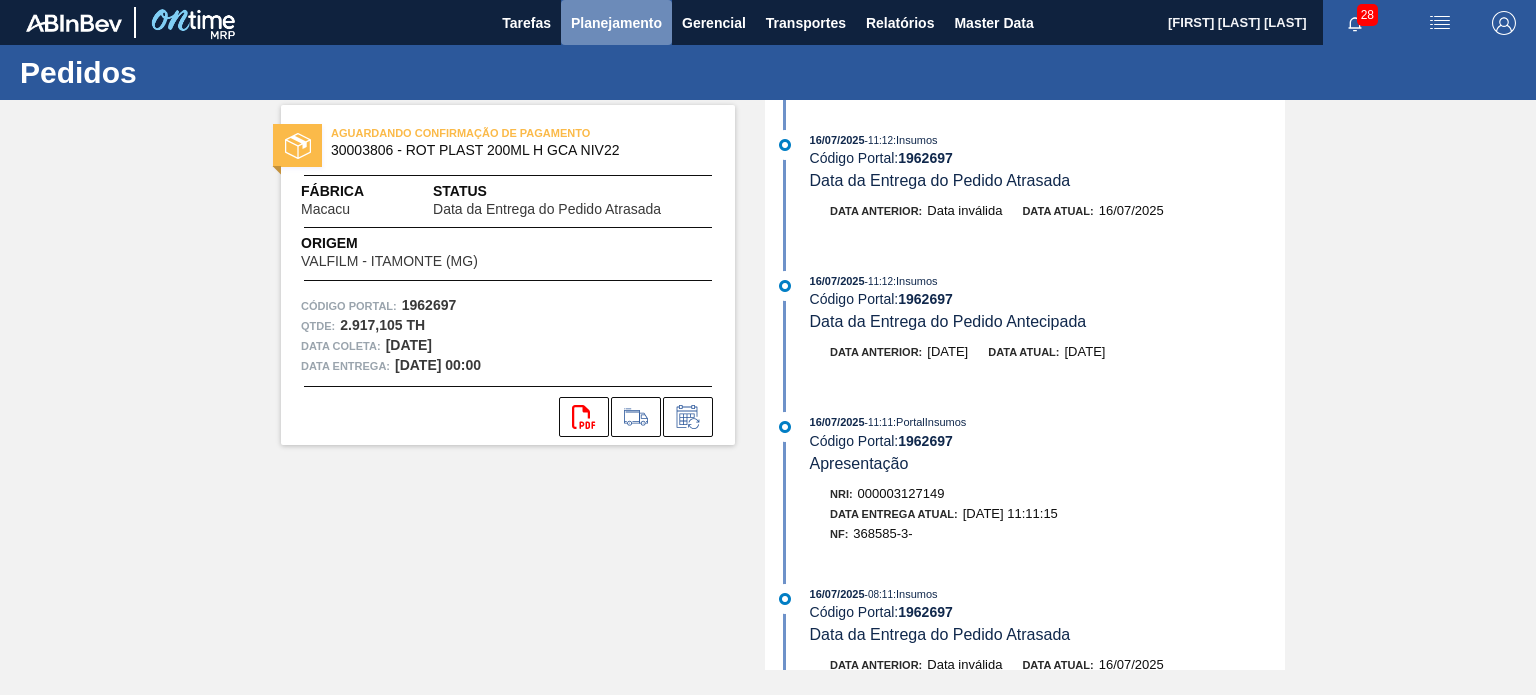 click on "Planejamento" at bounding box center [616, 23] 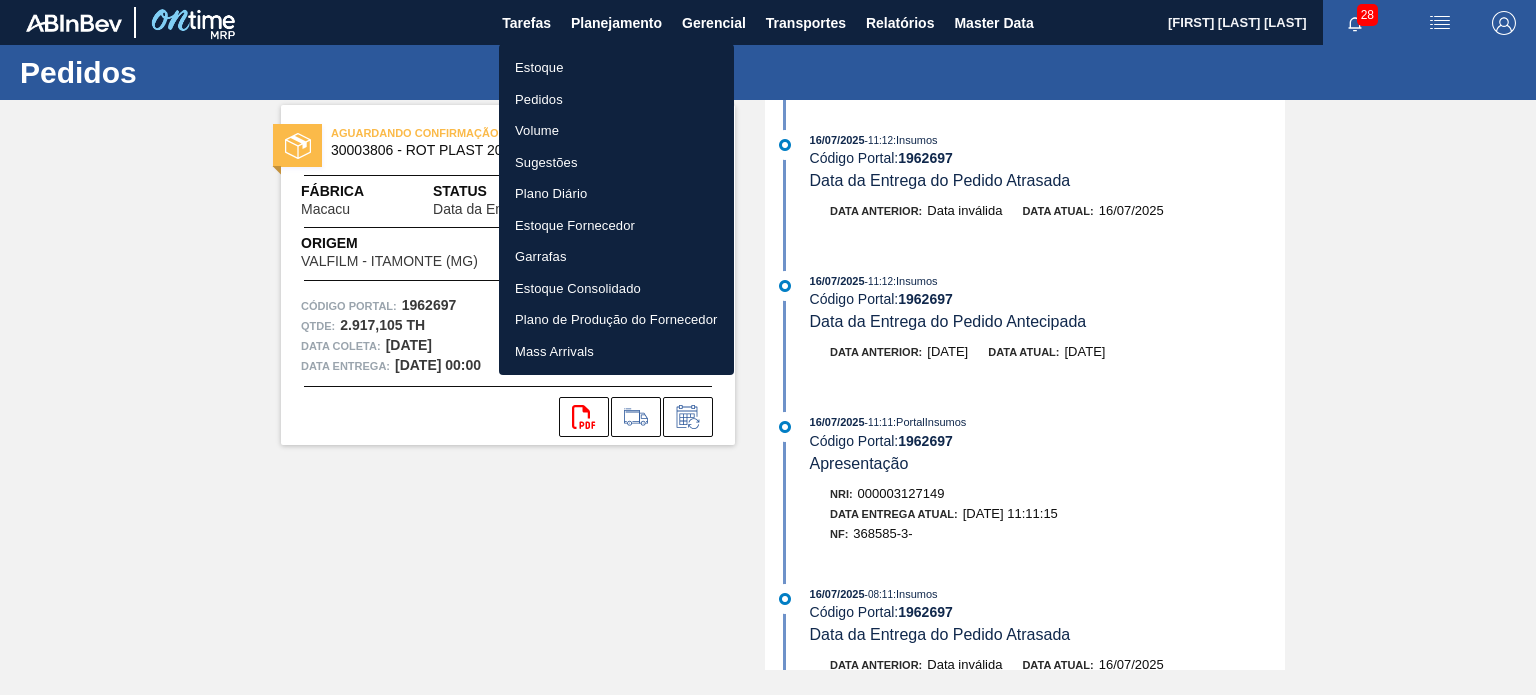 click on "Estoque" at bounding box center (616, 68) 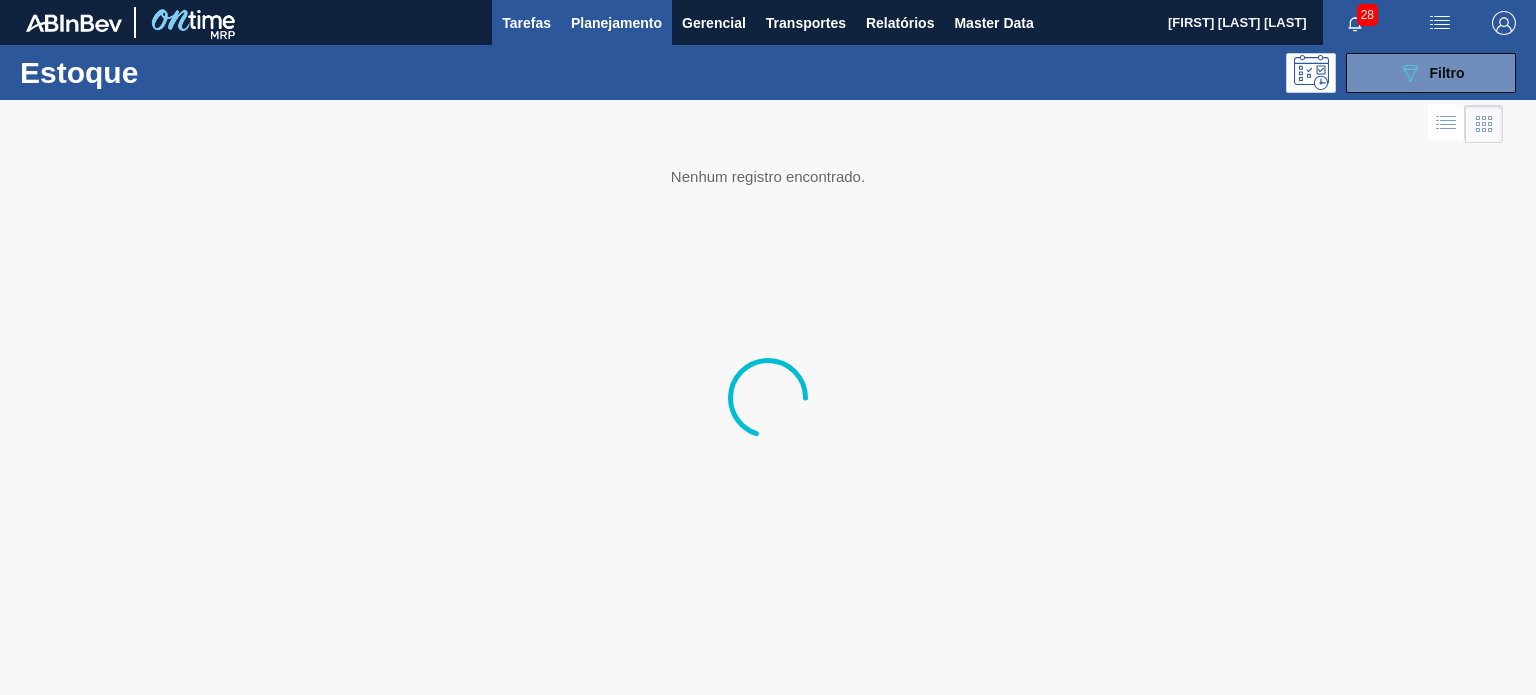 click on "Tarefas" at bounding box center (526, 23) 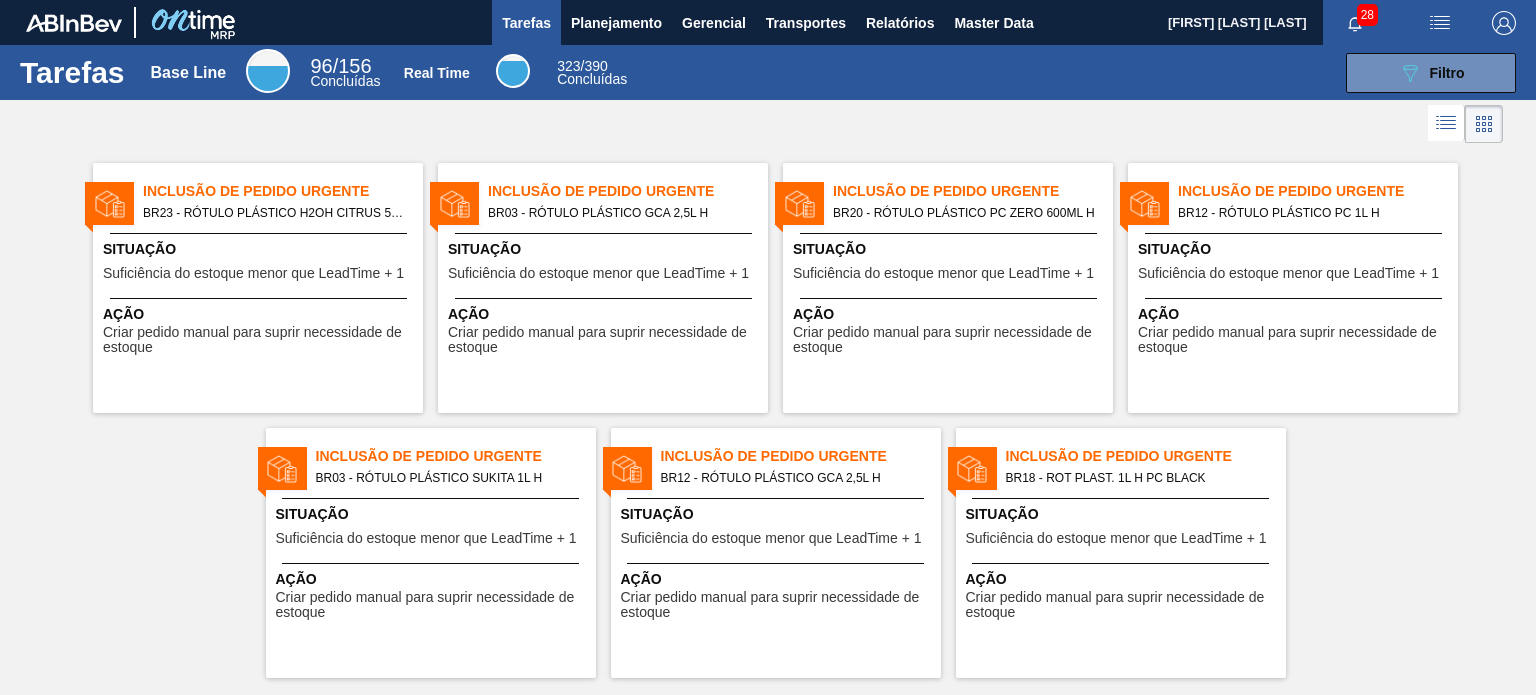 drag, startPoint x: 381, startPoint y: 267, endPoint x: 580, endPoint y: 223, distance: 203.80627 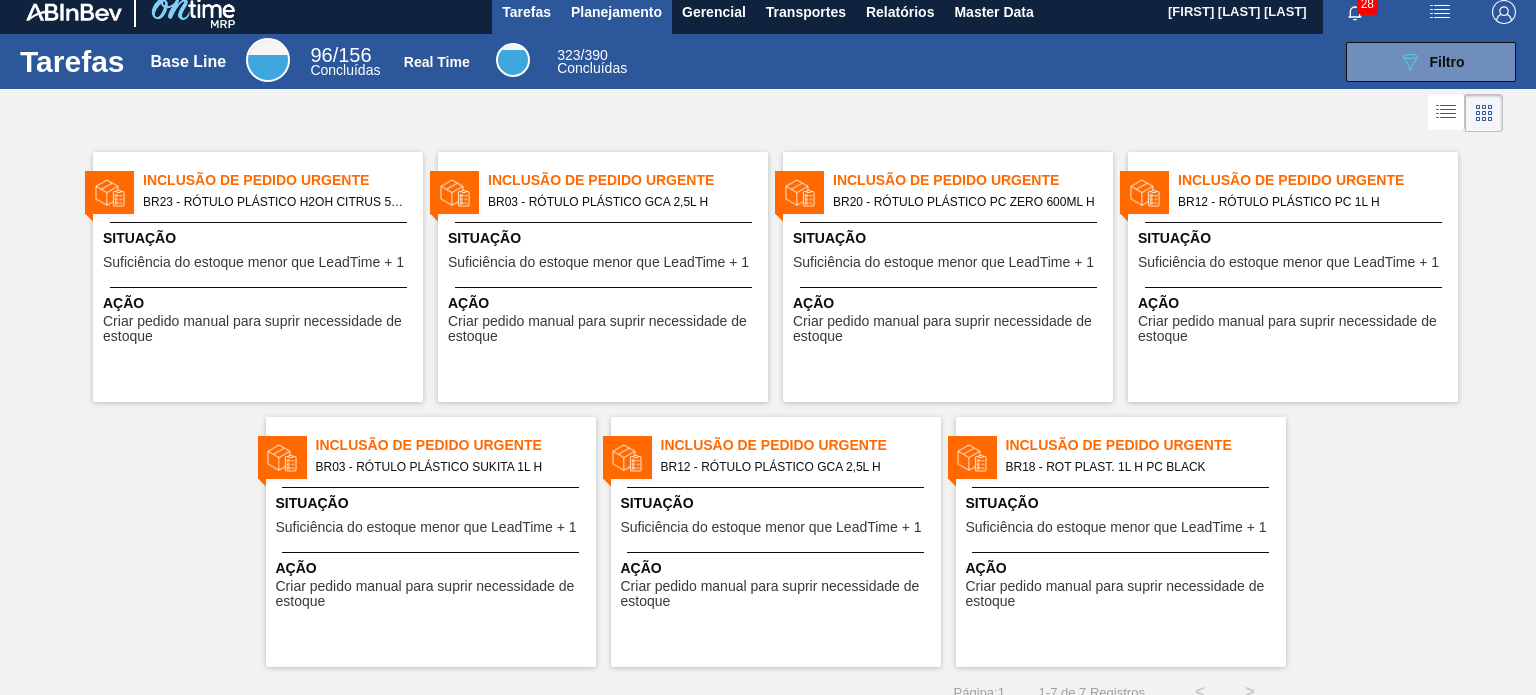 scroll, scrollTop: 0, scrollLeft: 0, axis: both 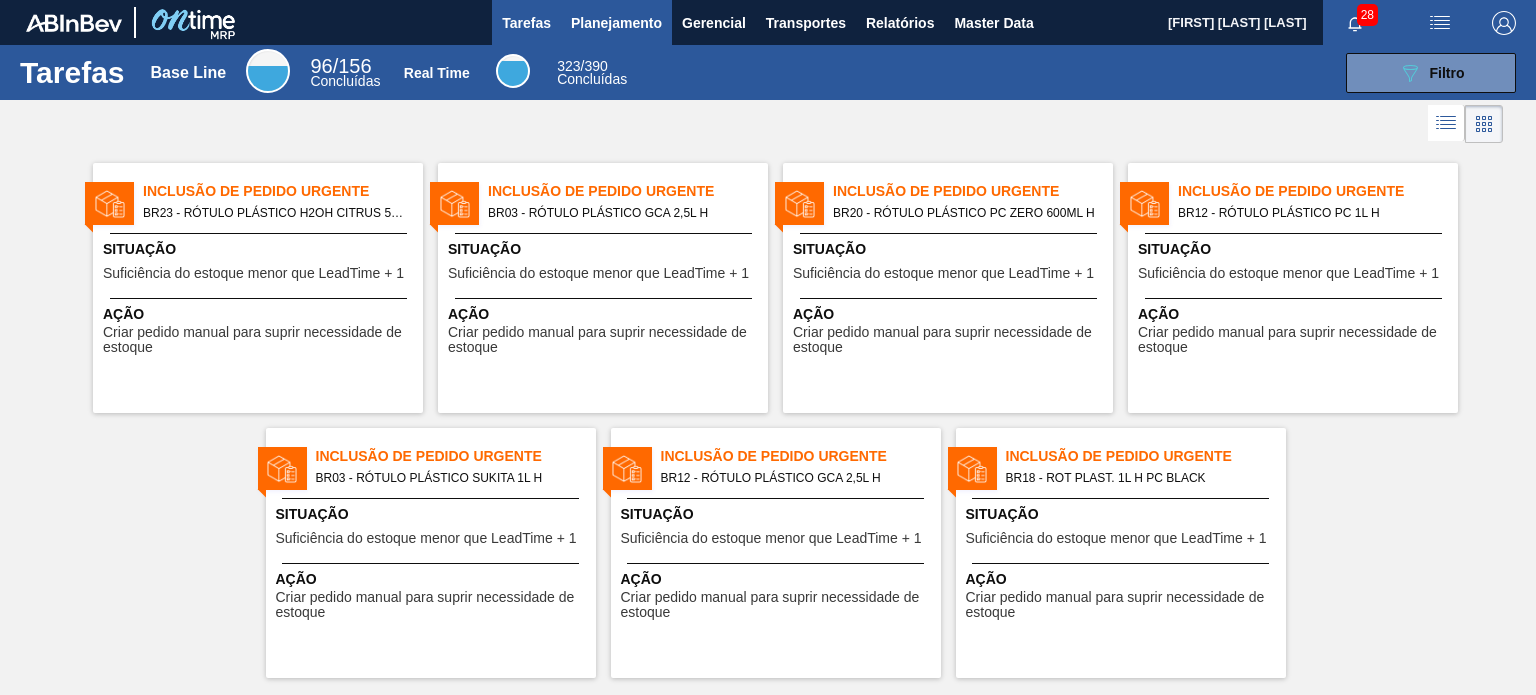 click on "Planejamento" at bounding box center [616, 22] 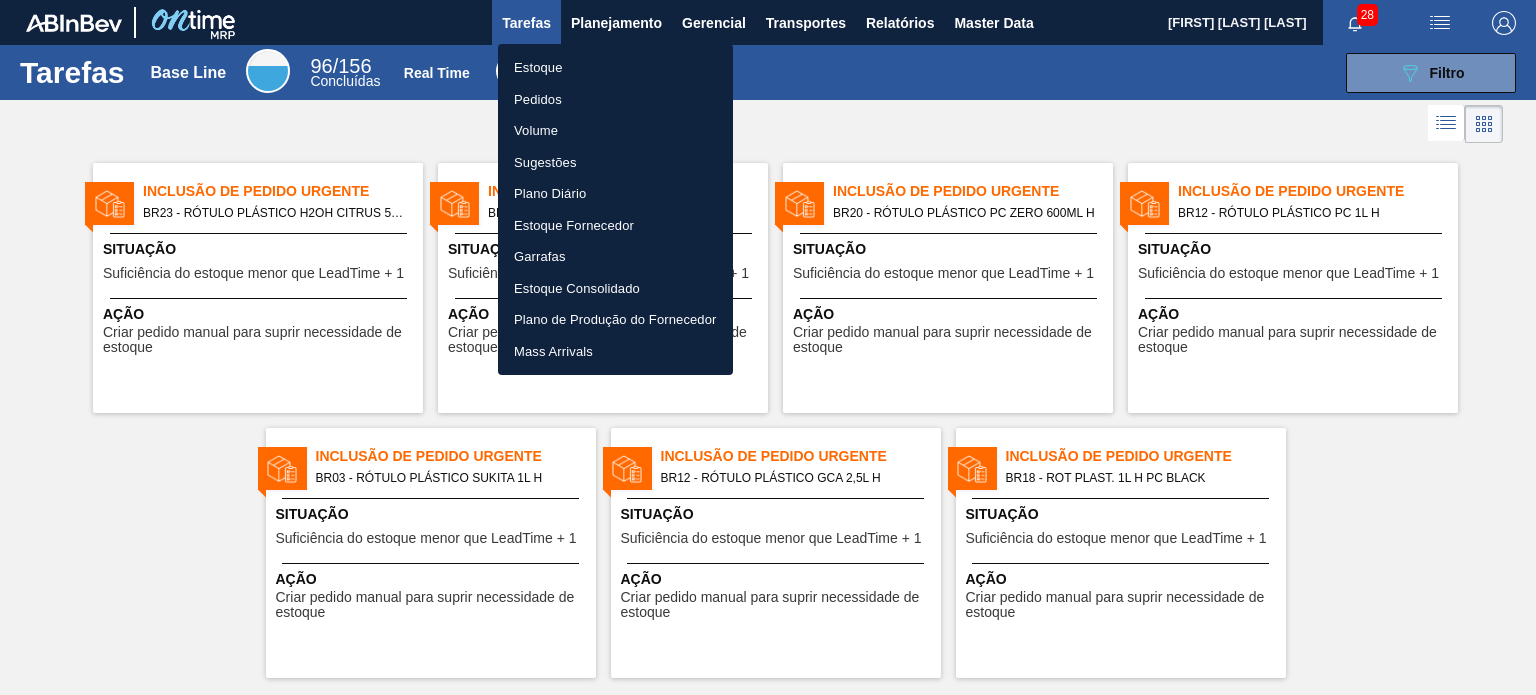 click on "Estoque" at bounding box center (615, 68) 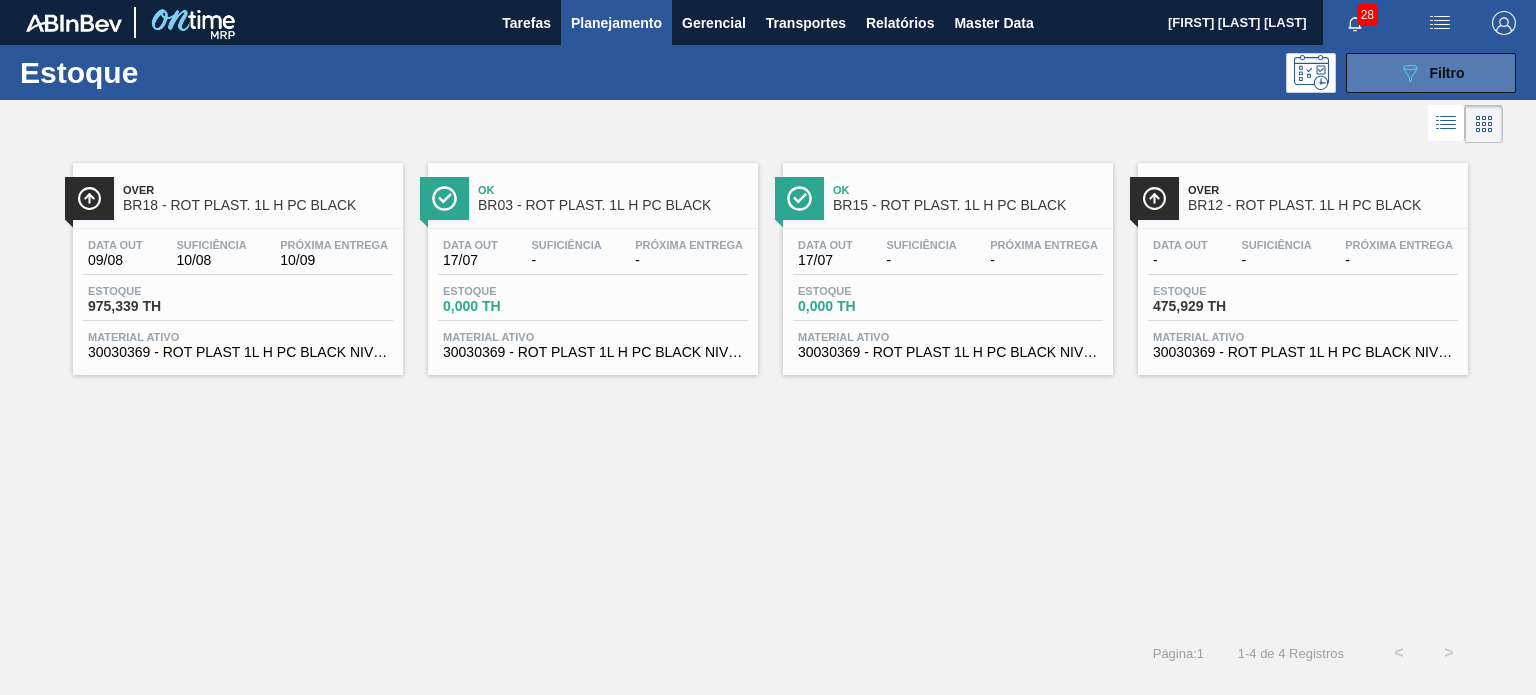 click on "089F7B8B-B2A5-4AFE-B5C0-19BA573D28AC Filtro" at bounding box center (1431, 73) 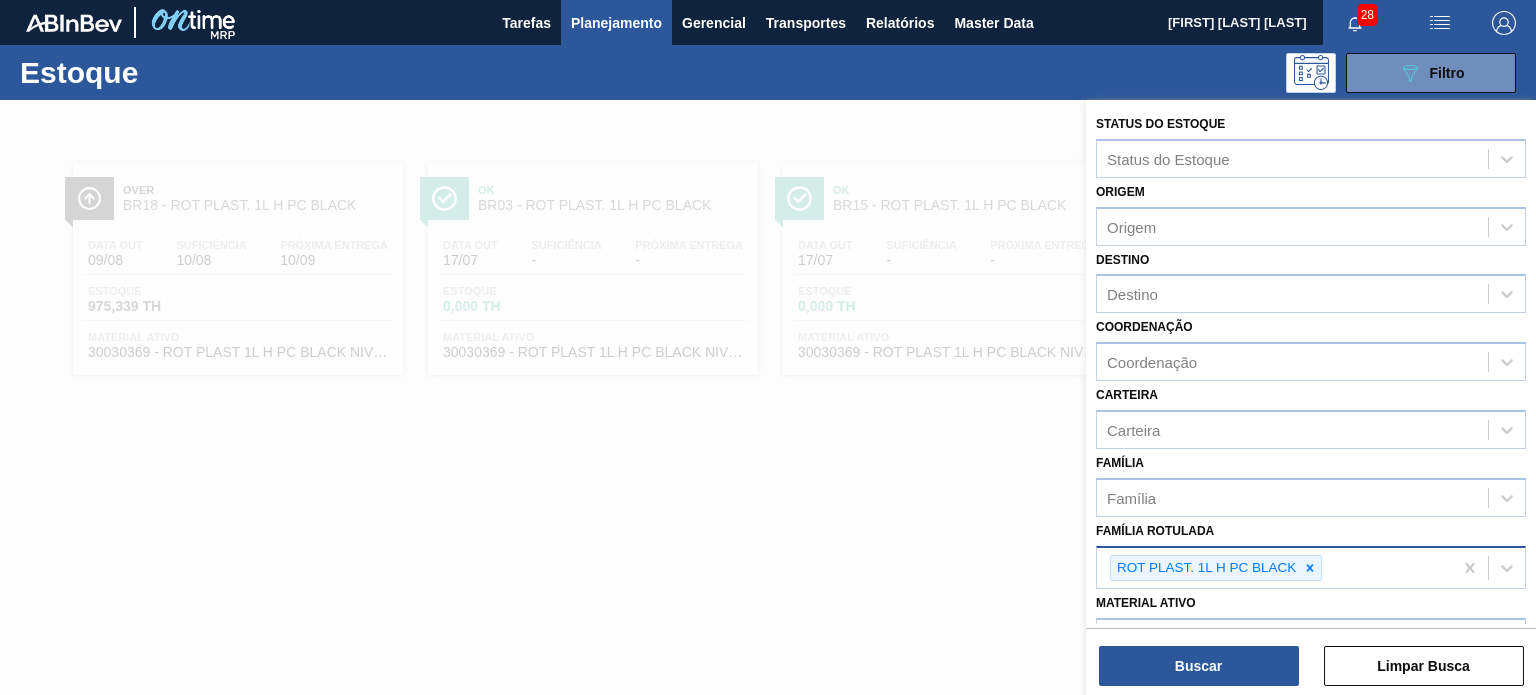 click at bounding box center [1310, 568] 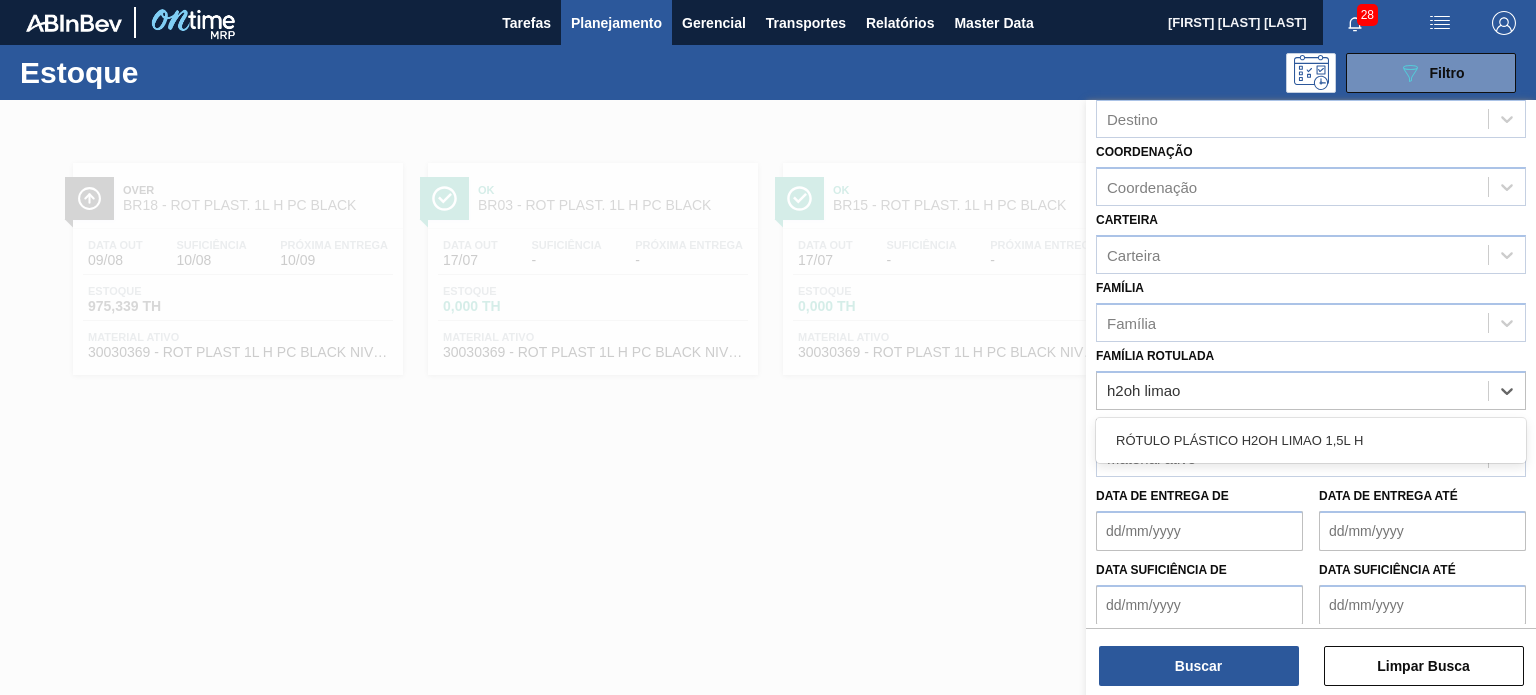 scroll, scrollTop: 255, scrollLeft: 0, axis: vertical 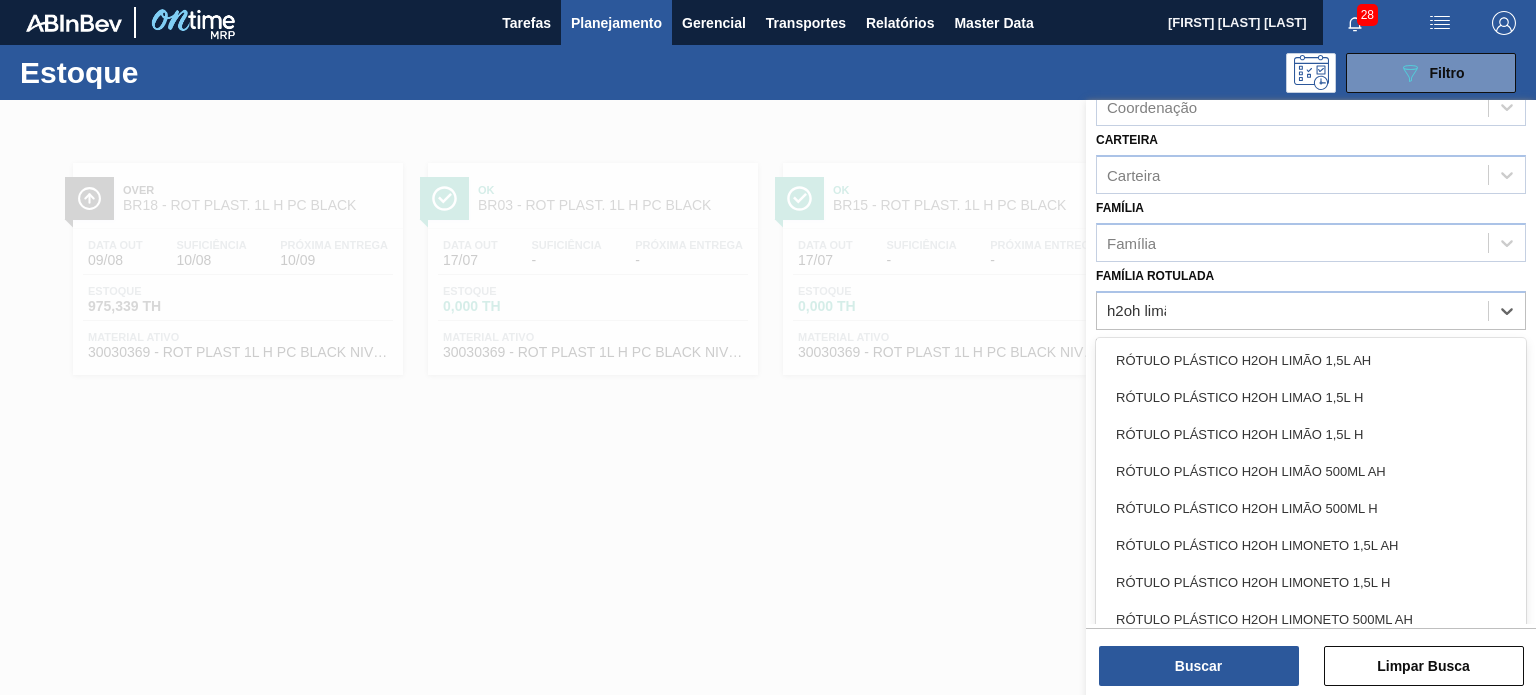 type on "h2oh limão" 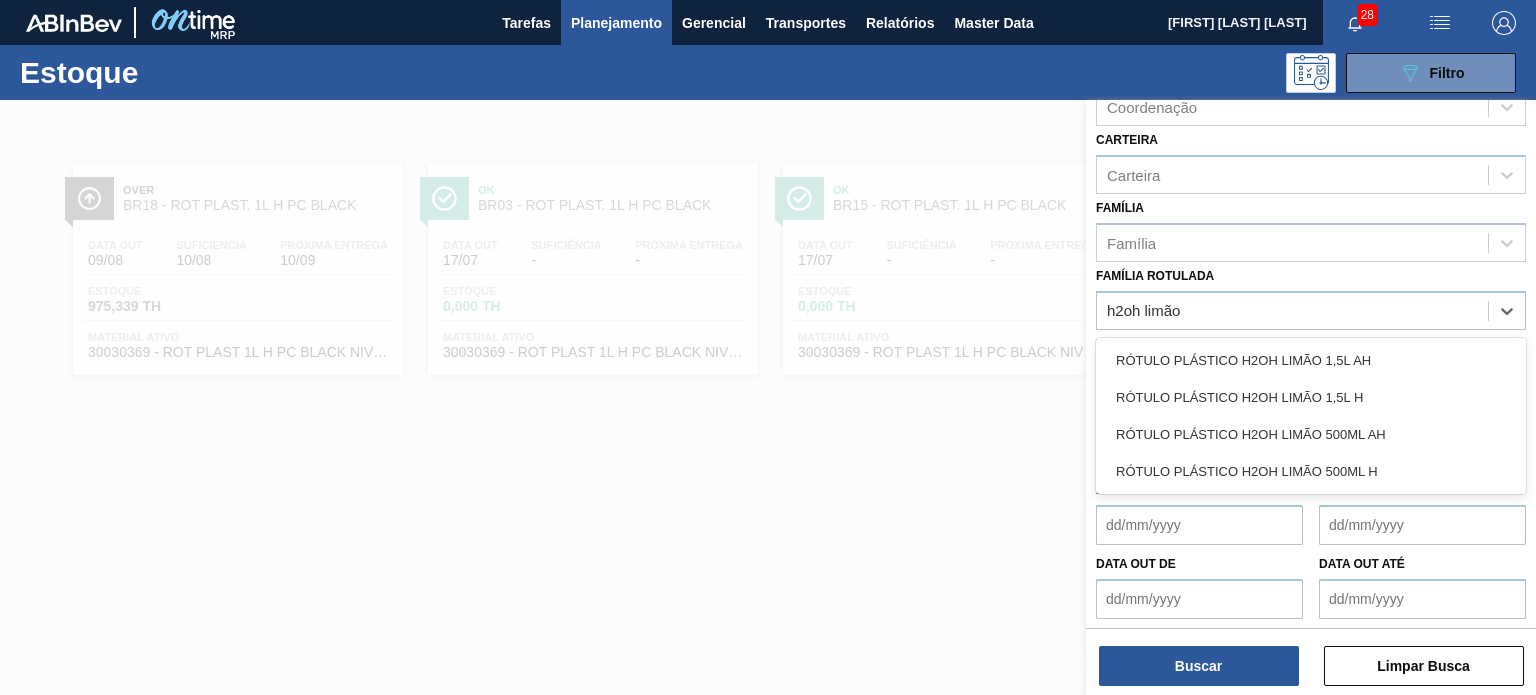 click on "RÓTULO PLÁSTICO H2OH LIMÃO 500ML H" at bounding box center (1311, 471) 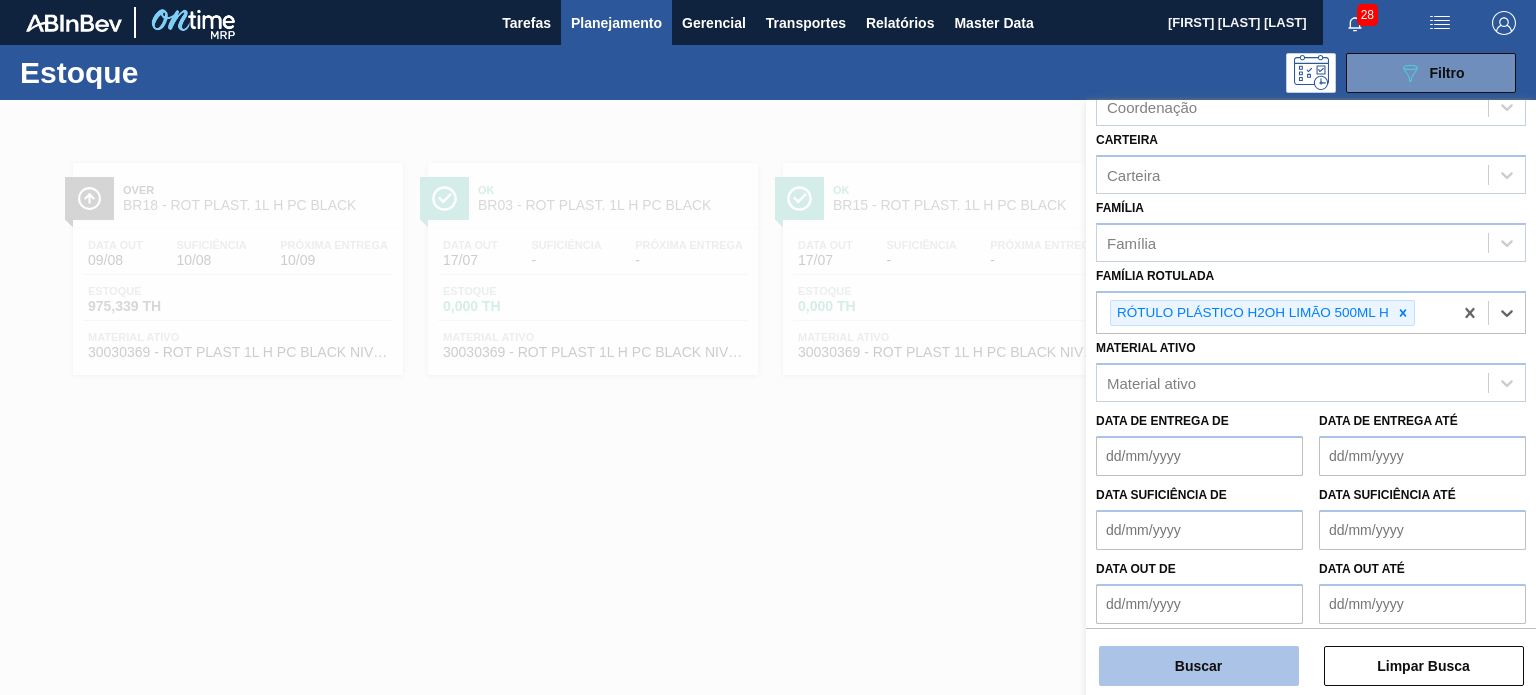 click on "Buscar" at bounding box center [1199, 666] 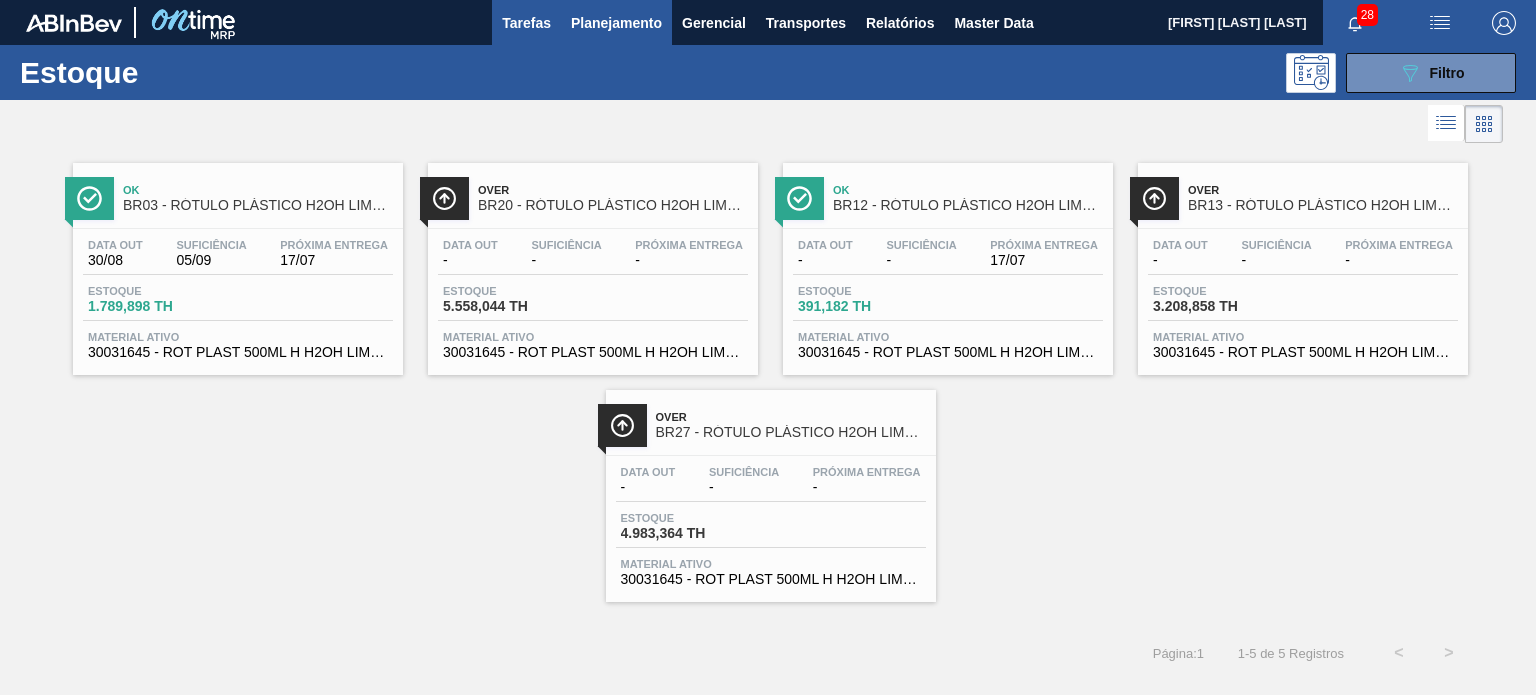 click on "Tarefas" at bounding box center (526, 23) 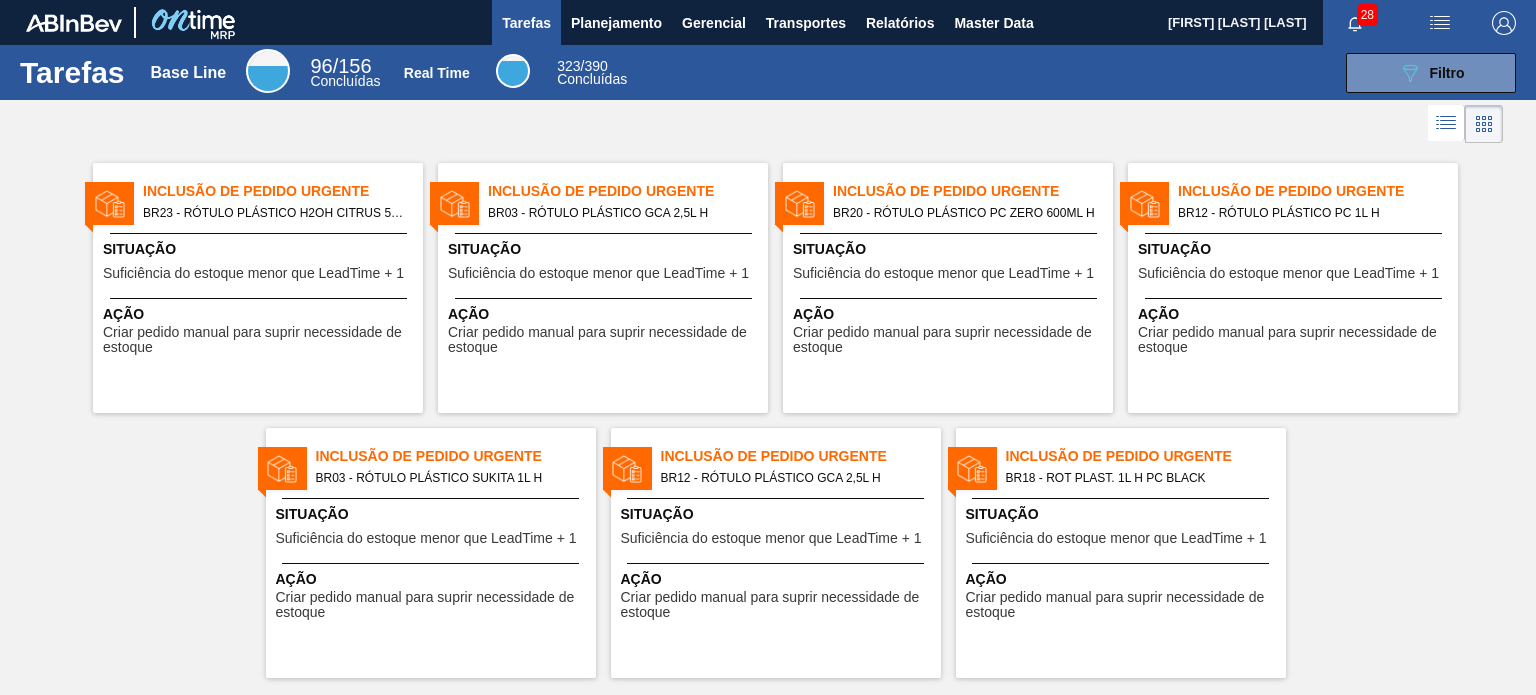 click on "BR18 - ROT PLAST. 1L H PC BLACK" at bounding box center [1138, 478] 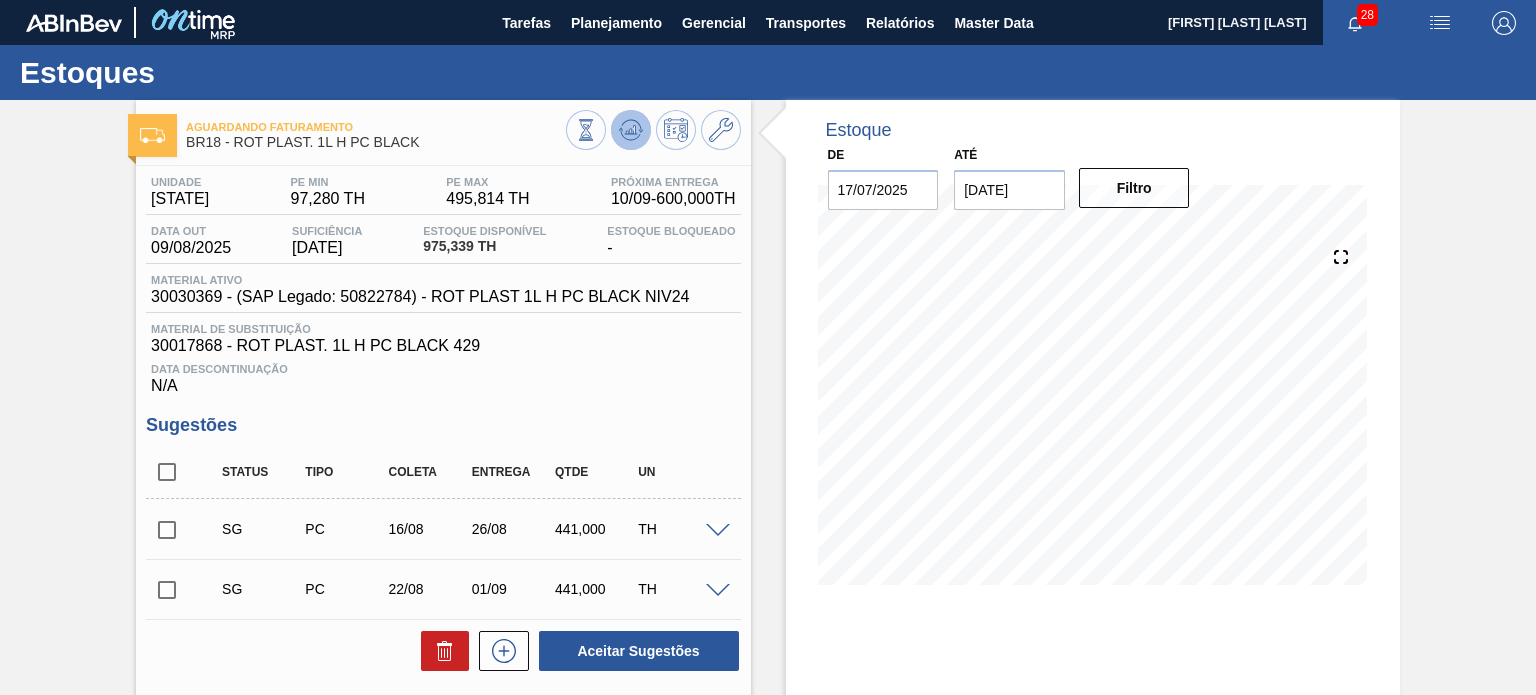 click at bounding box center (631, 130) 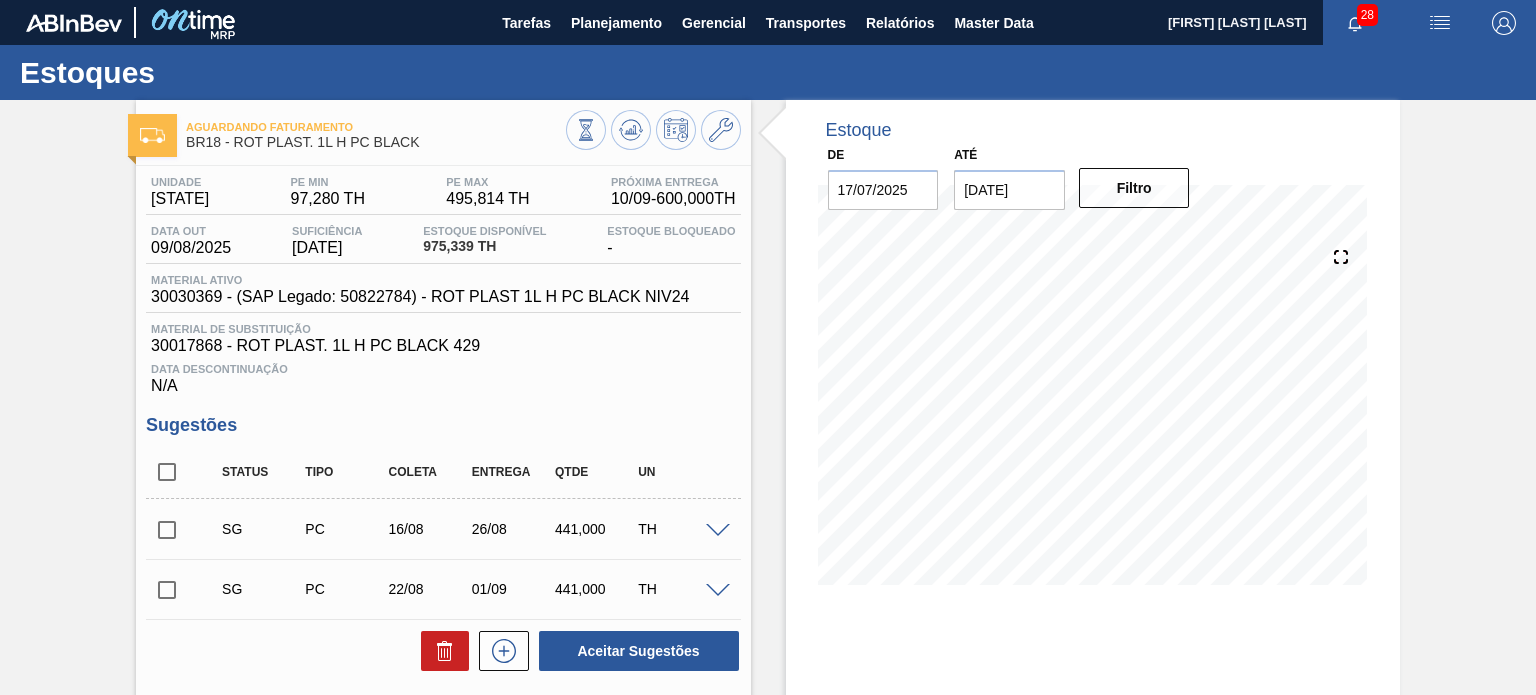 type 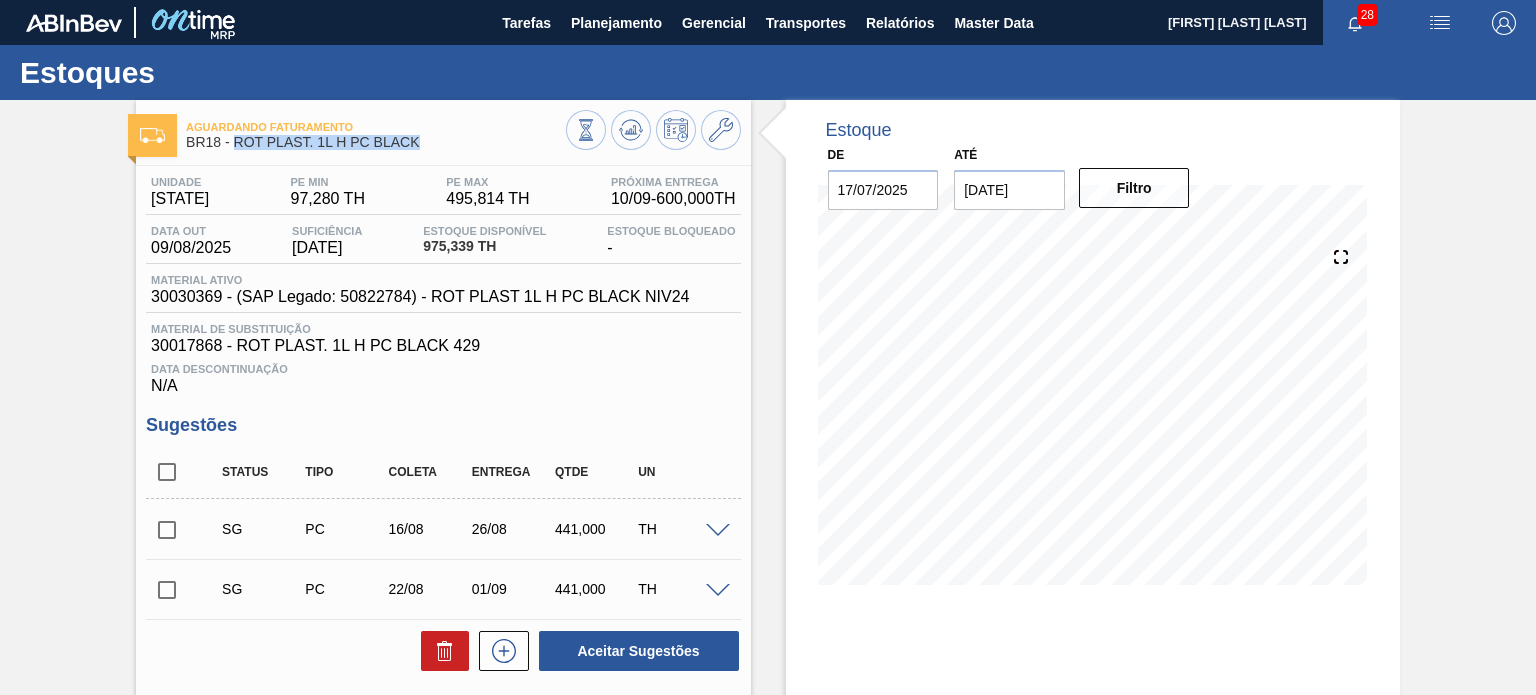 drag, startPoint x: 436, startPoint y: 144, endPoint x: 233, endPoint y: 147, distance: 203.02217 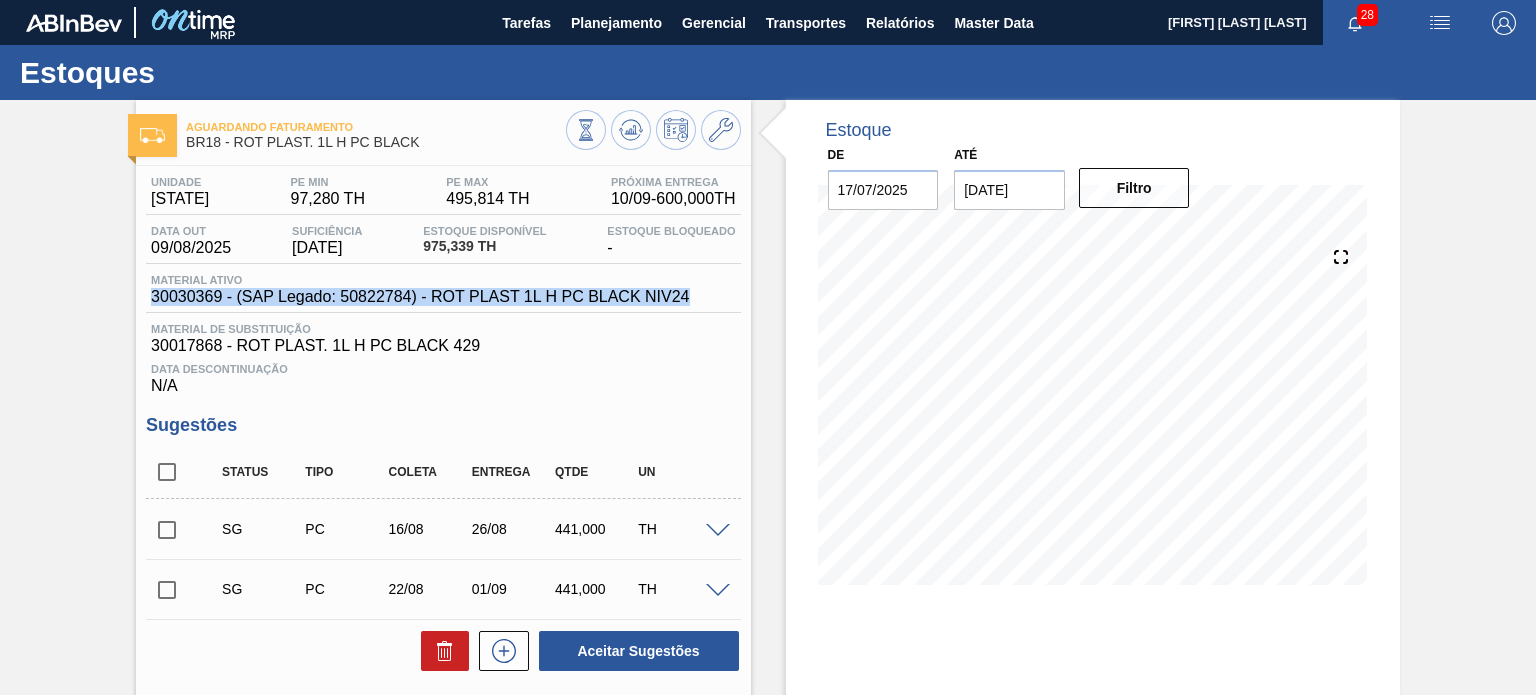 drag, startPoint x: 695, startPoint y: 298, endPoint x: 149, endPoint y: 284, distance: 546.17944 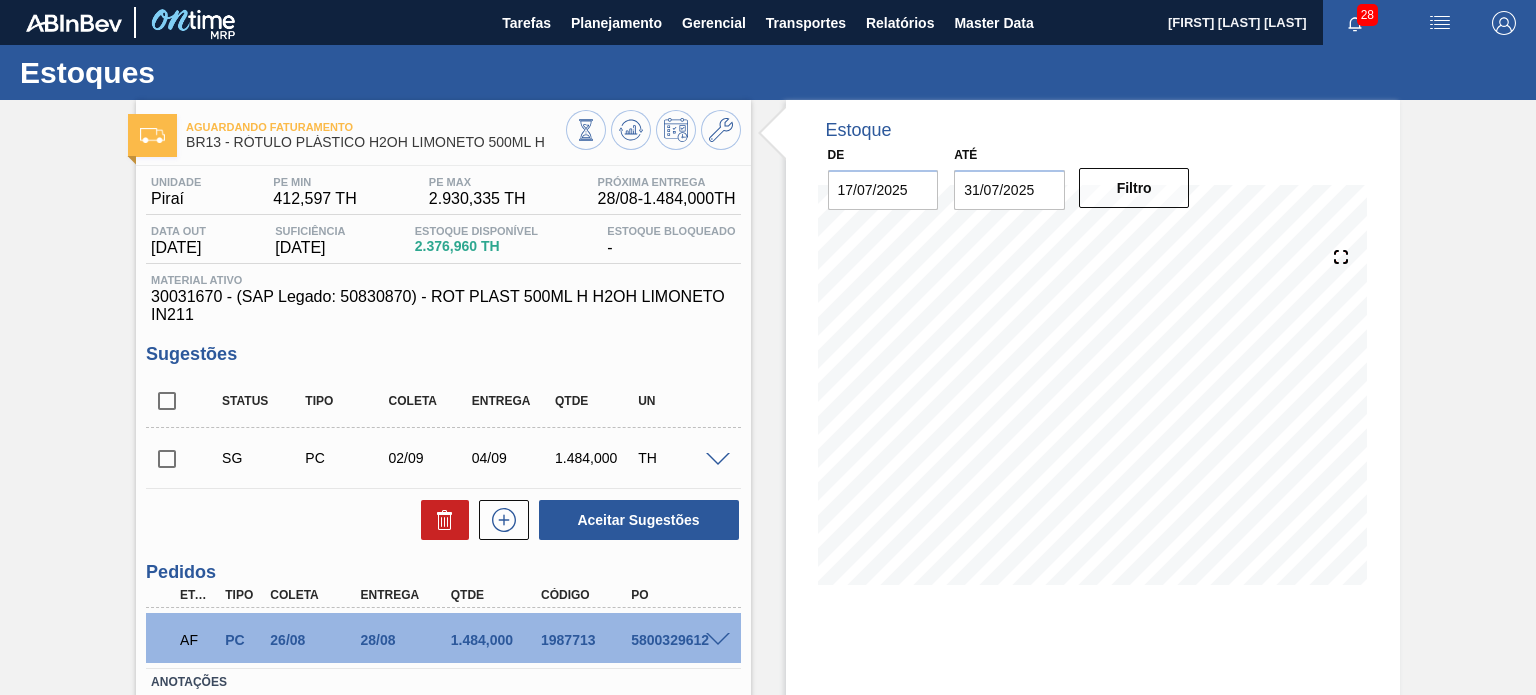 scroll, scrollTop: 0, scrollLeft: 0, axis: both 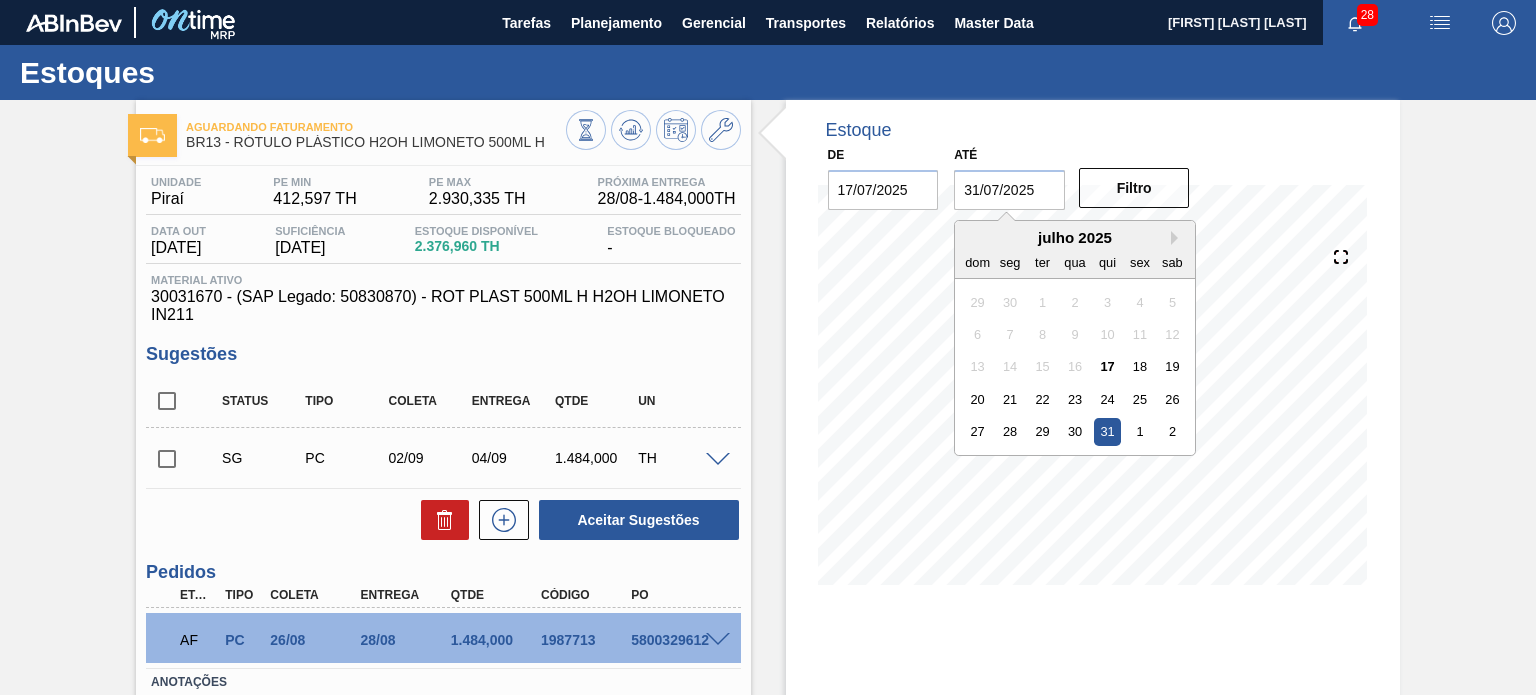 click on "31/07/2025" at bounding box center (1009, 190) 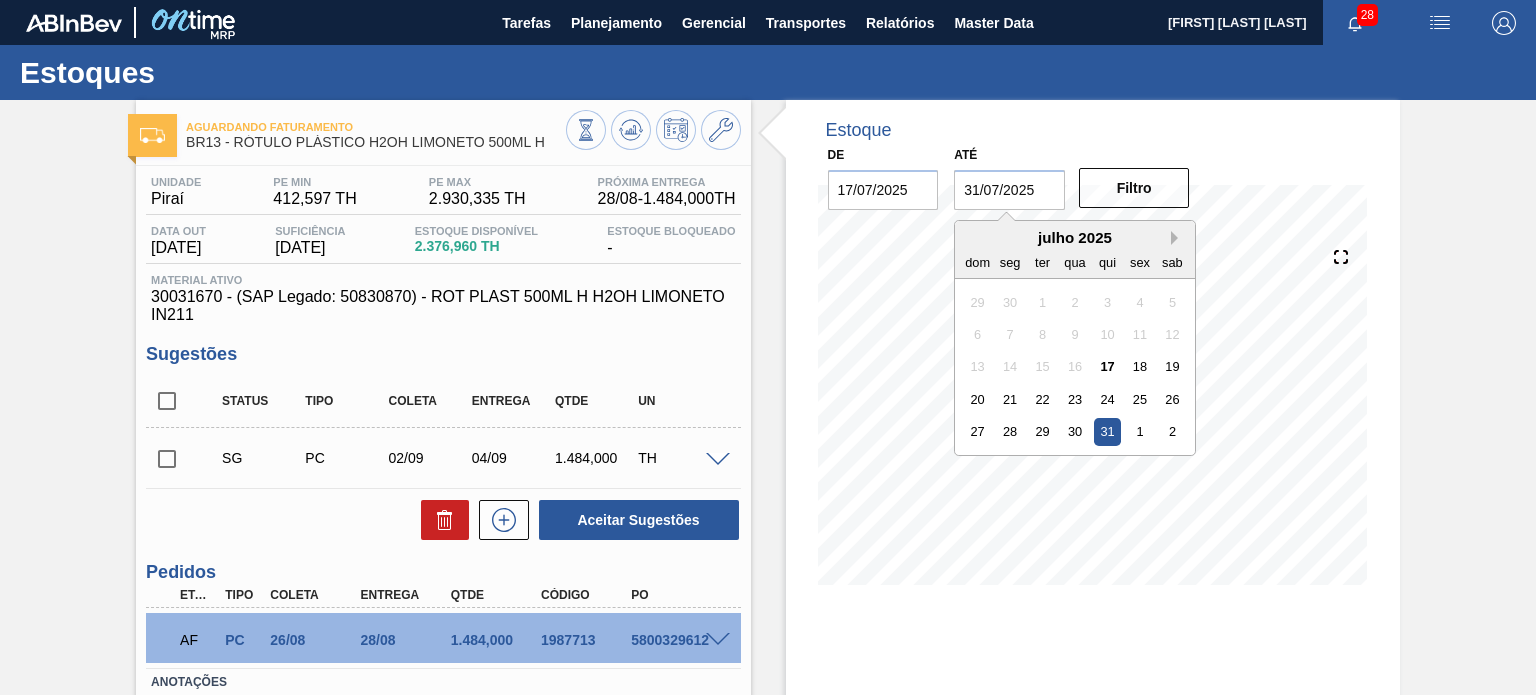 click on "Next Month" at bounding box center [1178, 238] 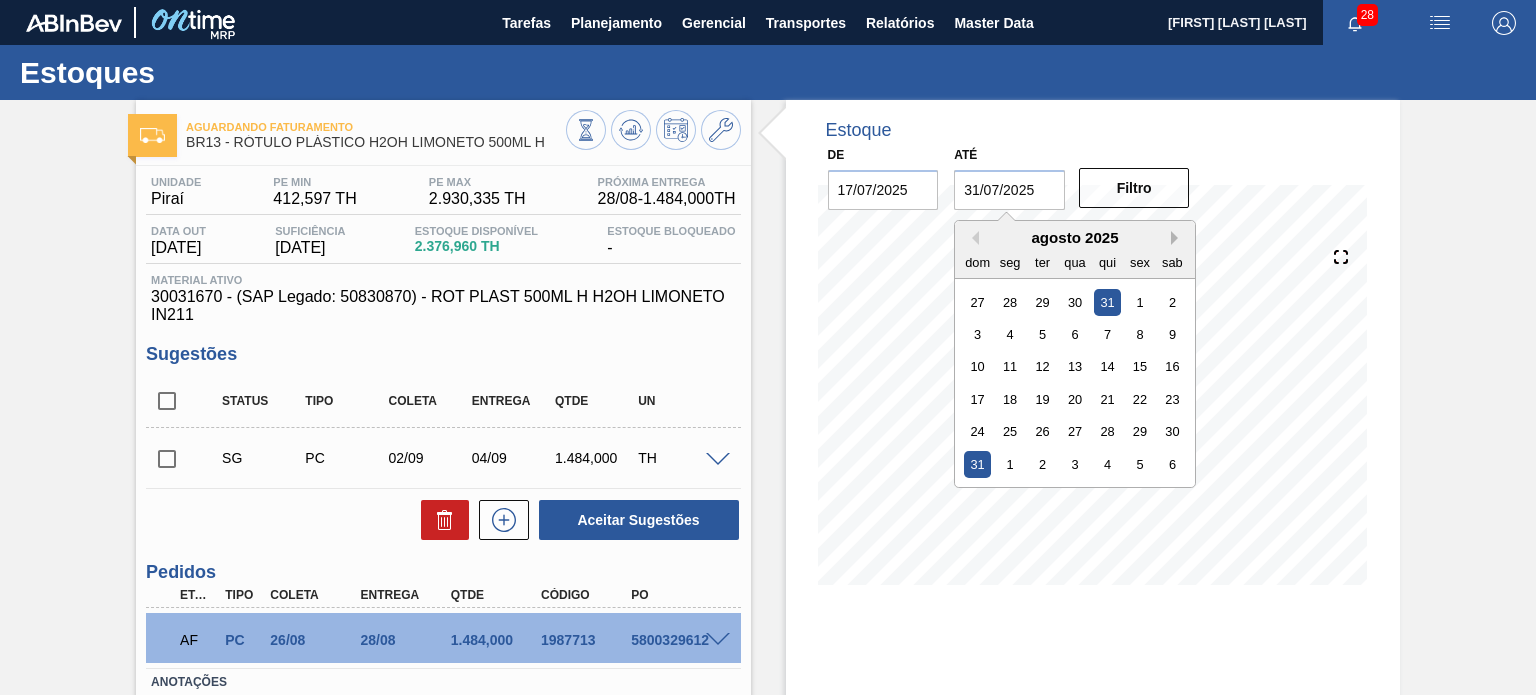 click on "Next Month" at bounding box center [1178, 238] 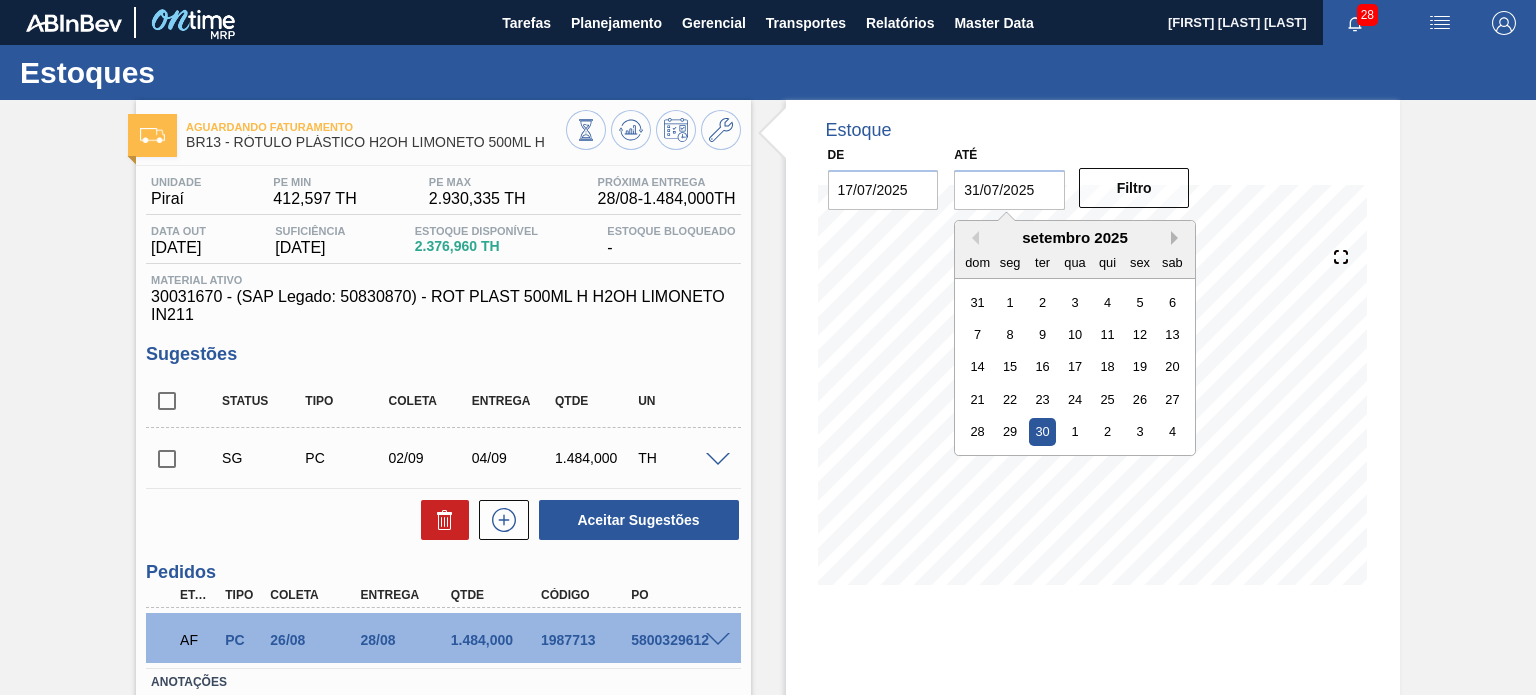 click on "Next Month" at bounding box center [1178, 238] 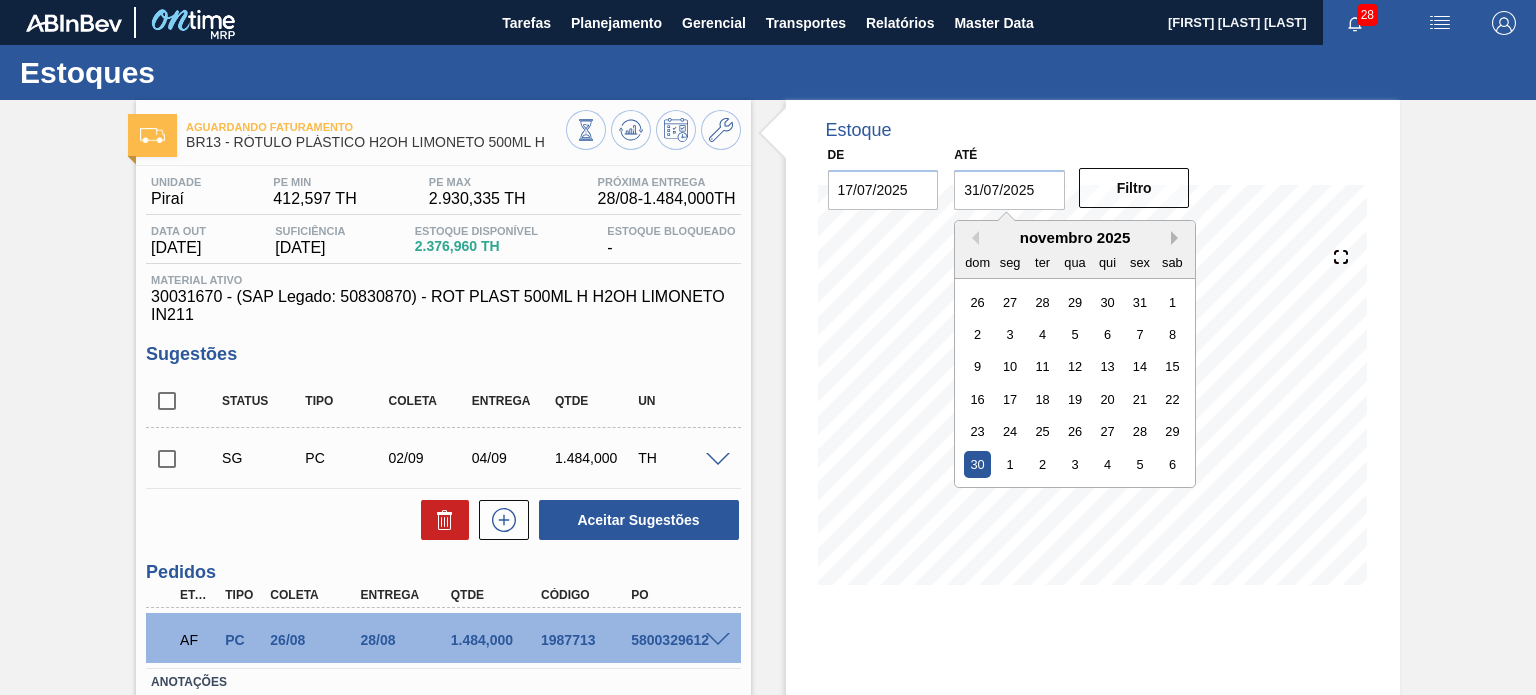 click on "Next Month" at bounding box center [1178, 238] 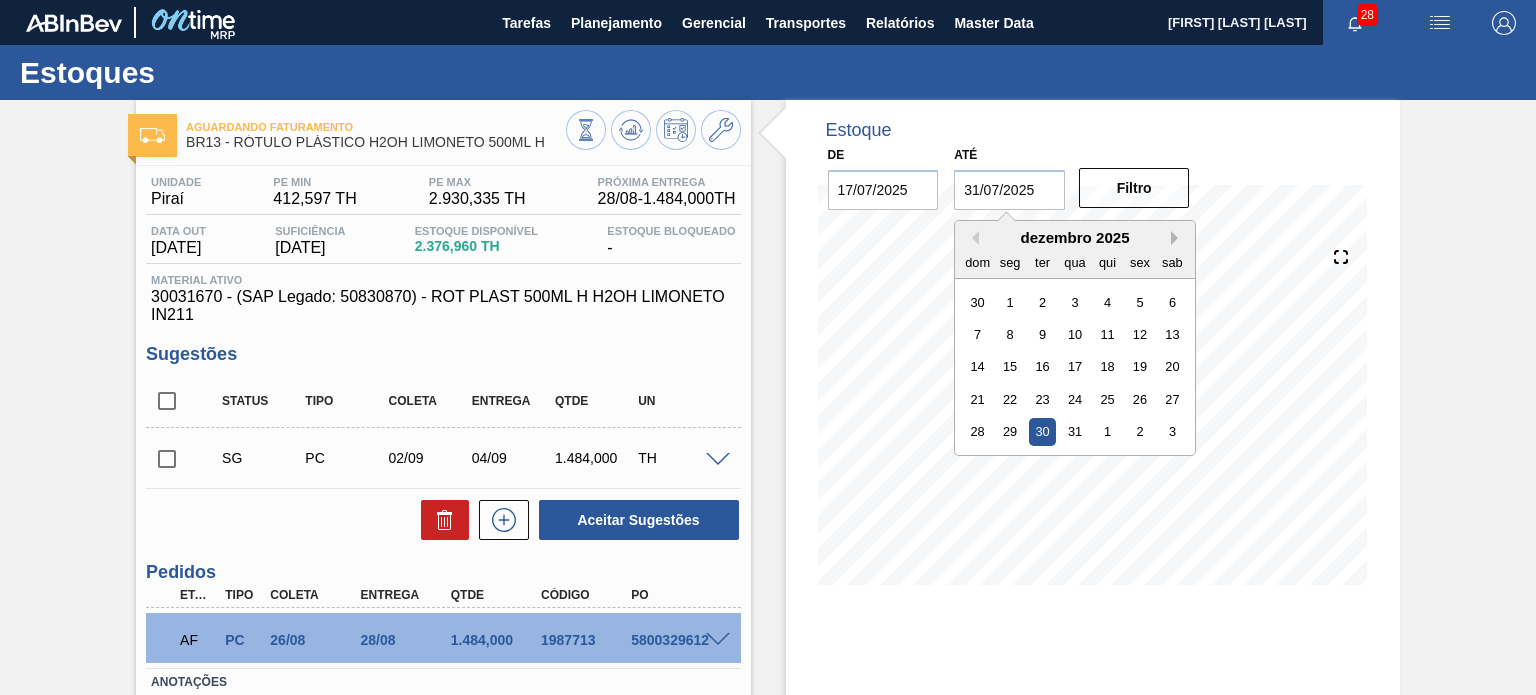 click on "dezembro 2025" at bounding box center [1075, 237] 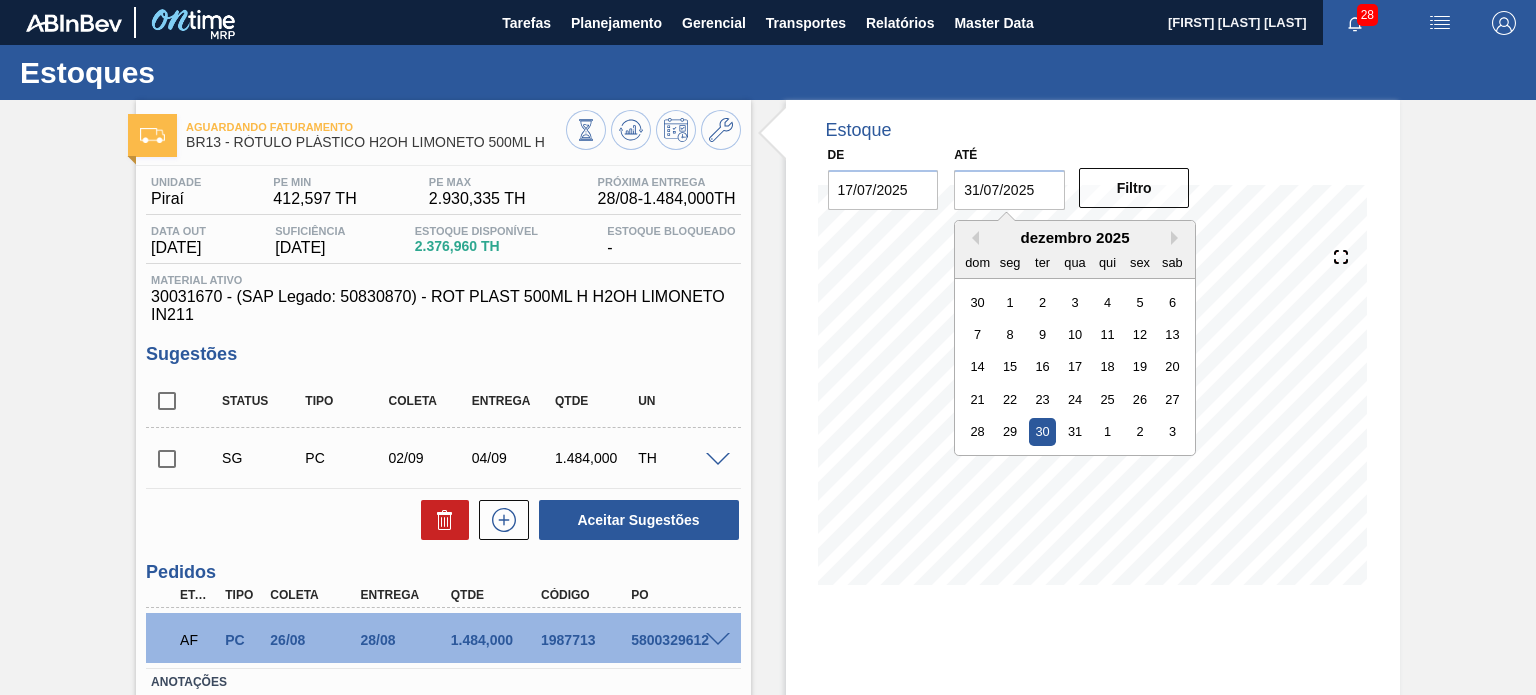 drag, startPoint x: 1168, startPoint y: 236, endPoint x: 1139, endPoint y: 247, distance: 31.016125 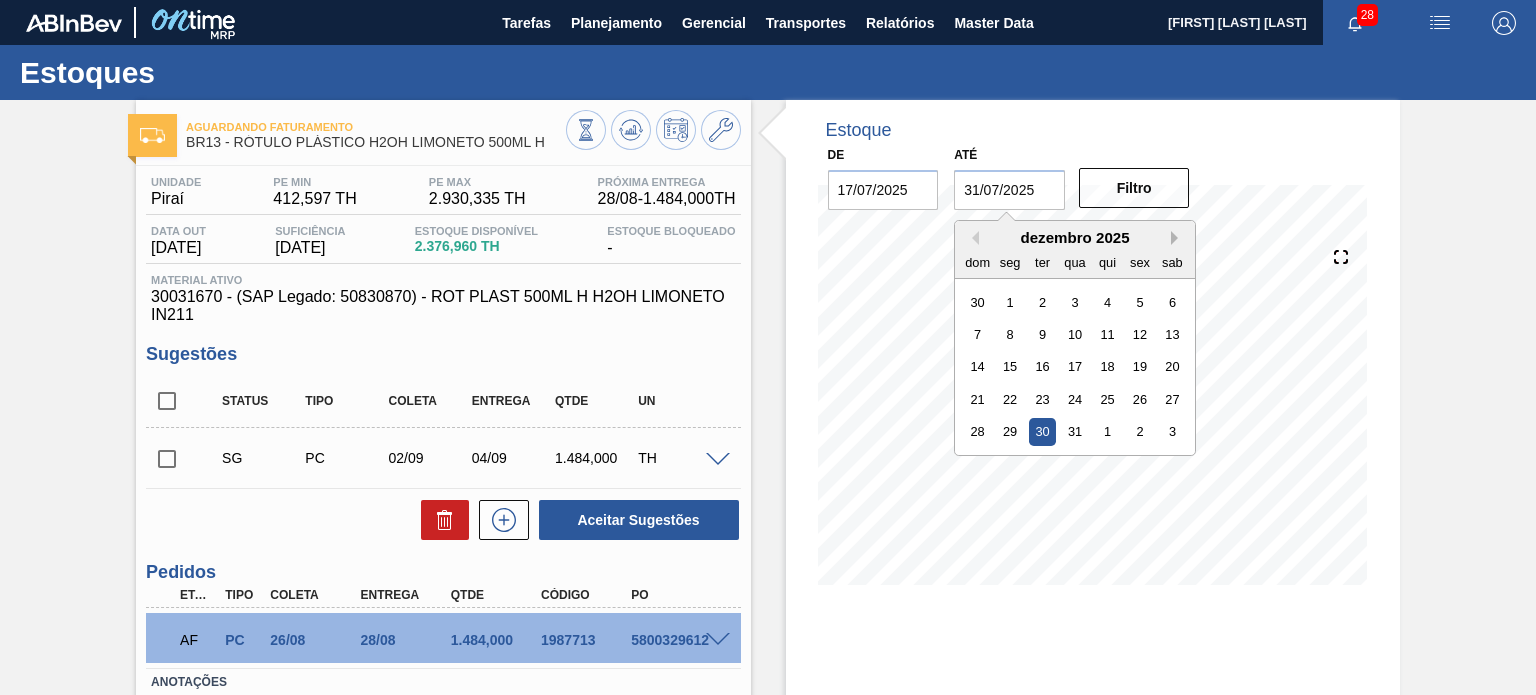 click on "Next Month" at bounding box center [1178, 238] 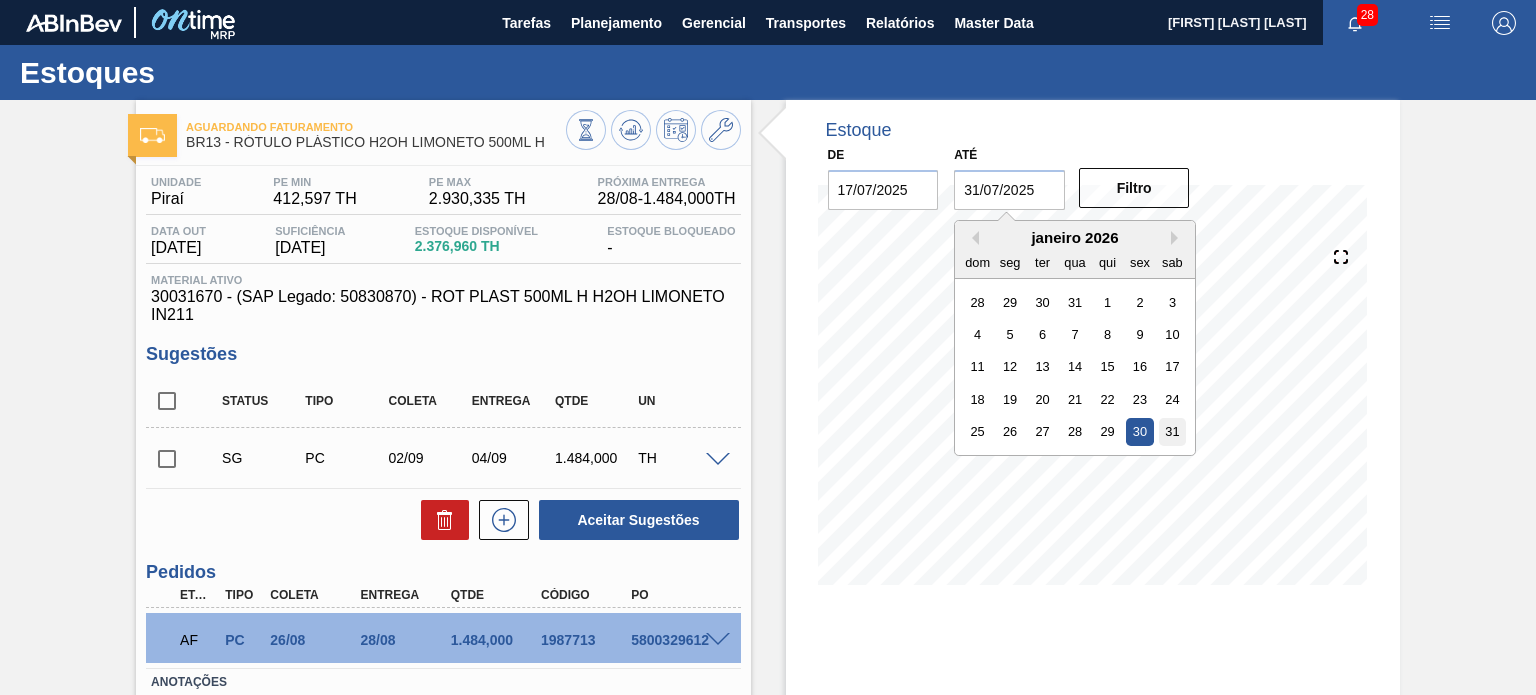 click on "31" at bounding box center [1172, 431] 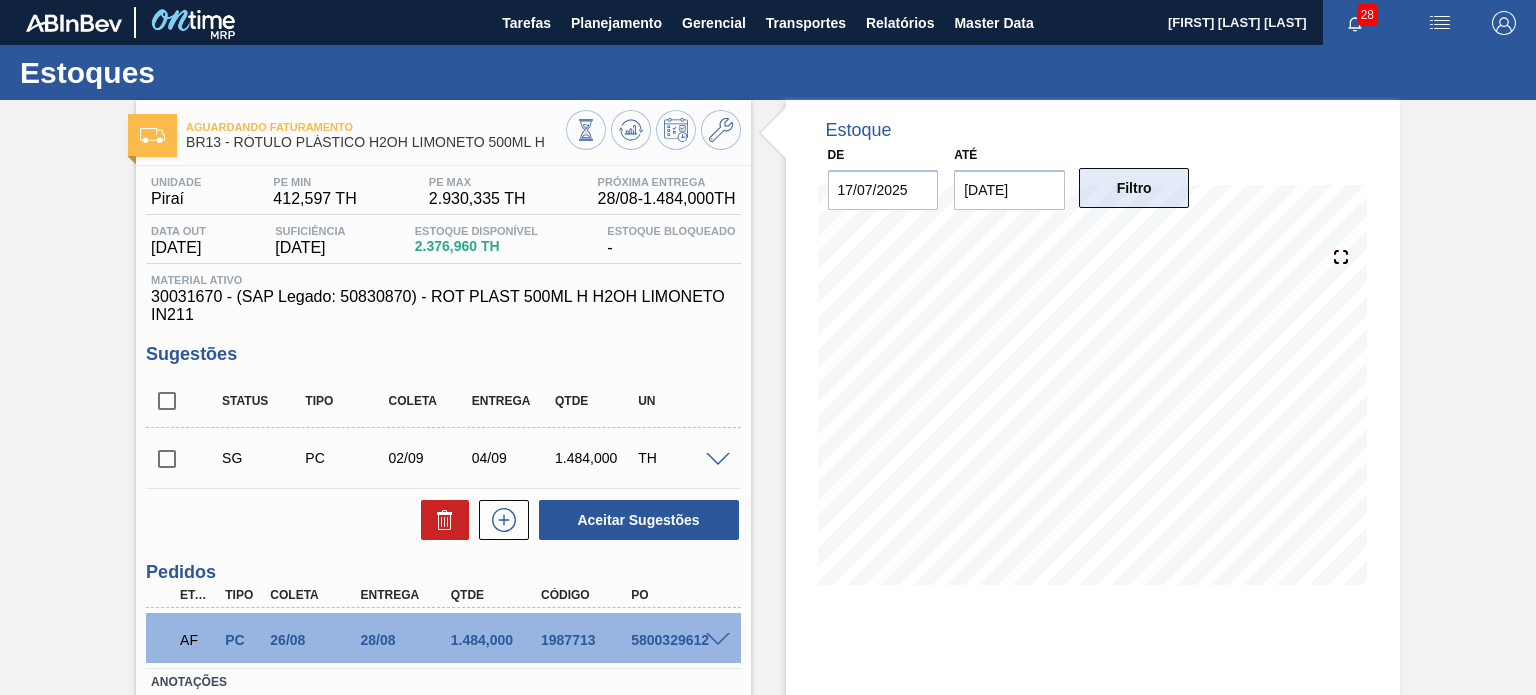 click on "Filtro" at bounding box center [1134, 188] 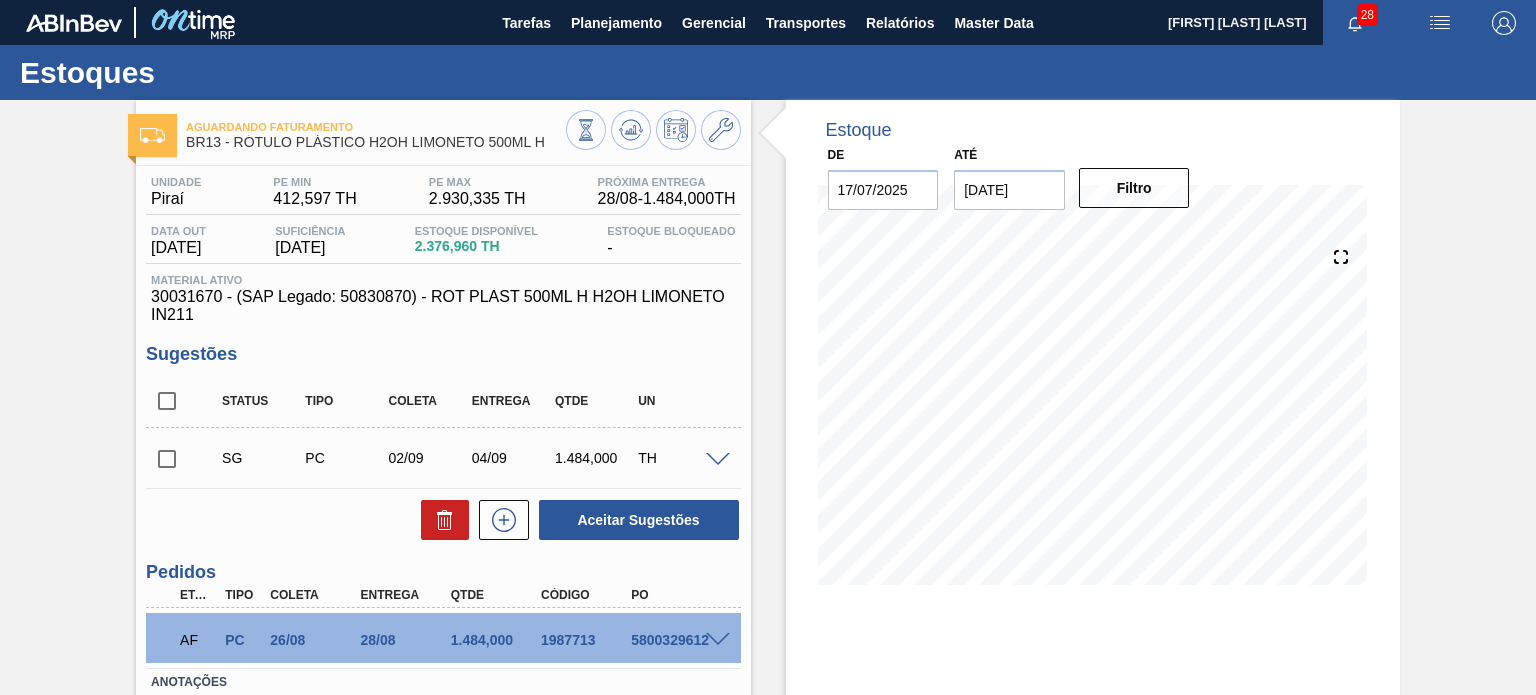scroll, scrollTop: 100, scrollLeft: 0, axis: vertical 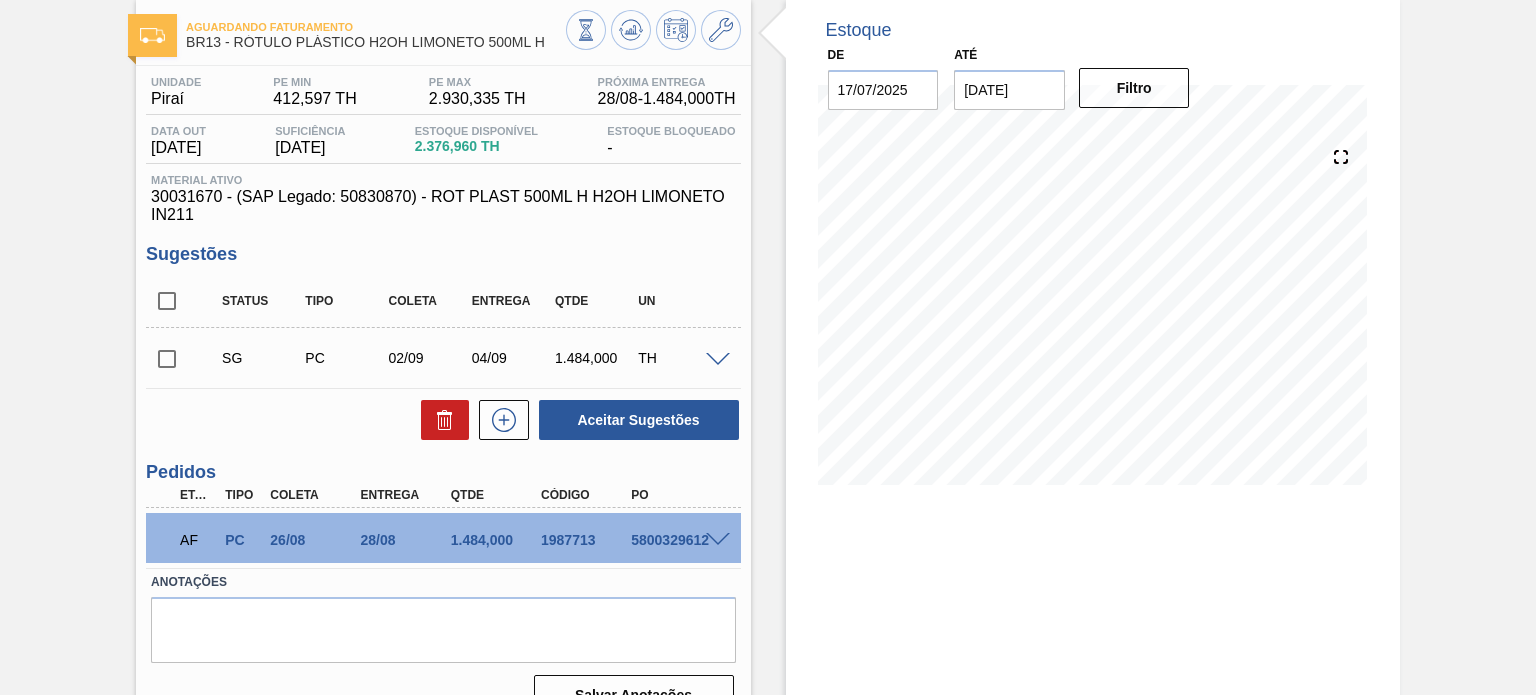 type 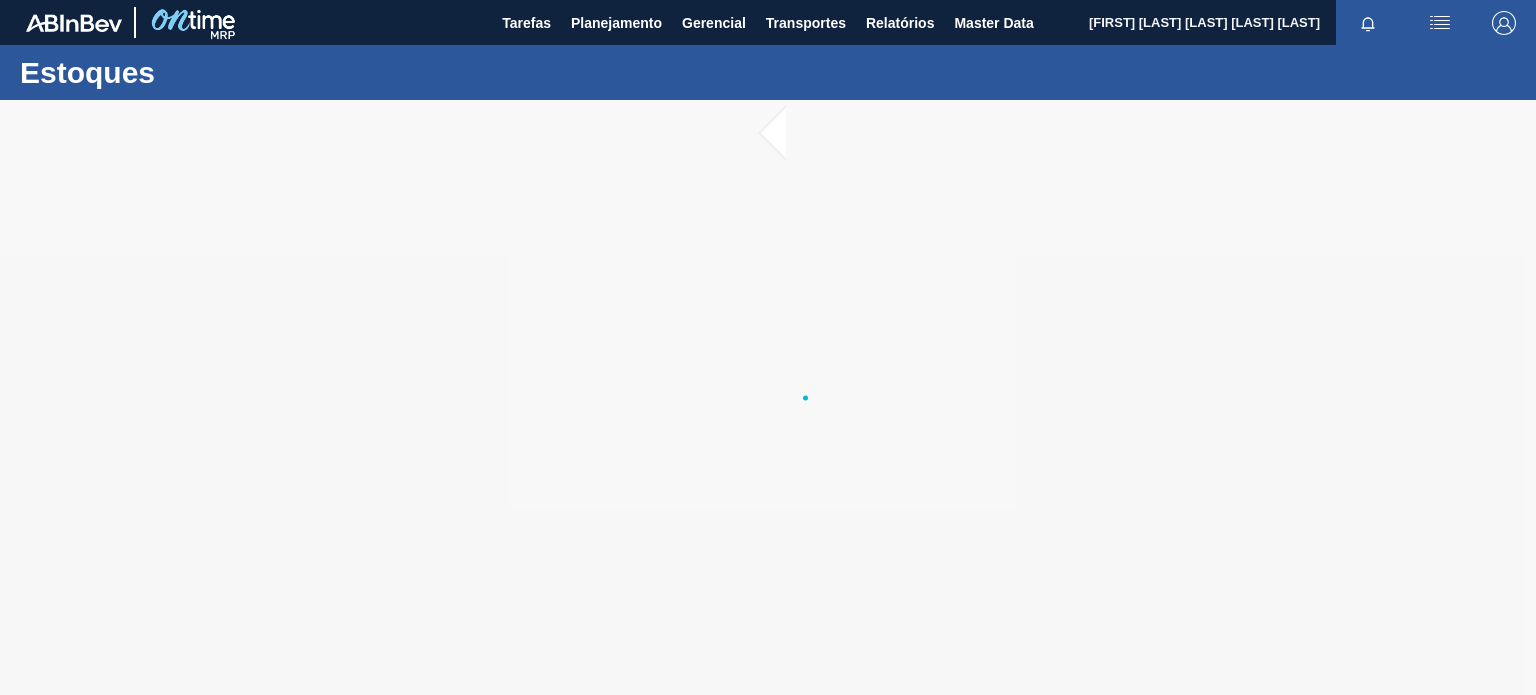 scroll, scrollTop: 0, scrollLeft: 0, axis: both 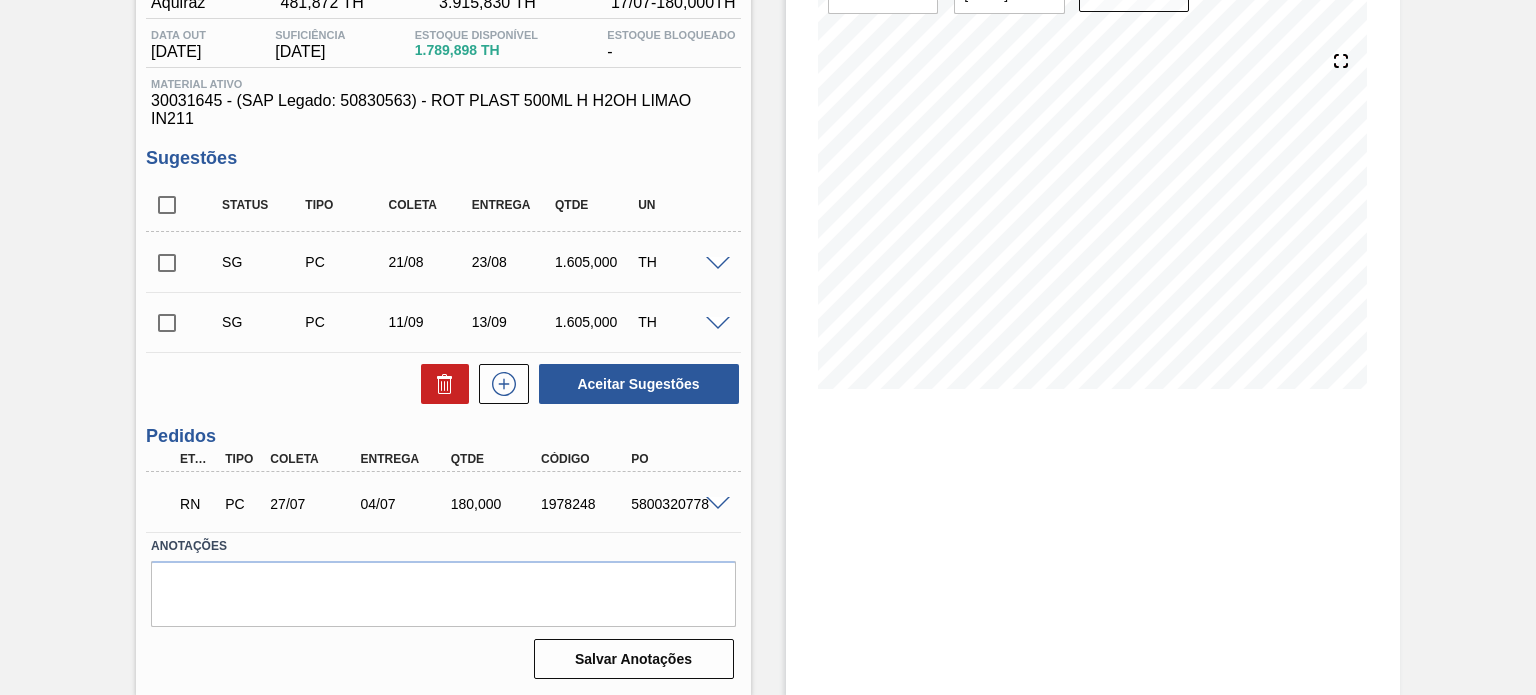 click at bounding box center [718, 504] 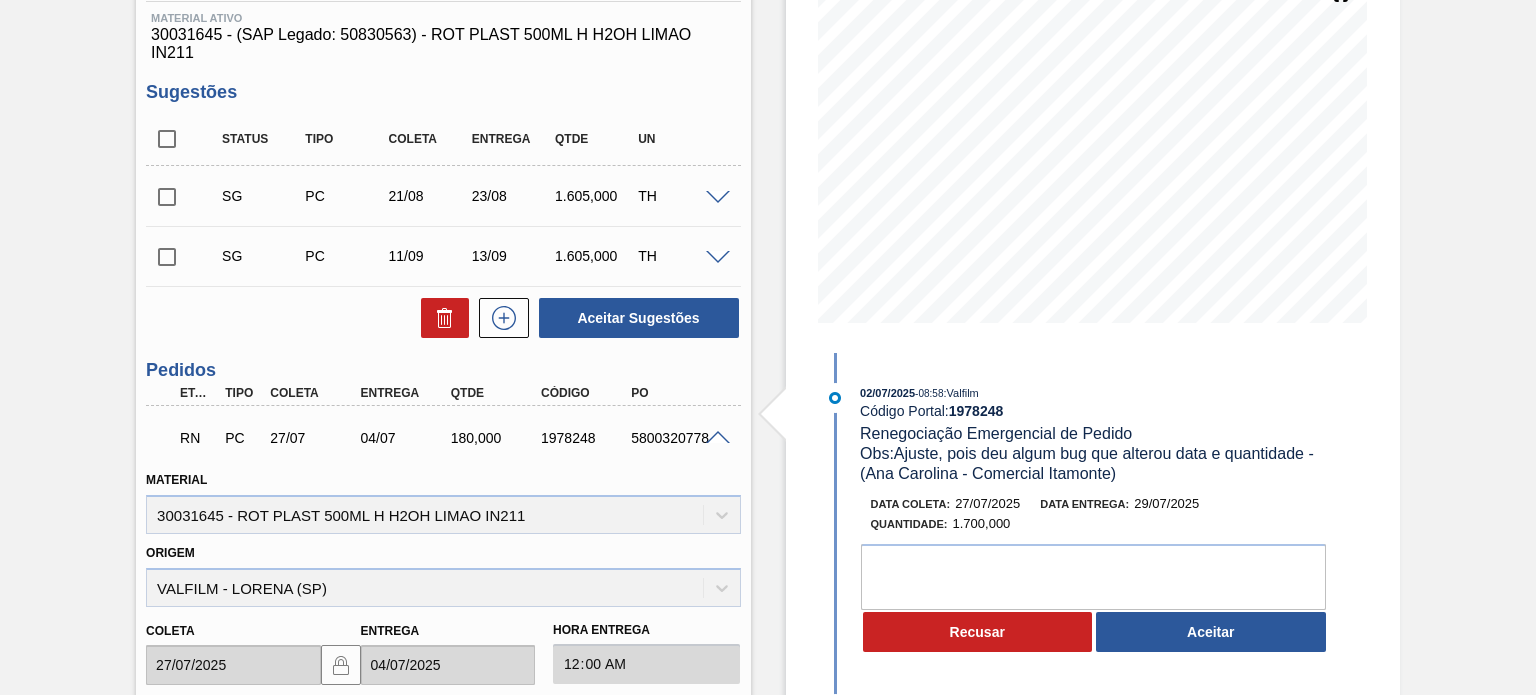 scroll, scrollTop: 296, scrollLeft: 0, axis: vertical 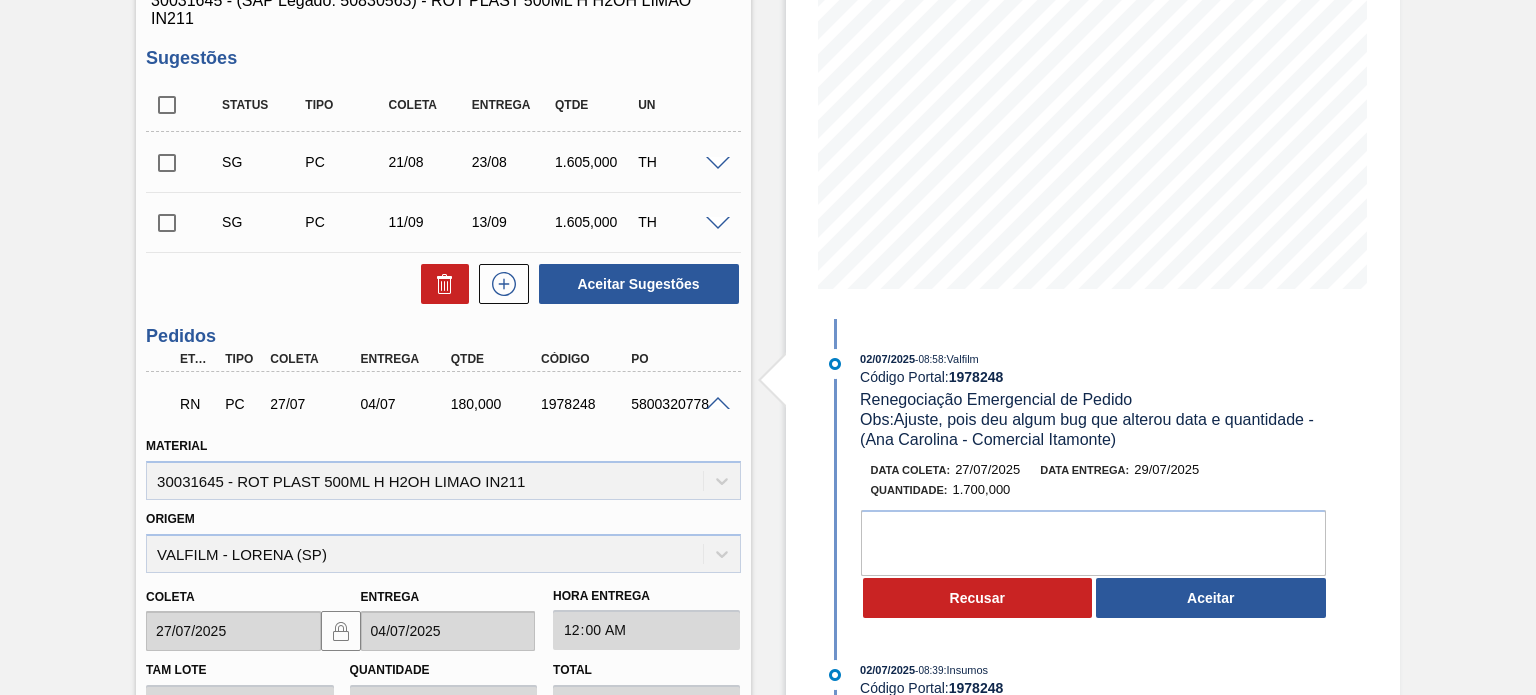 click on "04/07" at bounding box center (405, 404) 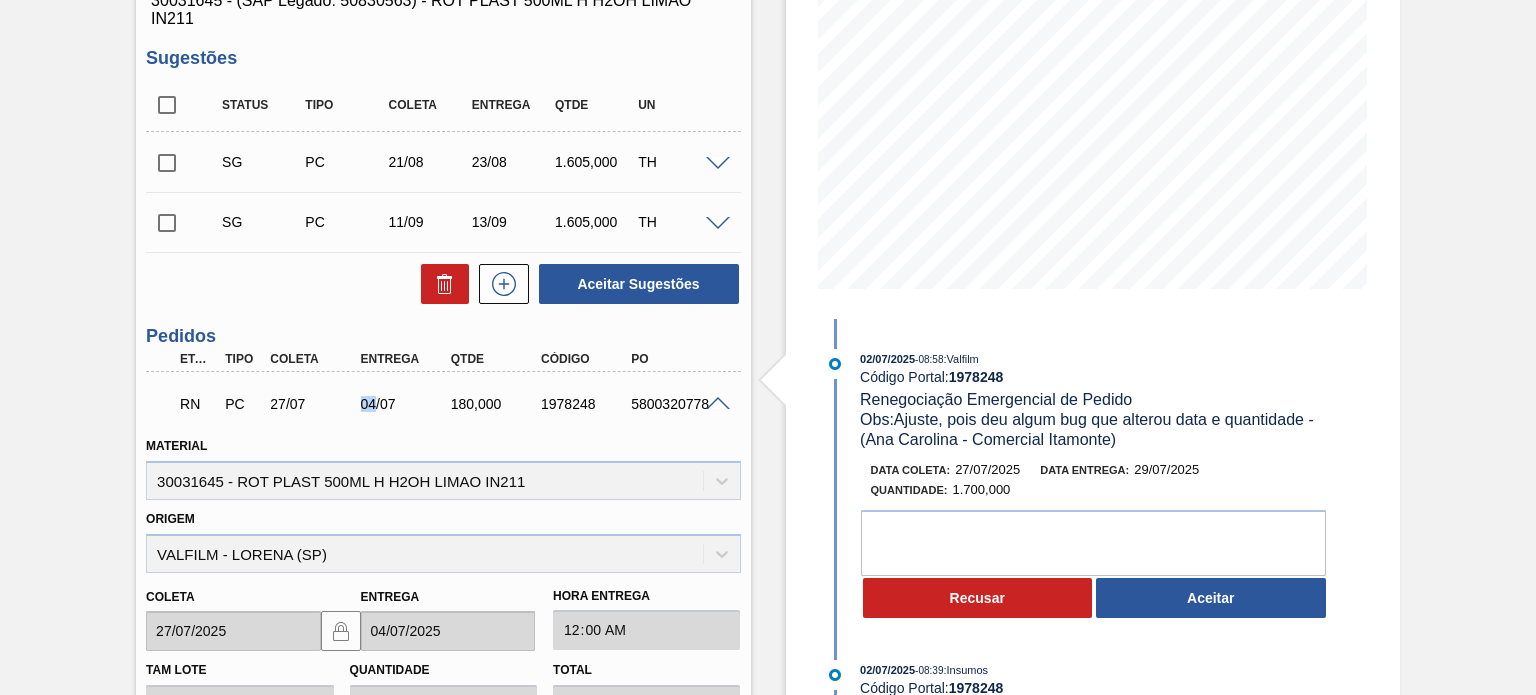 click on "04/07" at bounding box center (405, 404) 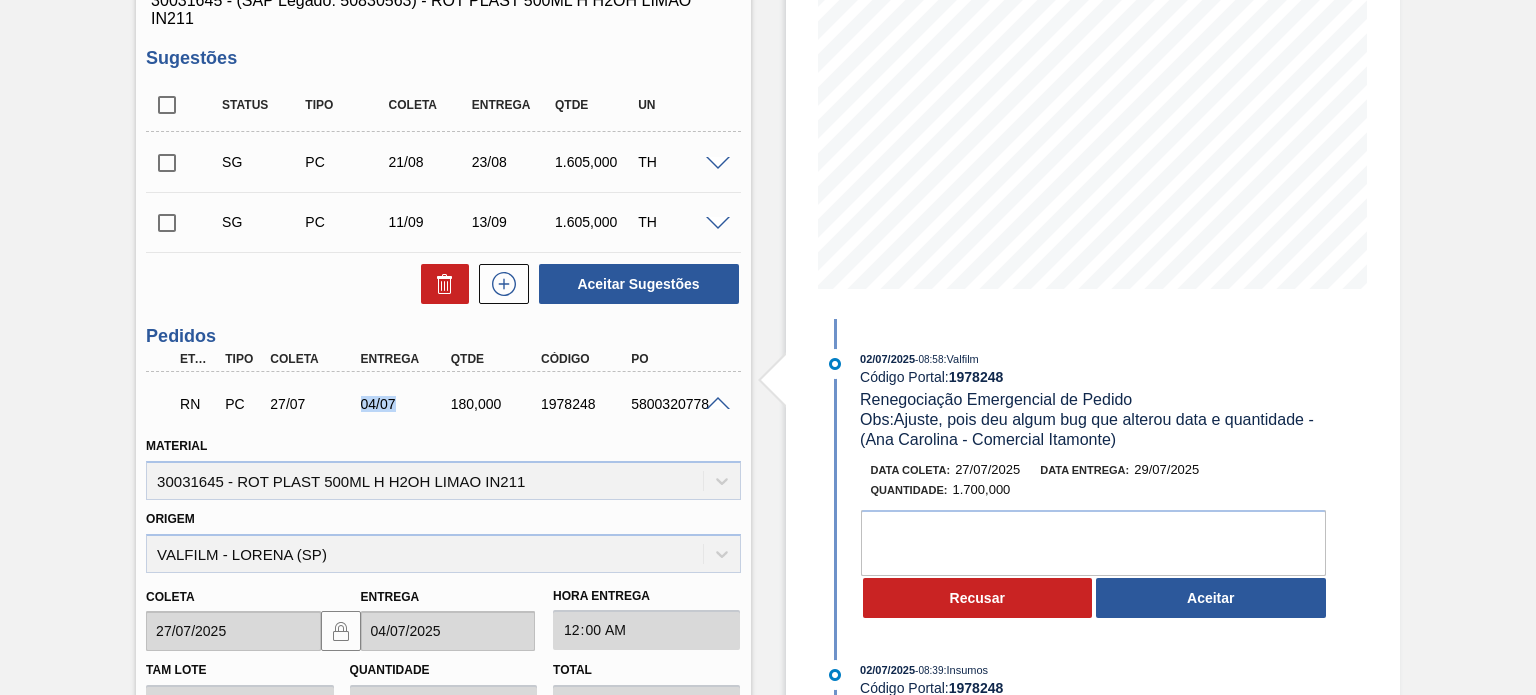 click on "04/07" at bounding box center (405, 404) 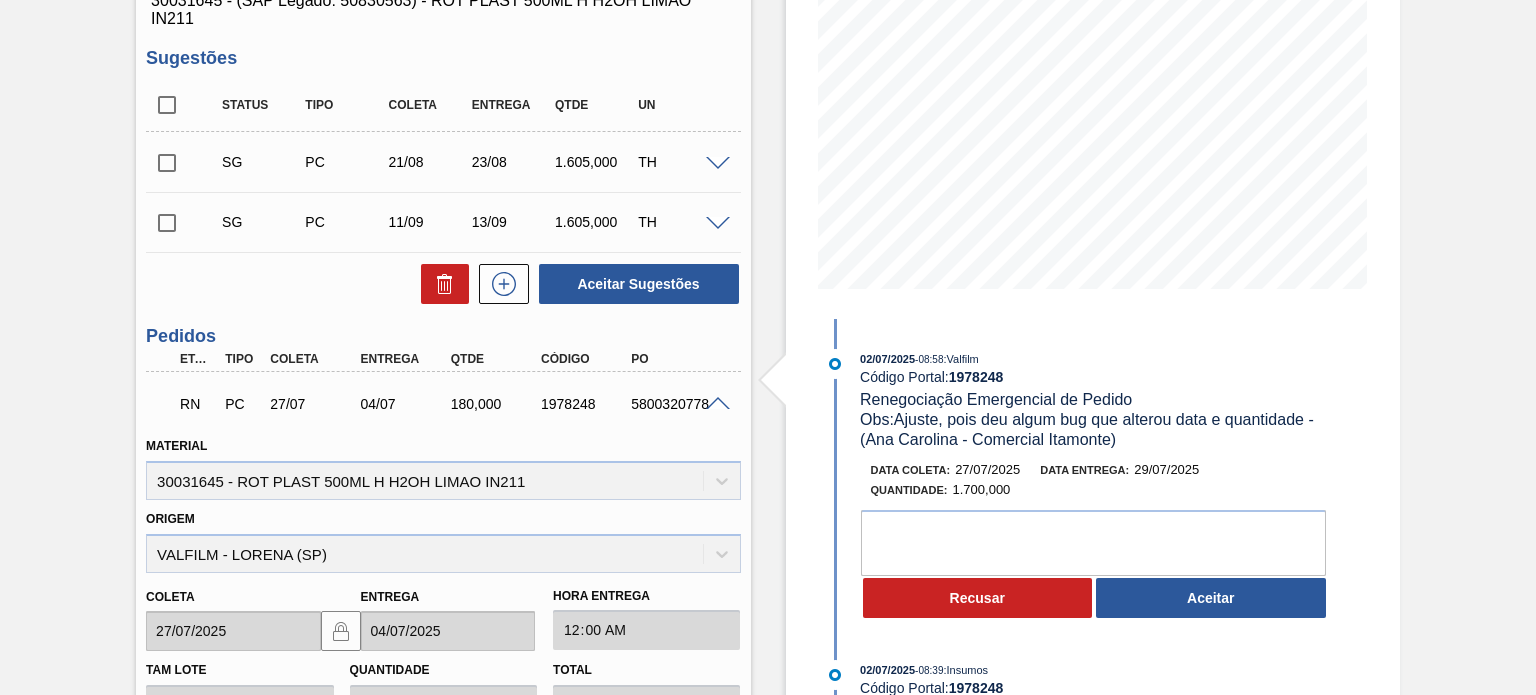 click on "1978248" at bounding box center [585, 404] 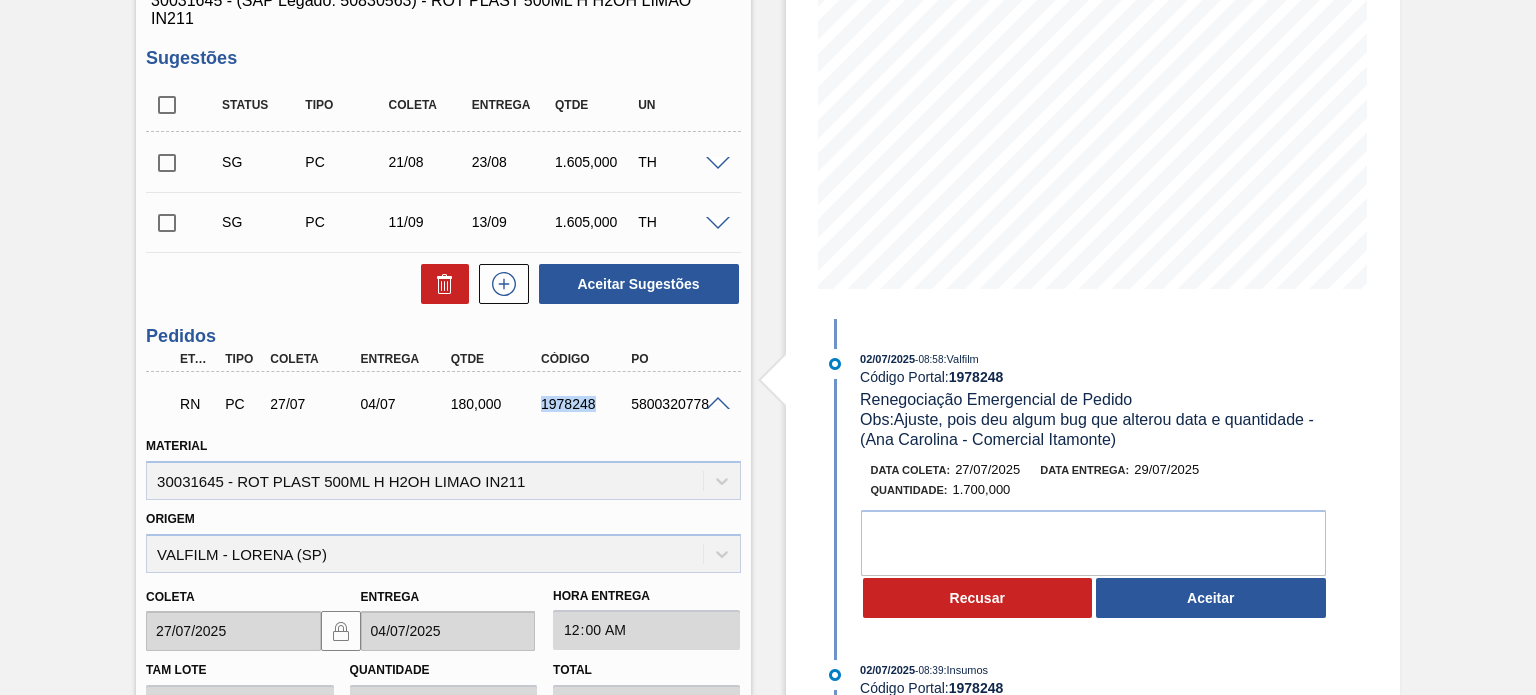 click on "1978248" at bounding box center (585, 404) 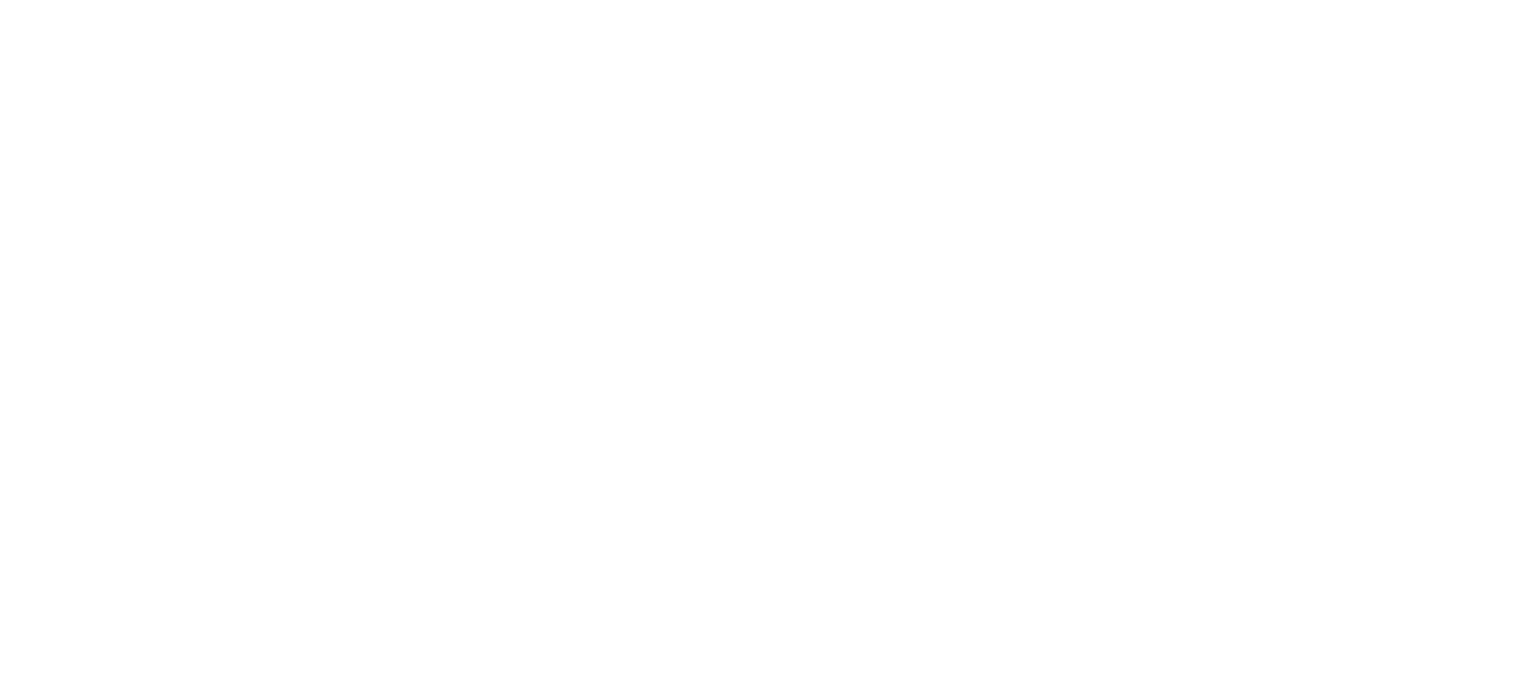scroll, scrollTop: 0, scrollLeft: 0, axis: both 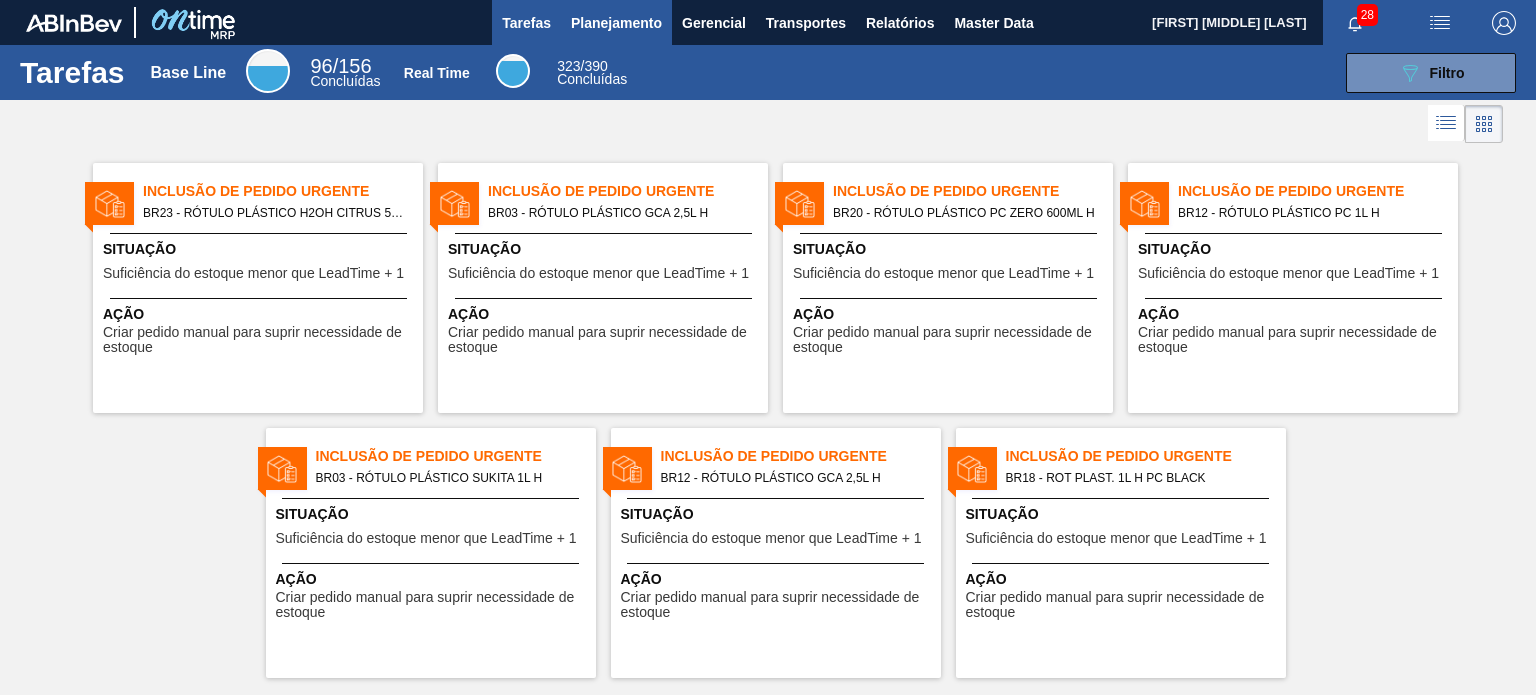 click on "Planejamento" at bounding box center (616, 23) 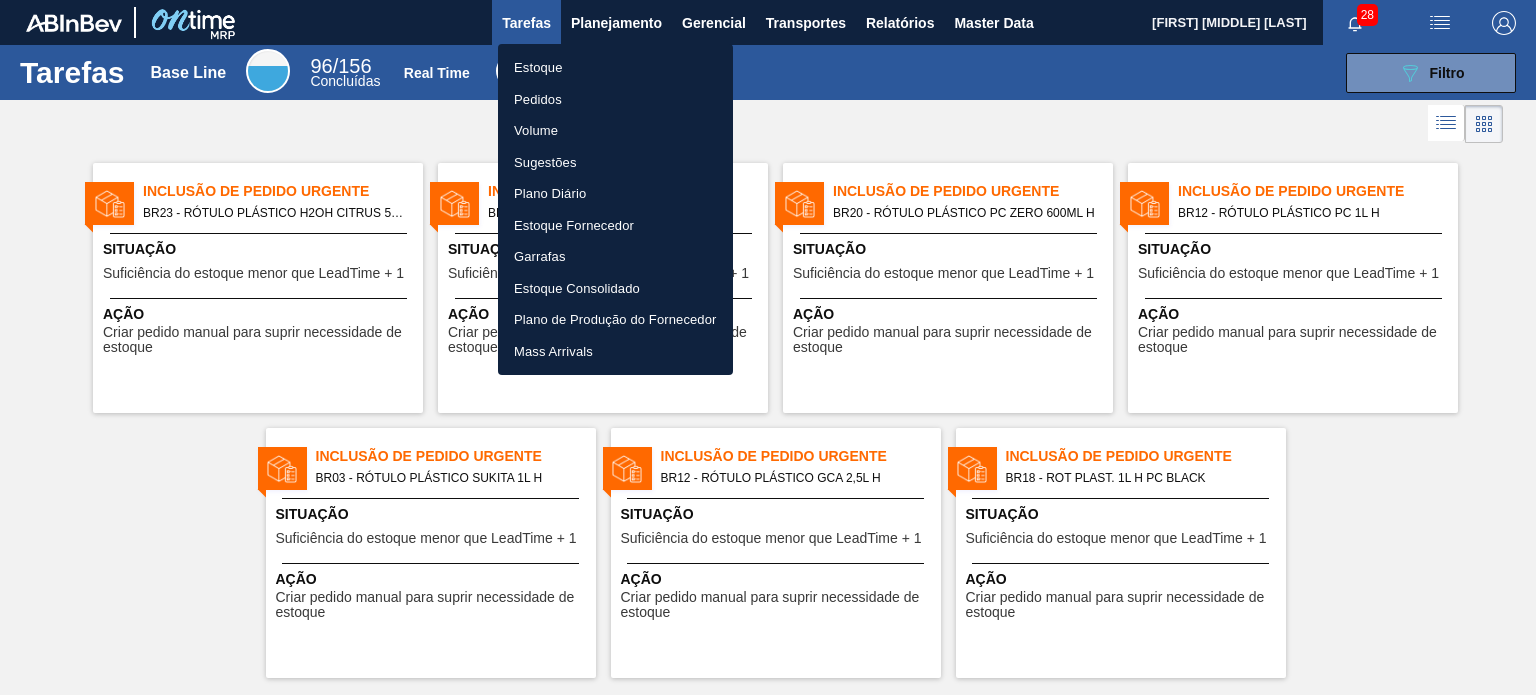 click on "Estoque" at bounding box center [615, 68] 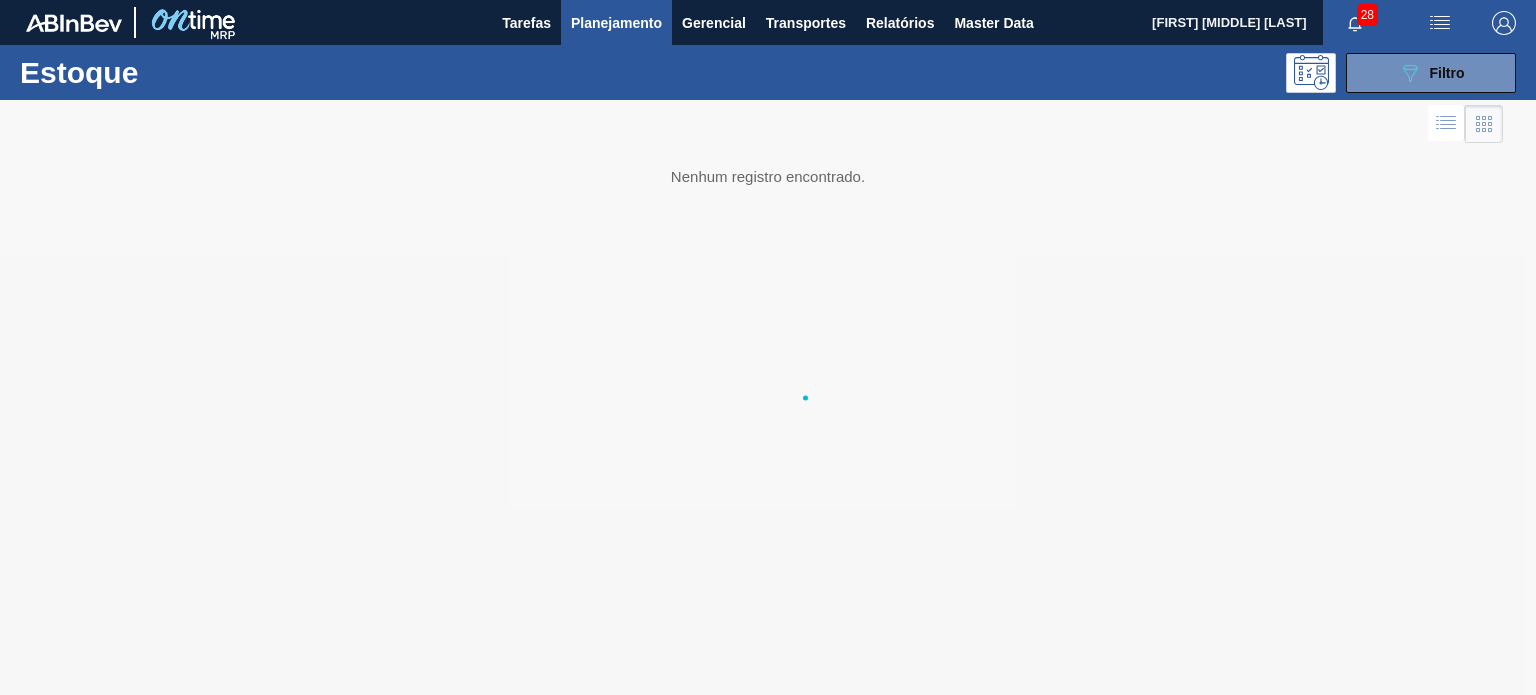 type 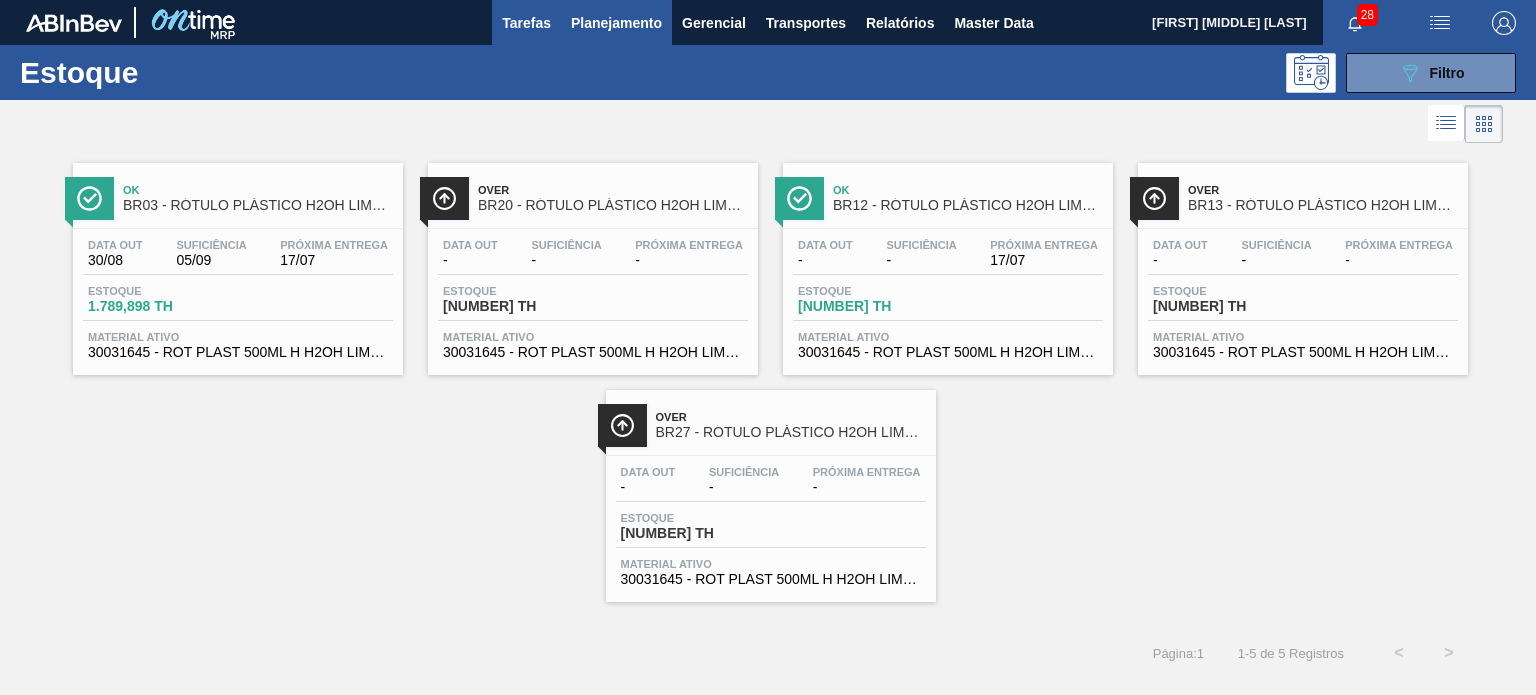 click on "Tarefas" at bounding box center (526, 23) 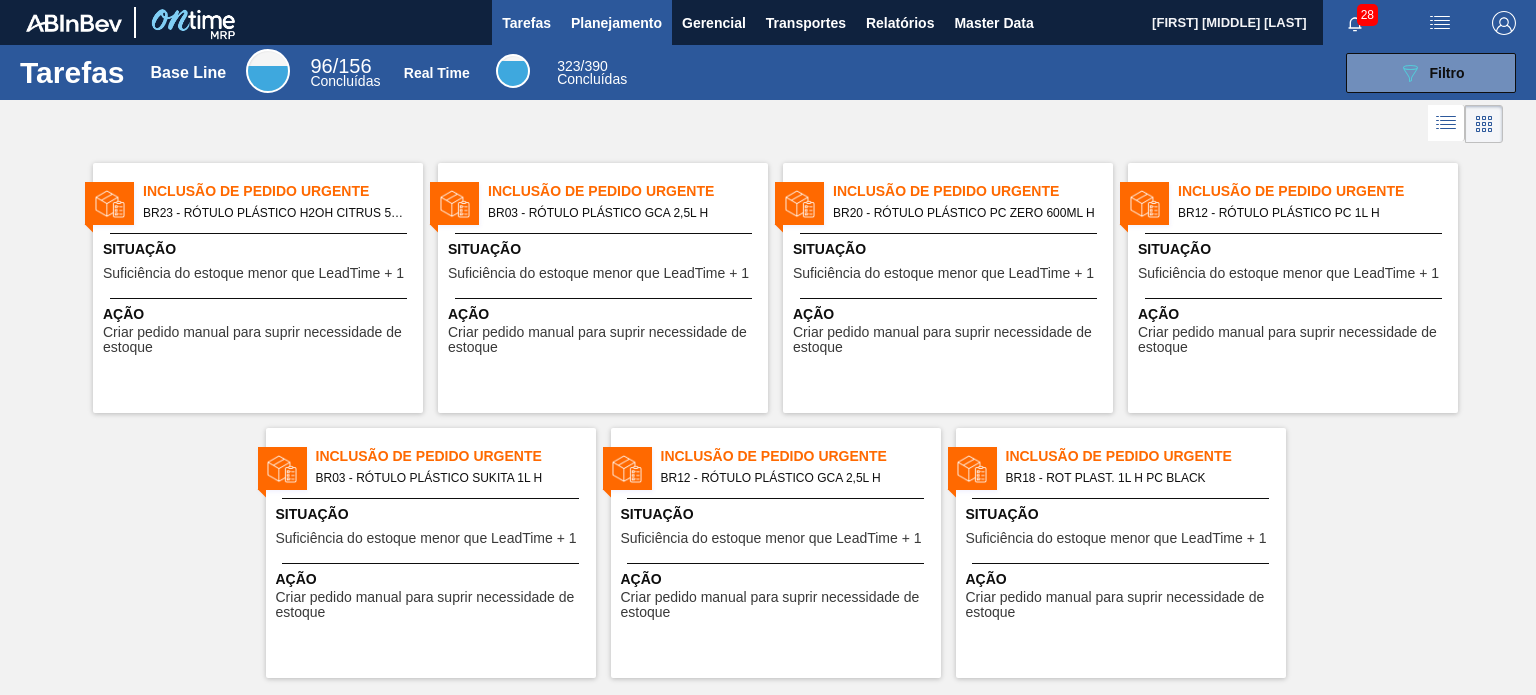 click on "Planejamento" at bounding box center (616, 23) 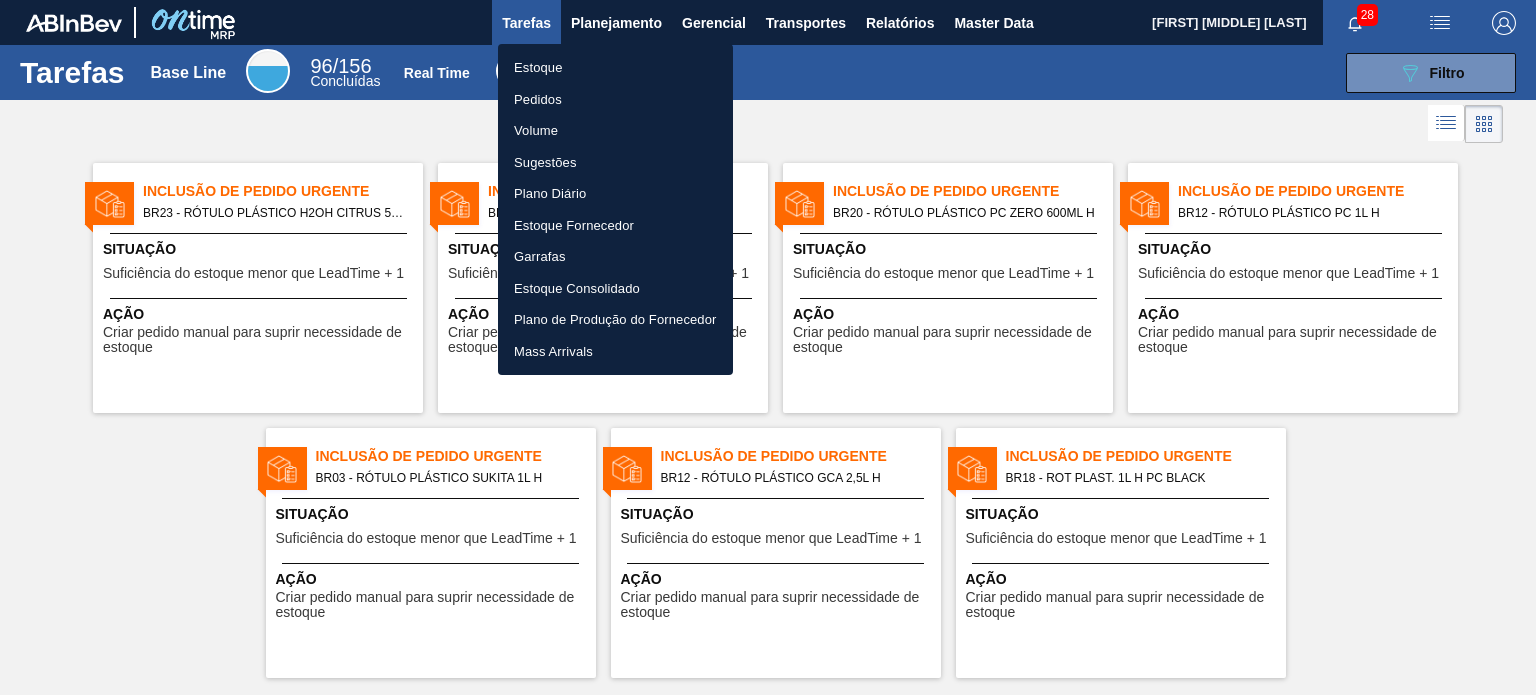 click on "Estoque" at bounding box center (615, 68) 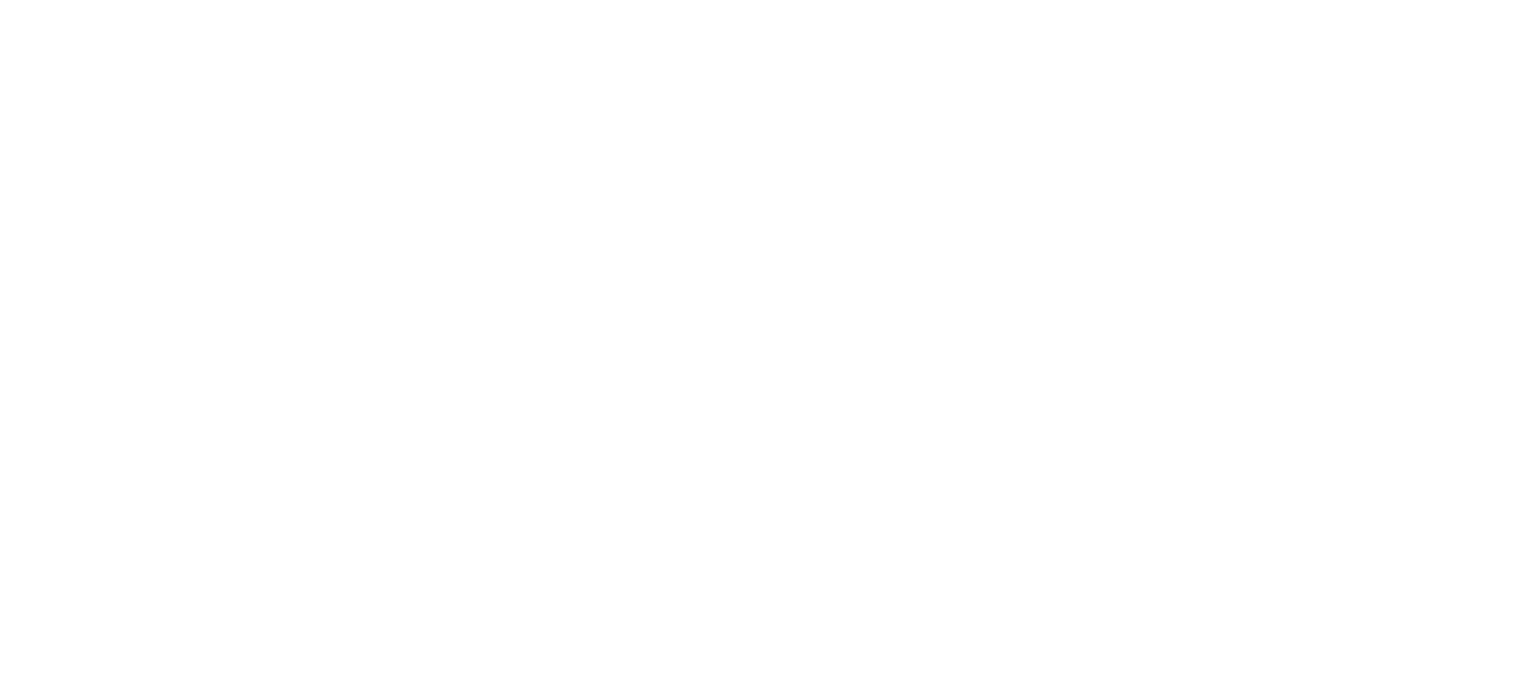 click at bounding box center (768, 0) 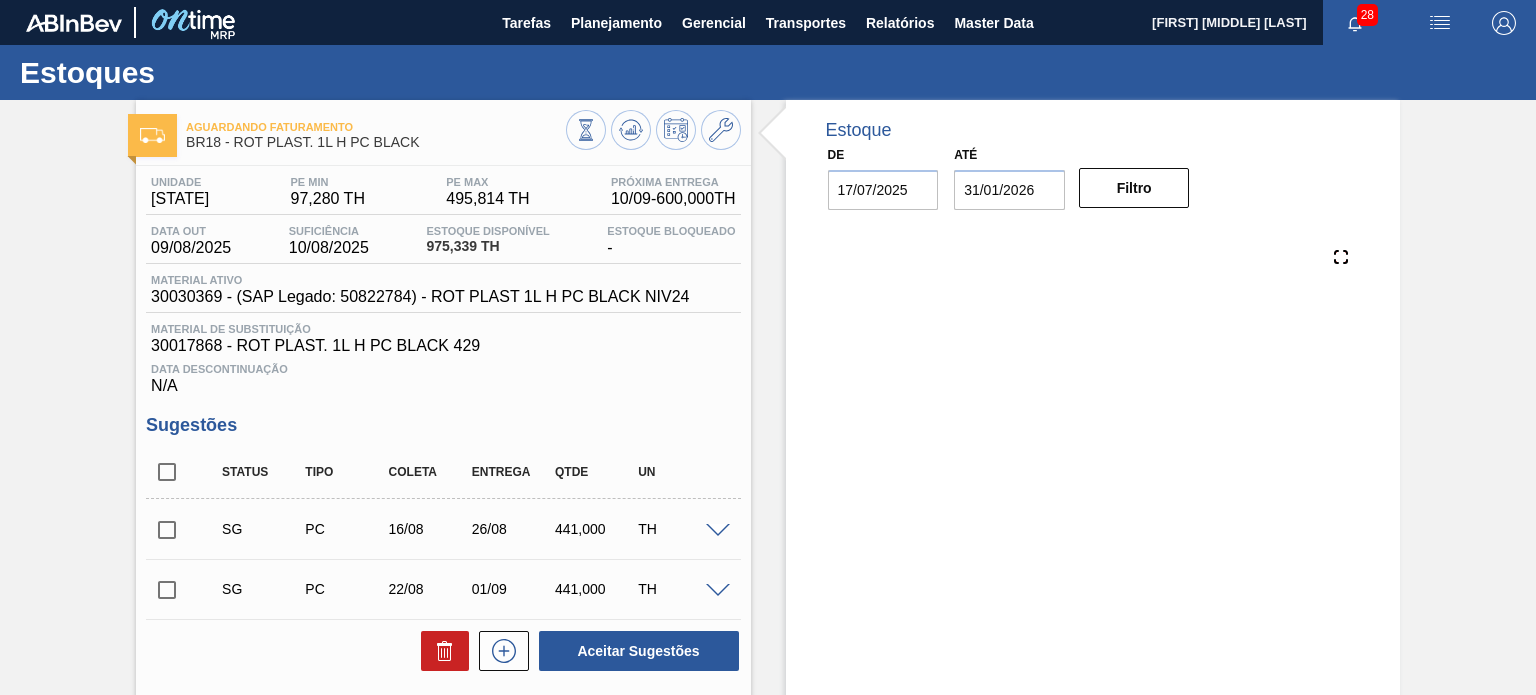 scroll, scrollTop: 0, scrollLeft: 0, axis: both 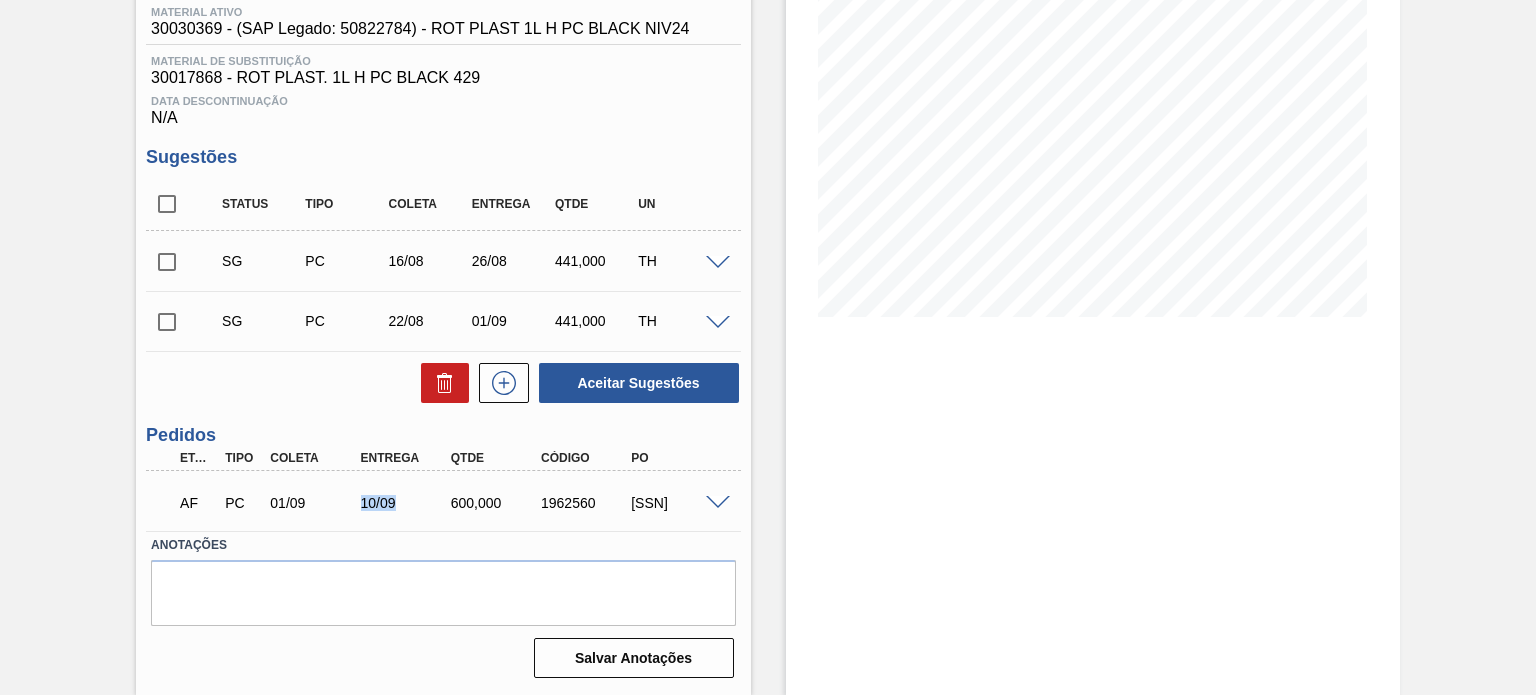 drag, startPoint x: 411, startPoint y: 497, endPoint x: 353, endPoint y: 491, distance: 58.30952 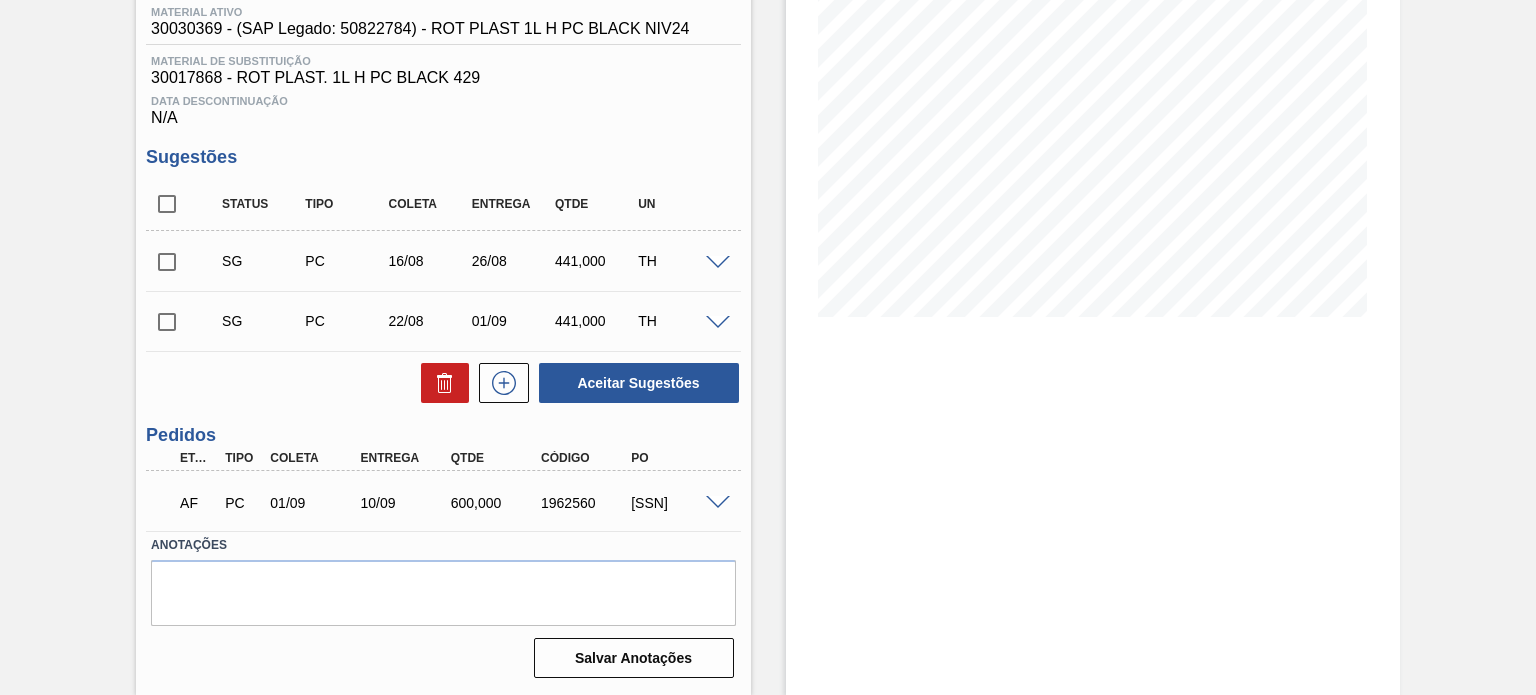 click on "AF   PC [DATE] [DATE] [PRICE] [NUMBER] [SSN]" at bounding box center (437, 501) 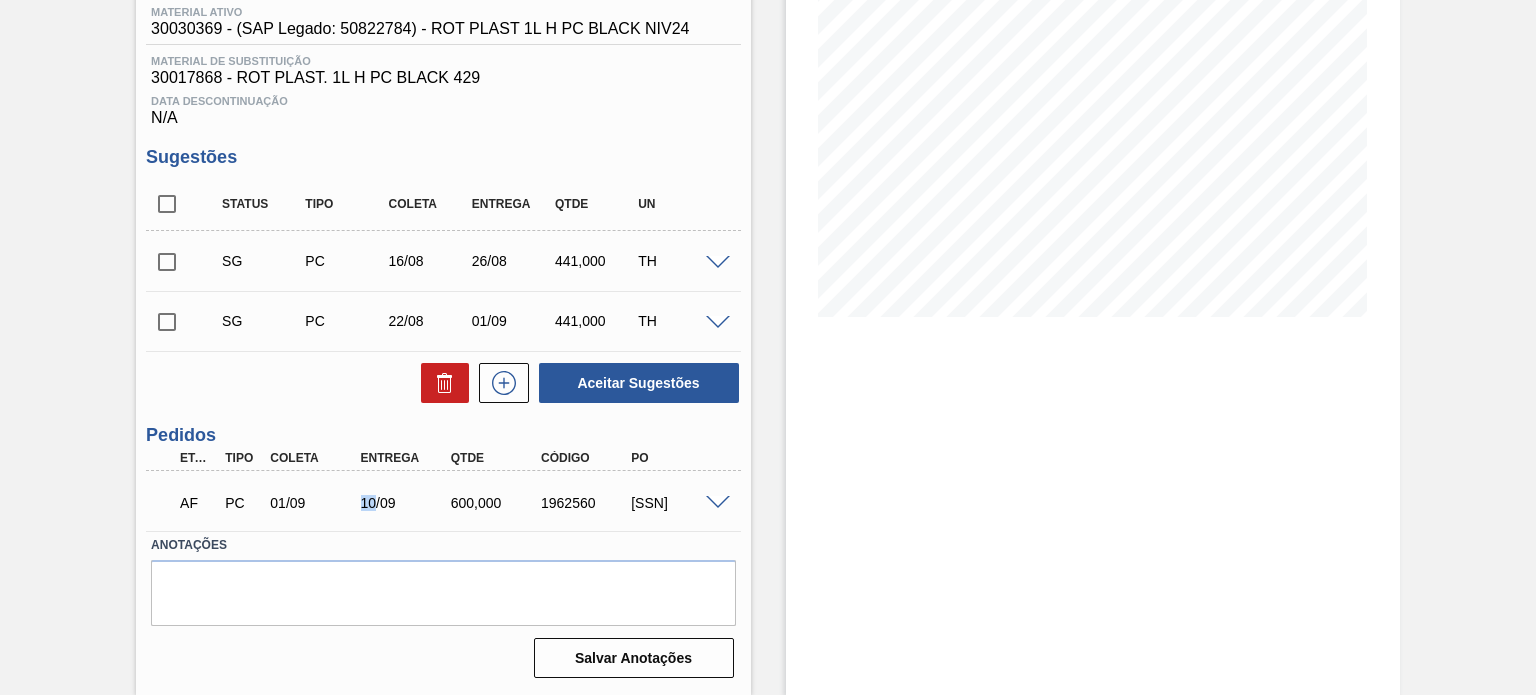click on "10/09" at bounding box center (405, 503) 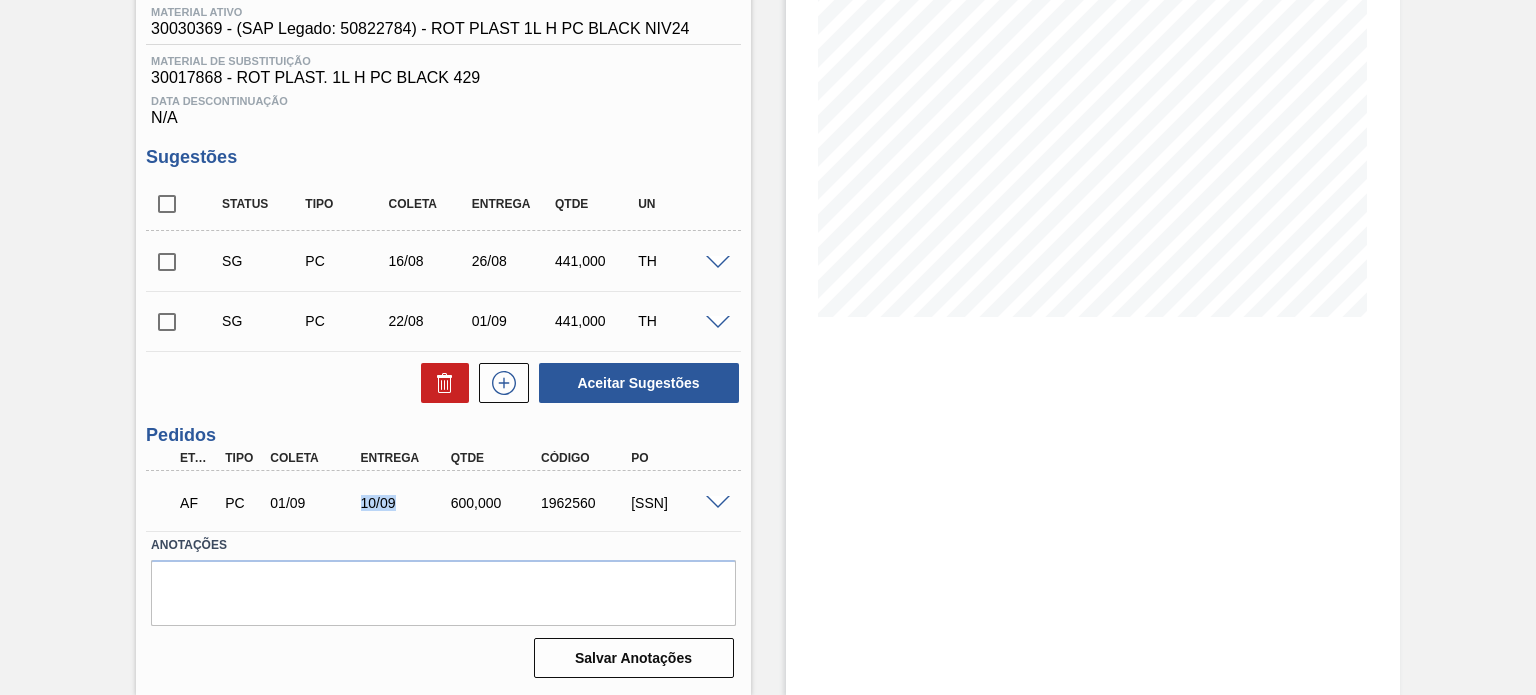 click on "10/09" at bounding box center [405, 503] 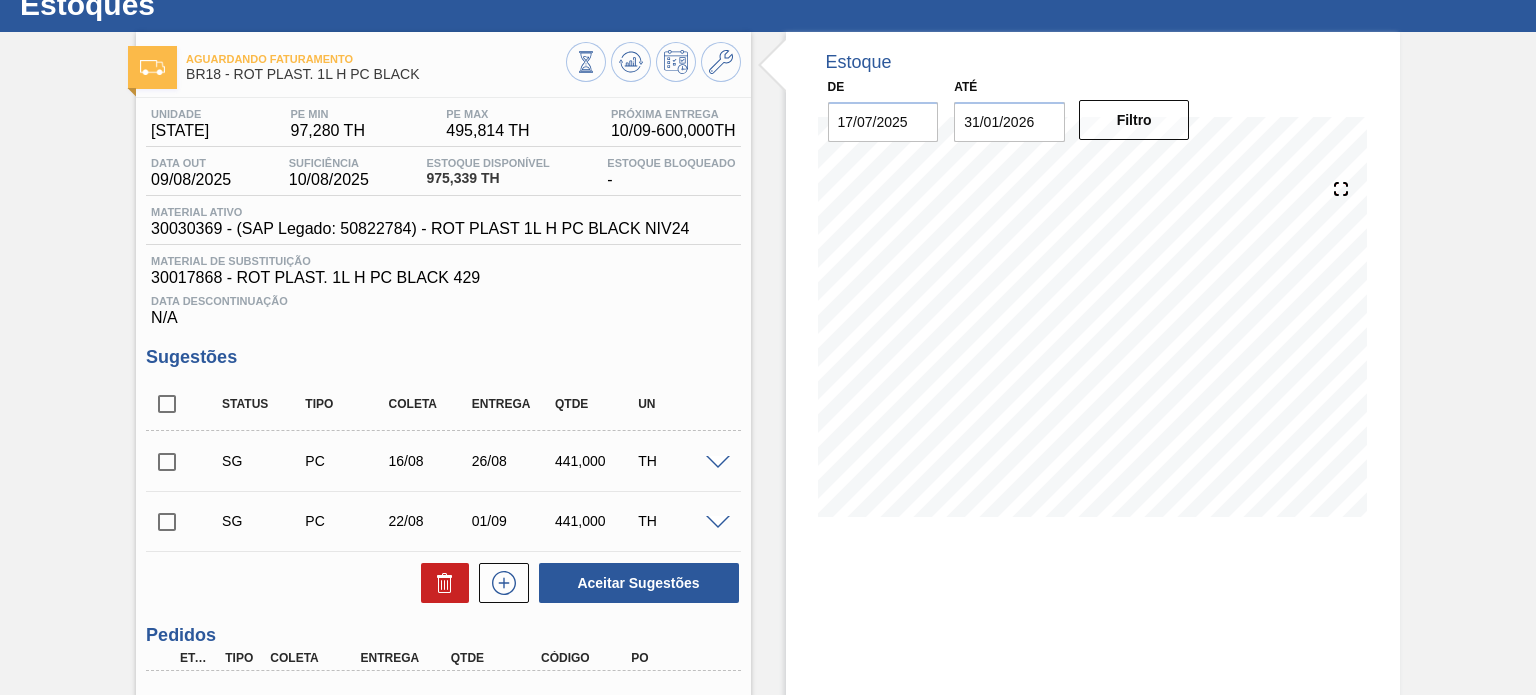 scroll, scrollTop: 0, scrollLeft: 0, axis: both 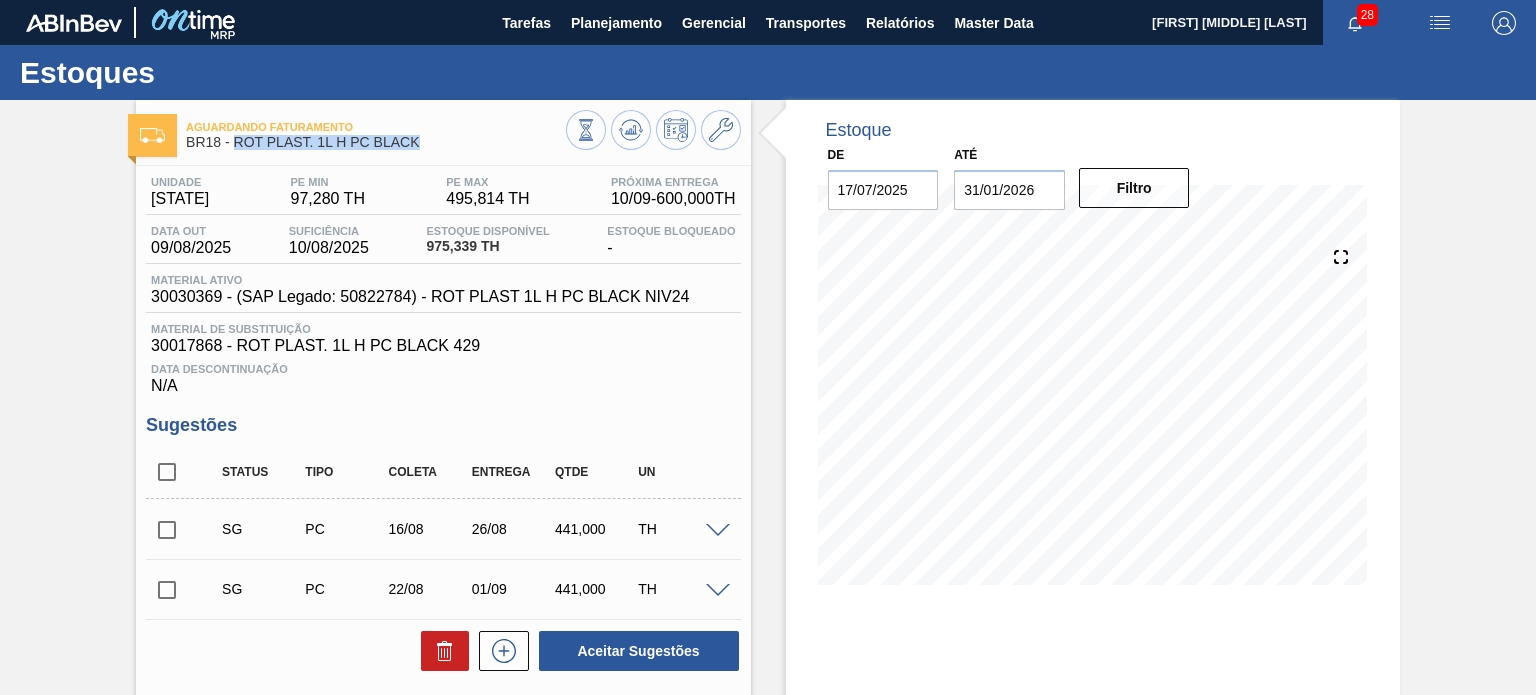 drag, startPoint x: 437, startPoint y: 154, endPoint x: 234, endPoint y: 151, distance: 203.02217 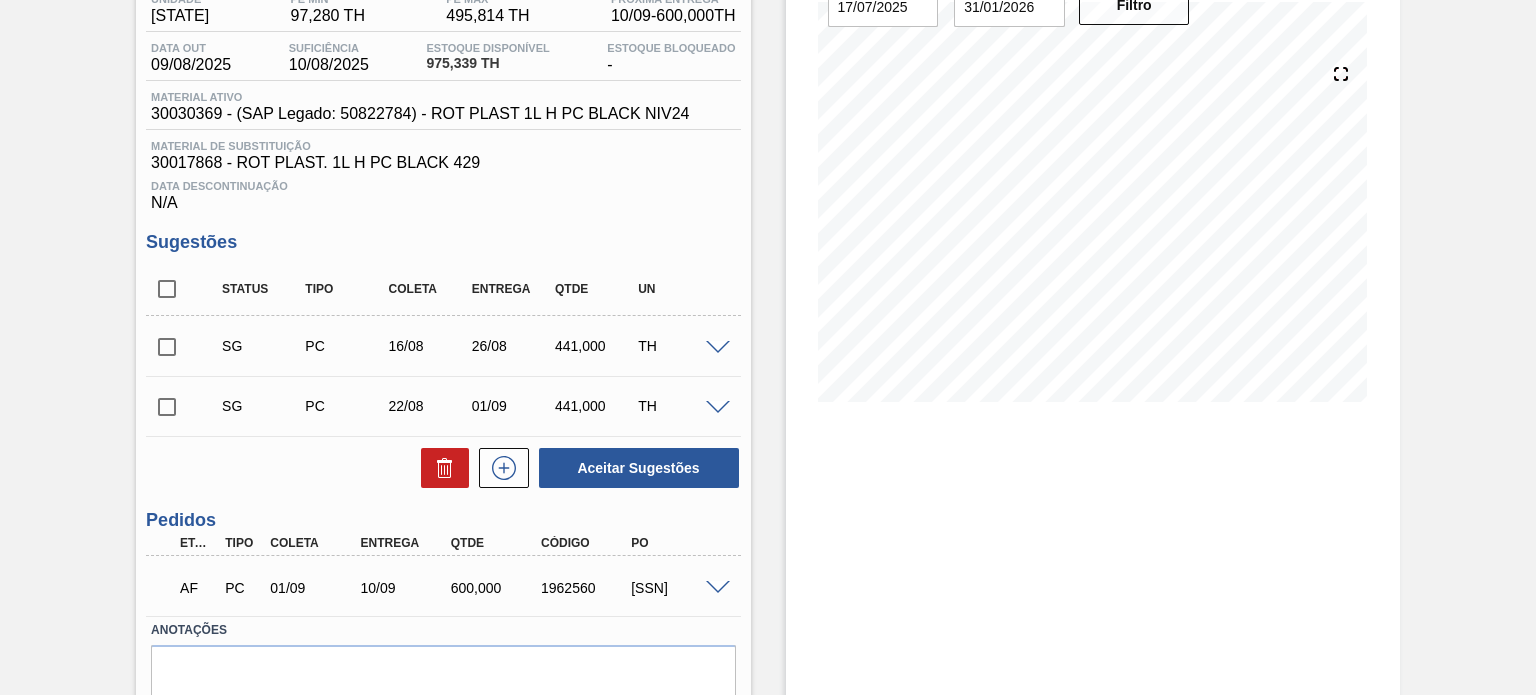 scroll, scrollTop: 268, scrollLeft: 0, axis: vertical 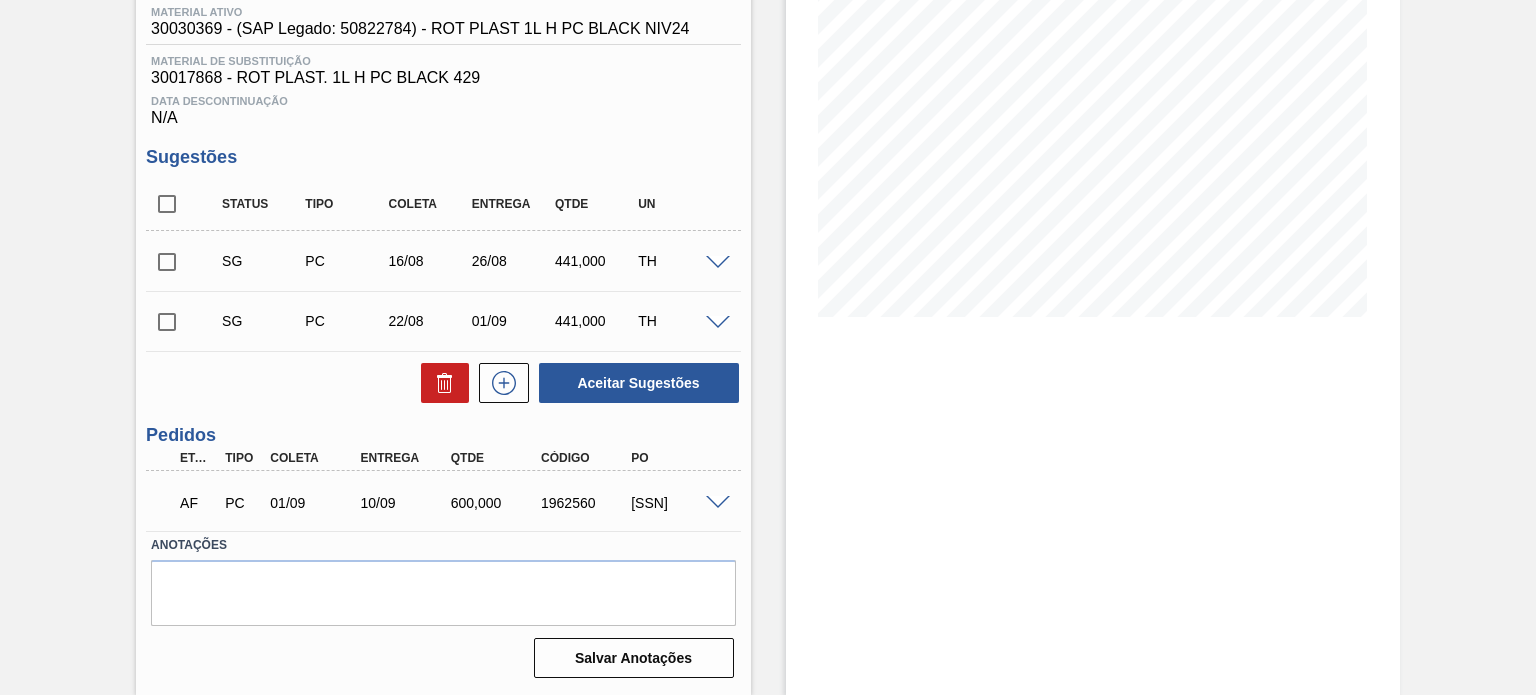 click at bounding box center [718, 503] 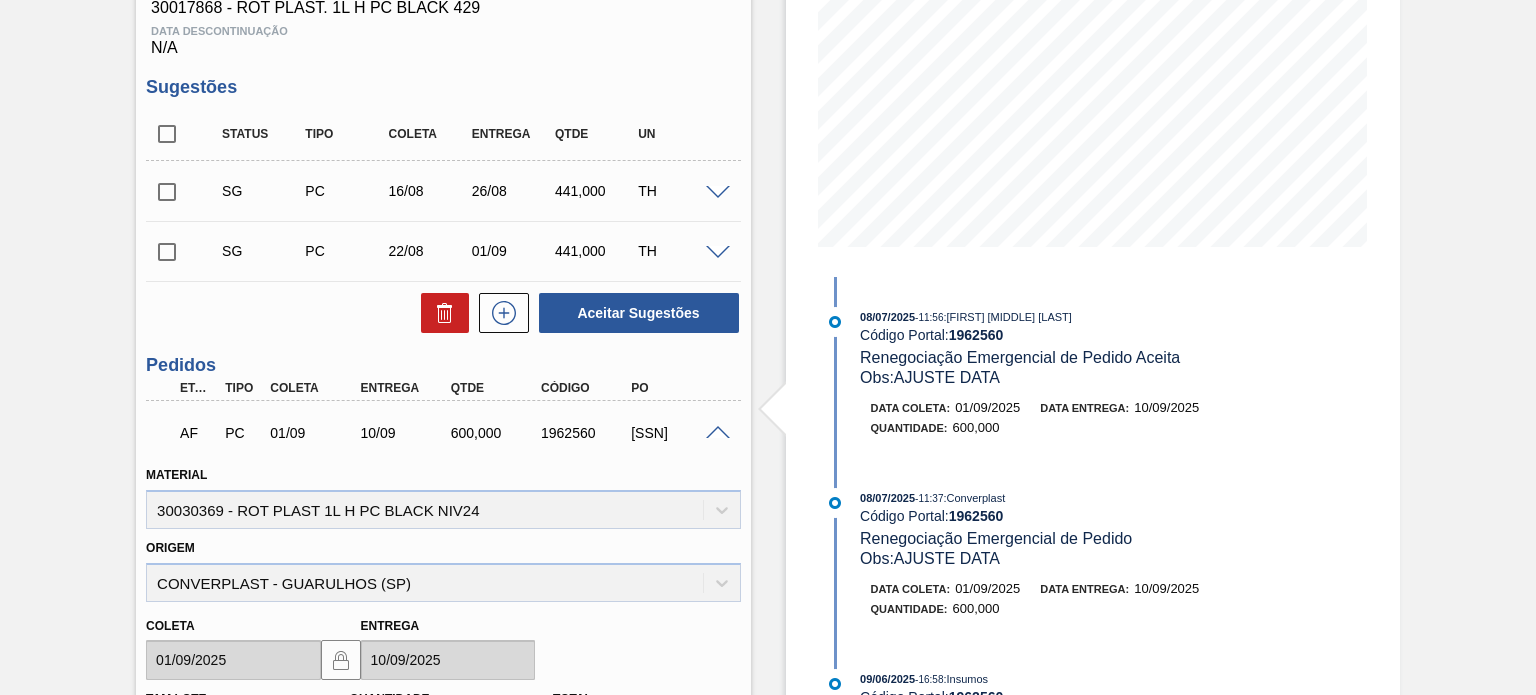 scroll, scrollTop: 368, scrollLeft: 0, axis: vertical 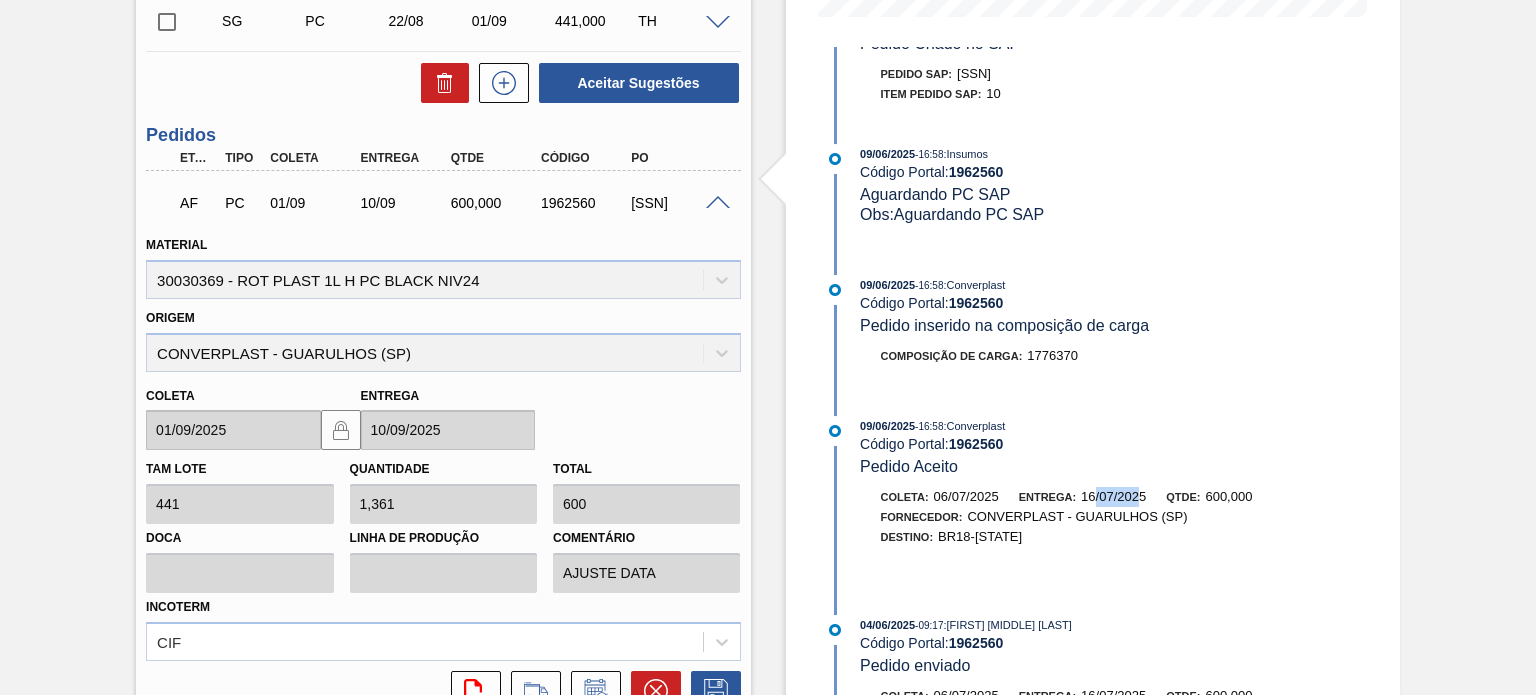 drag, startPoint x: 1140, startPoint y: 490, endPoint x: 1094, endPoint y: 491, distance: 46.010868 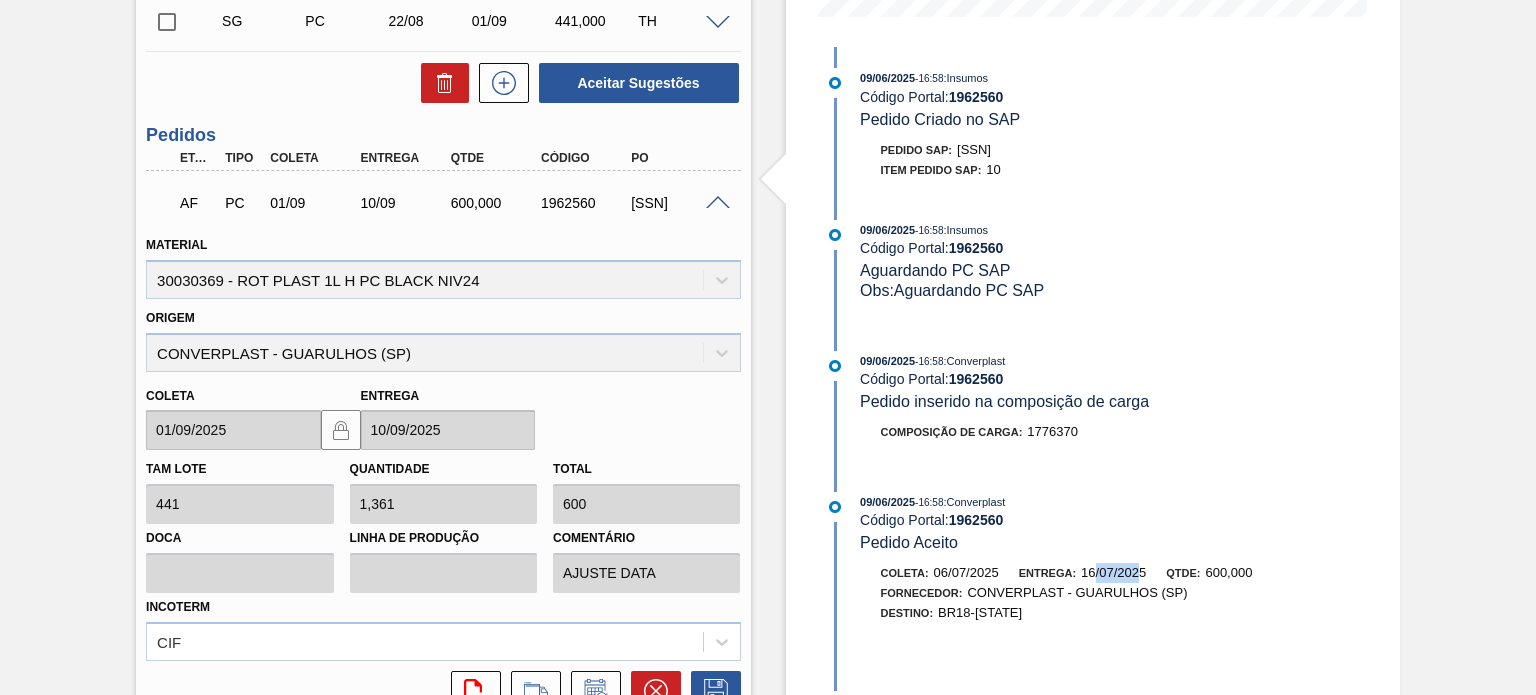 scroll, scrollTop: 0, scrollLeft: 0, axis: both 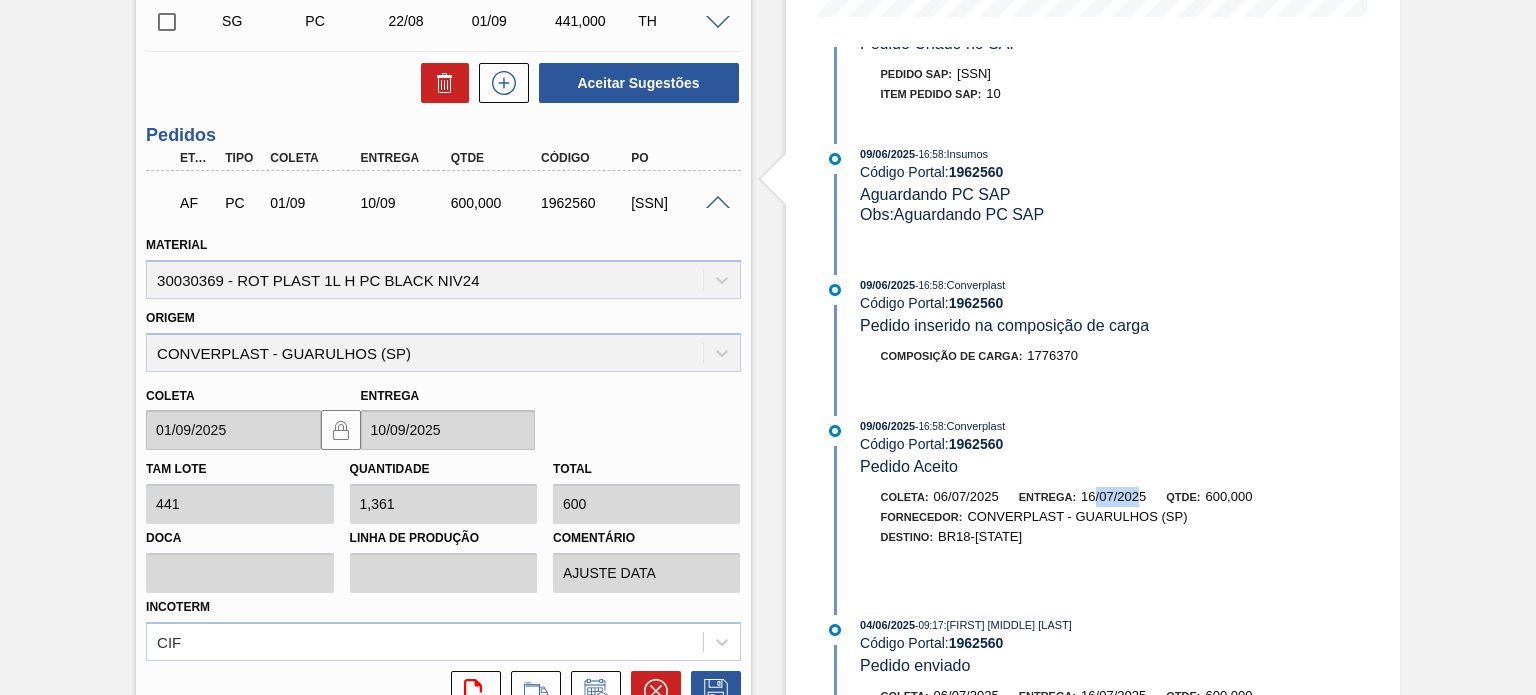 click on "16/07/2025" at bounding box center [1113, 496] 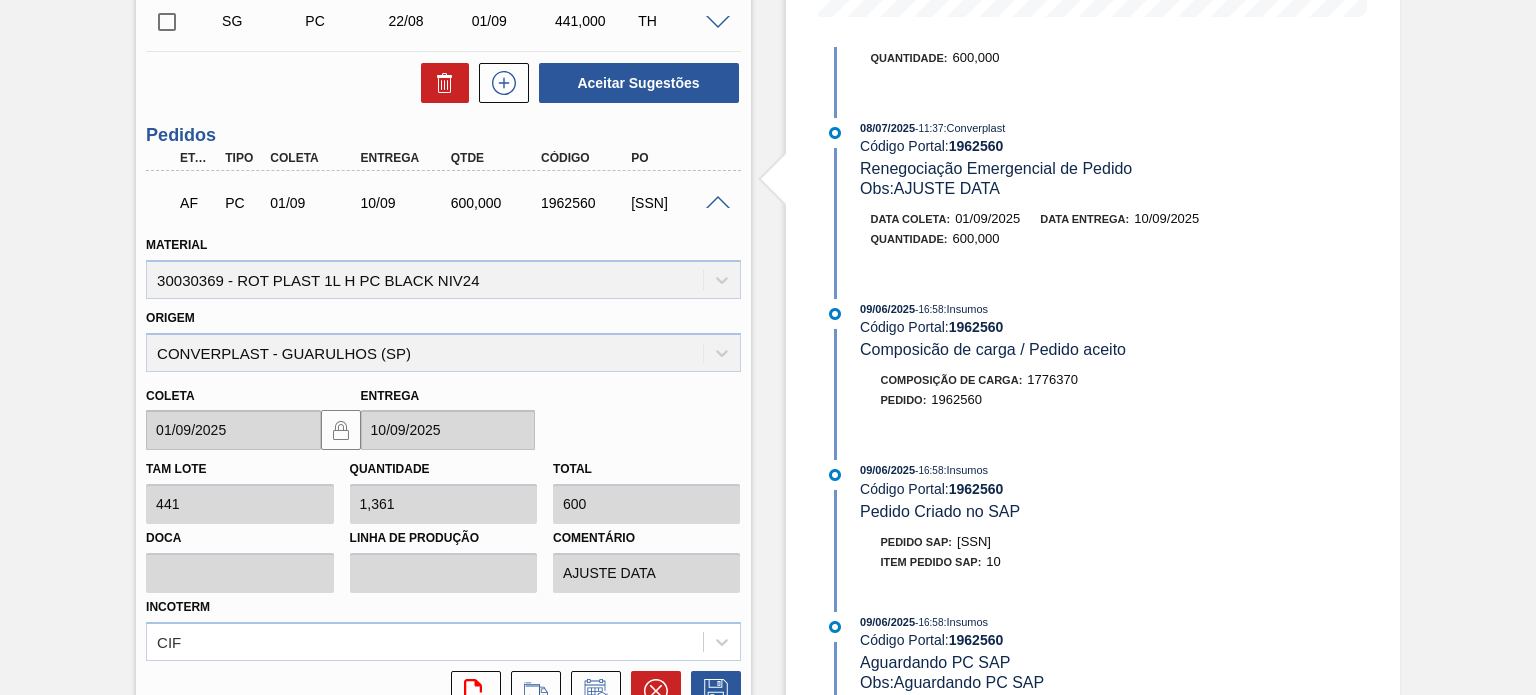 scroll, scrollTop: 32, scrollLeft: 0, axis: vertical 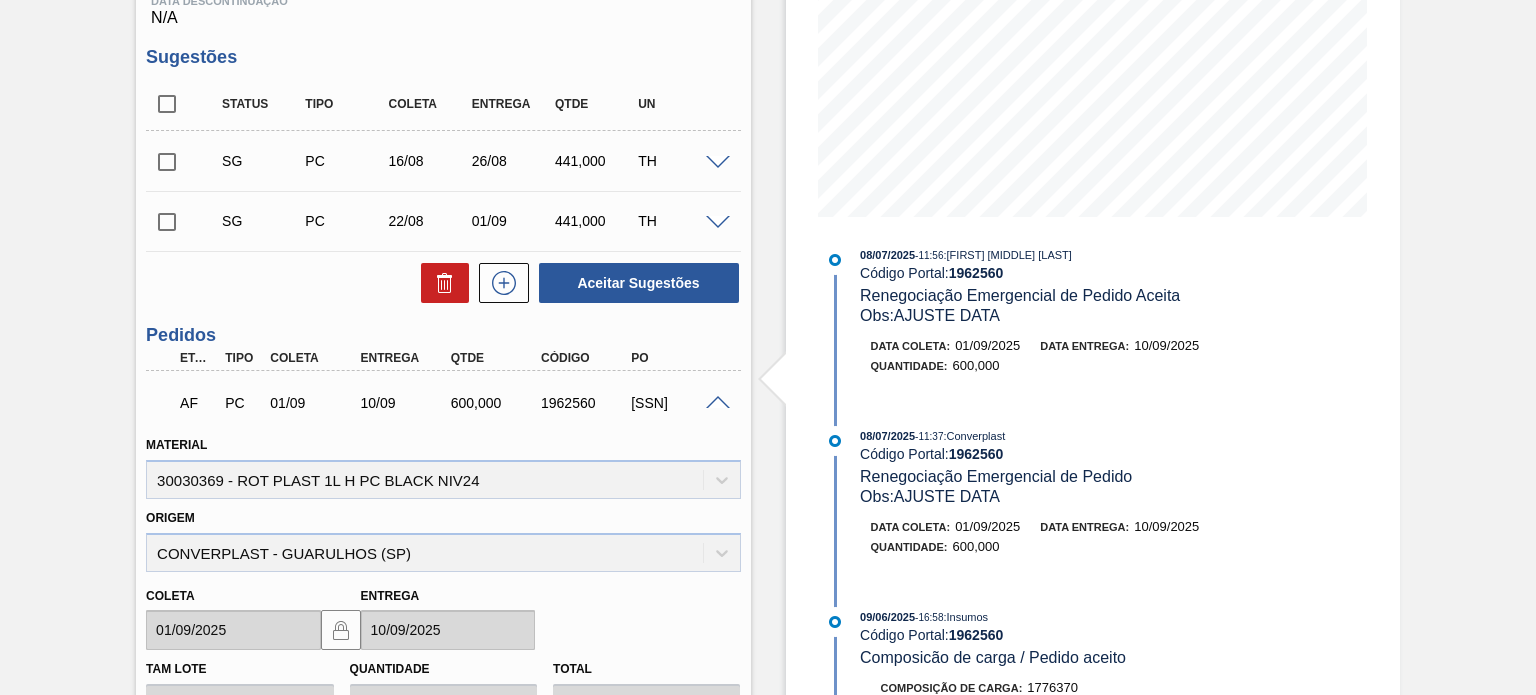 click on "1962560" at bounding box center (585, 403) 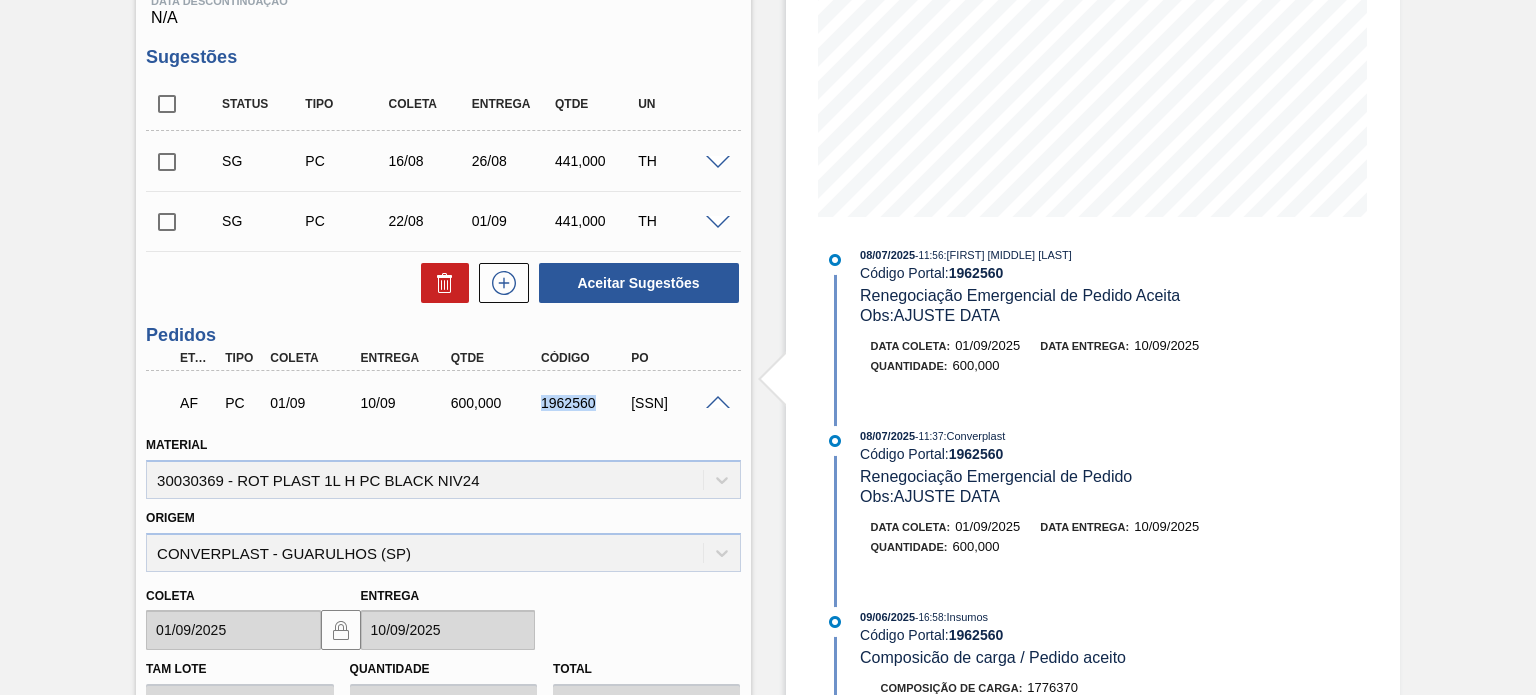 click on "1962560" at bounding box center (585, 403) 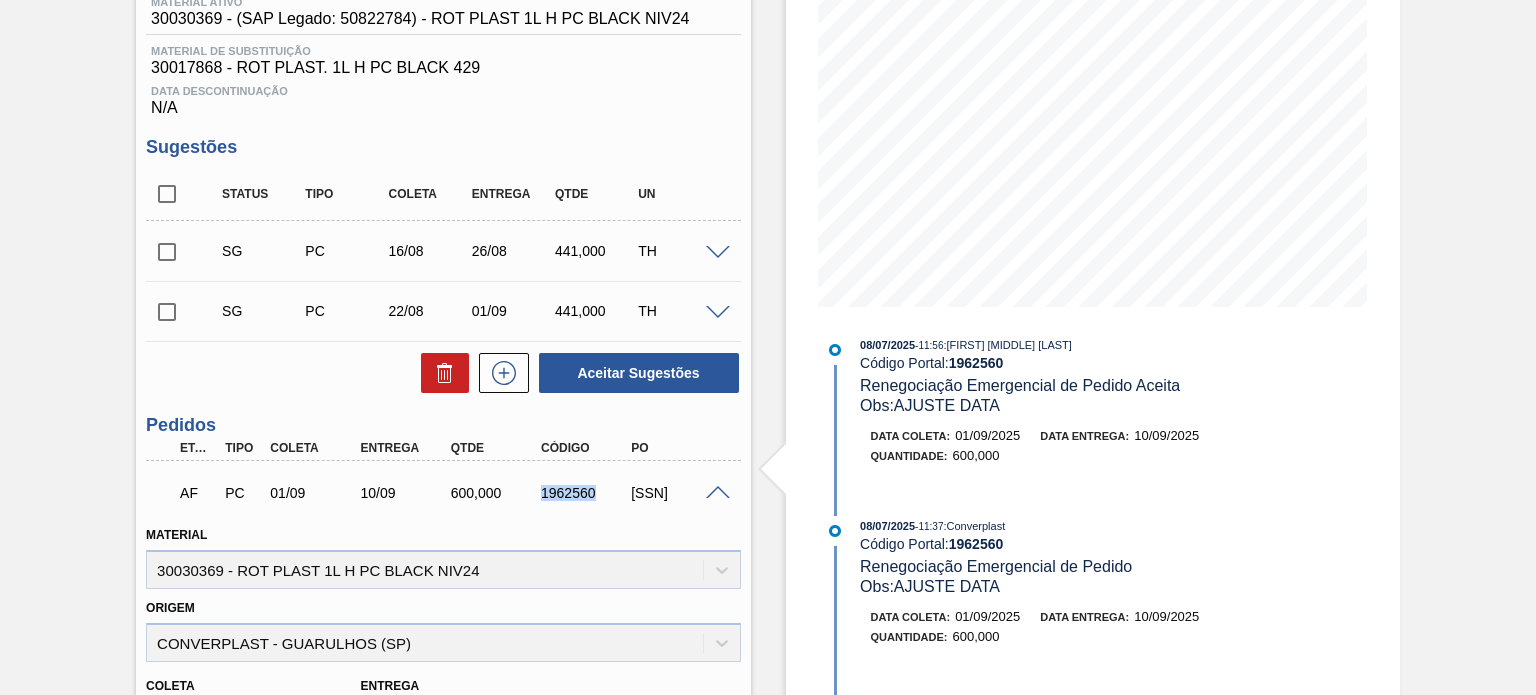 scroll, scrollTop: 0, scrollLeft: 0, axis: both 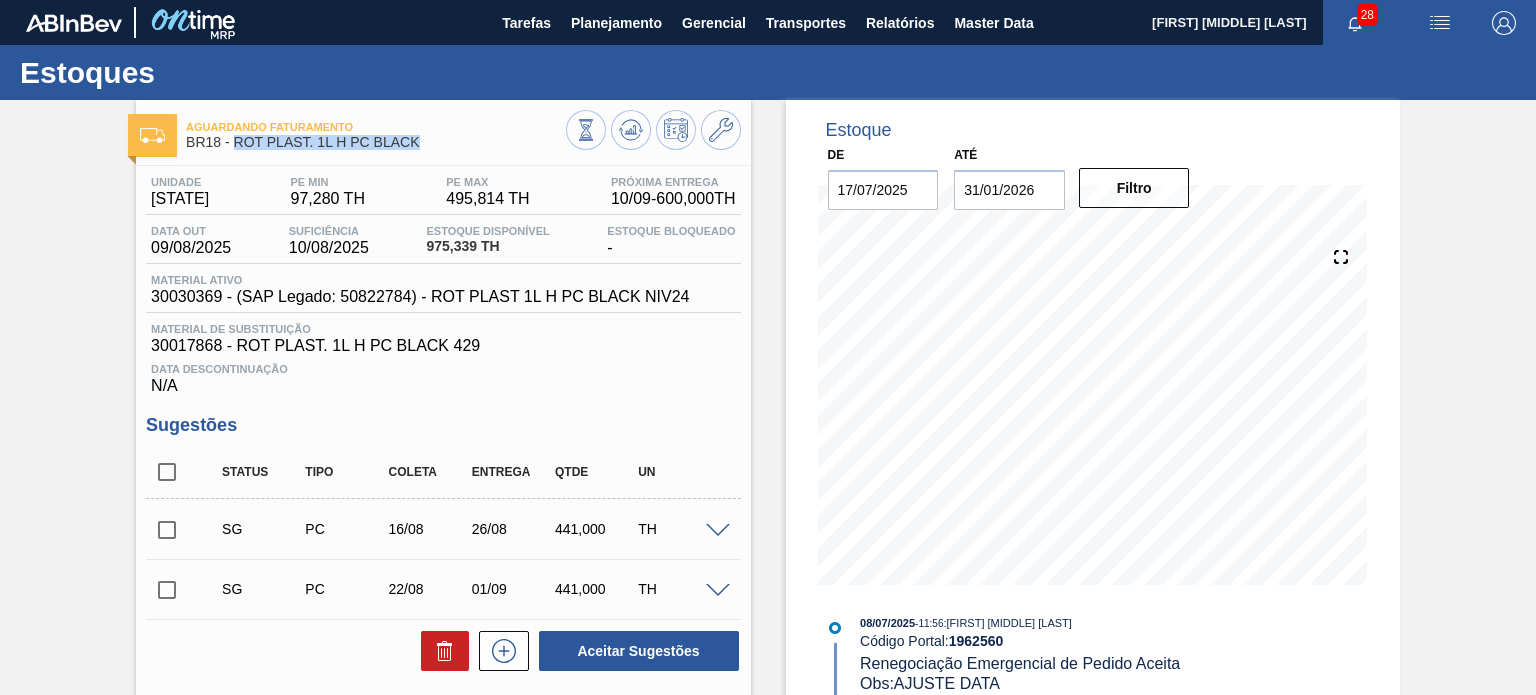 drag, startPoint x: 421, startPoint y: 143, endPoint x: 237, endPoint y: 138, distance: 184.06792 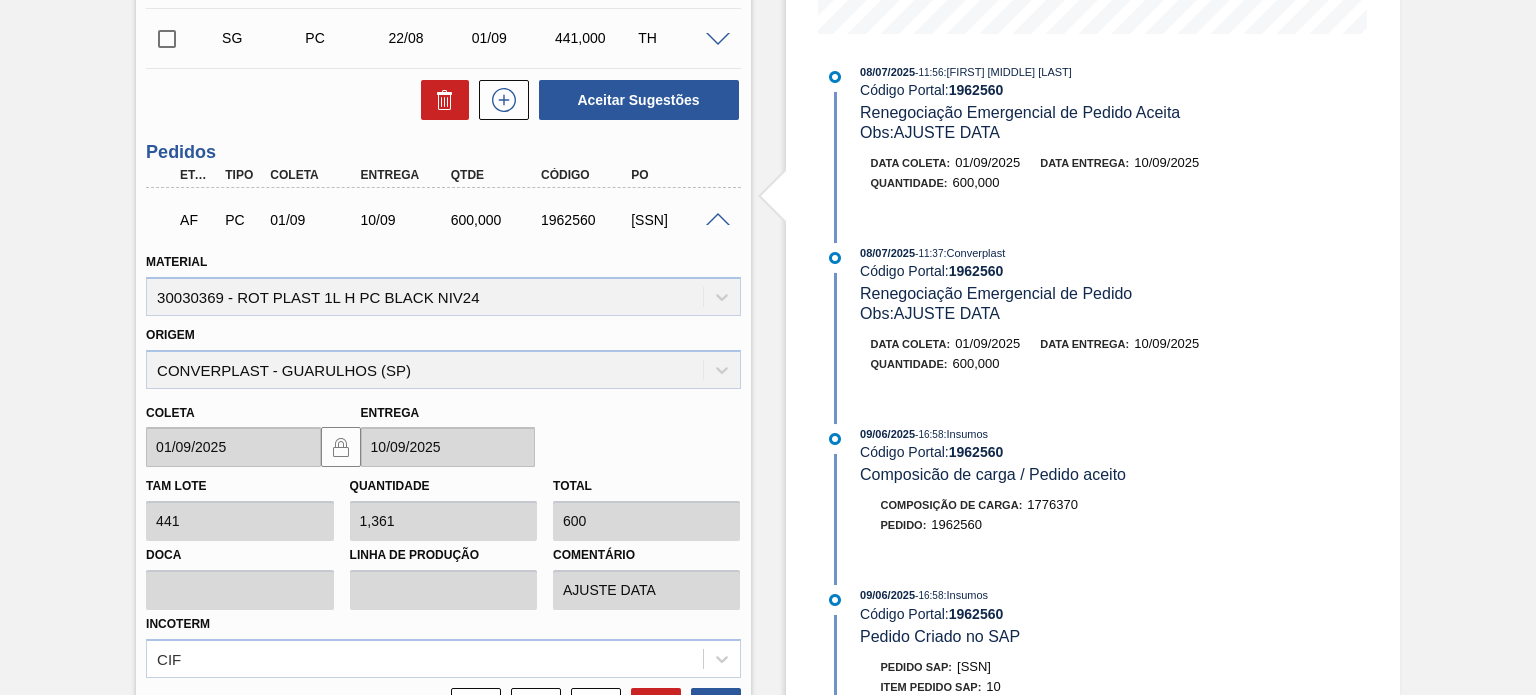 click at bounding box center (718, 220) 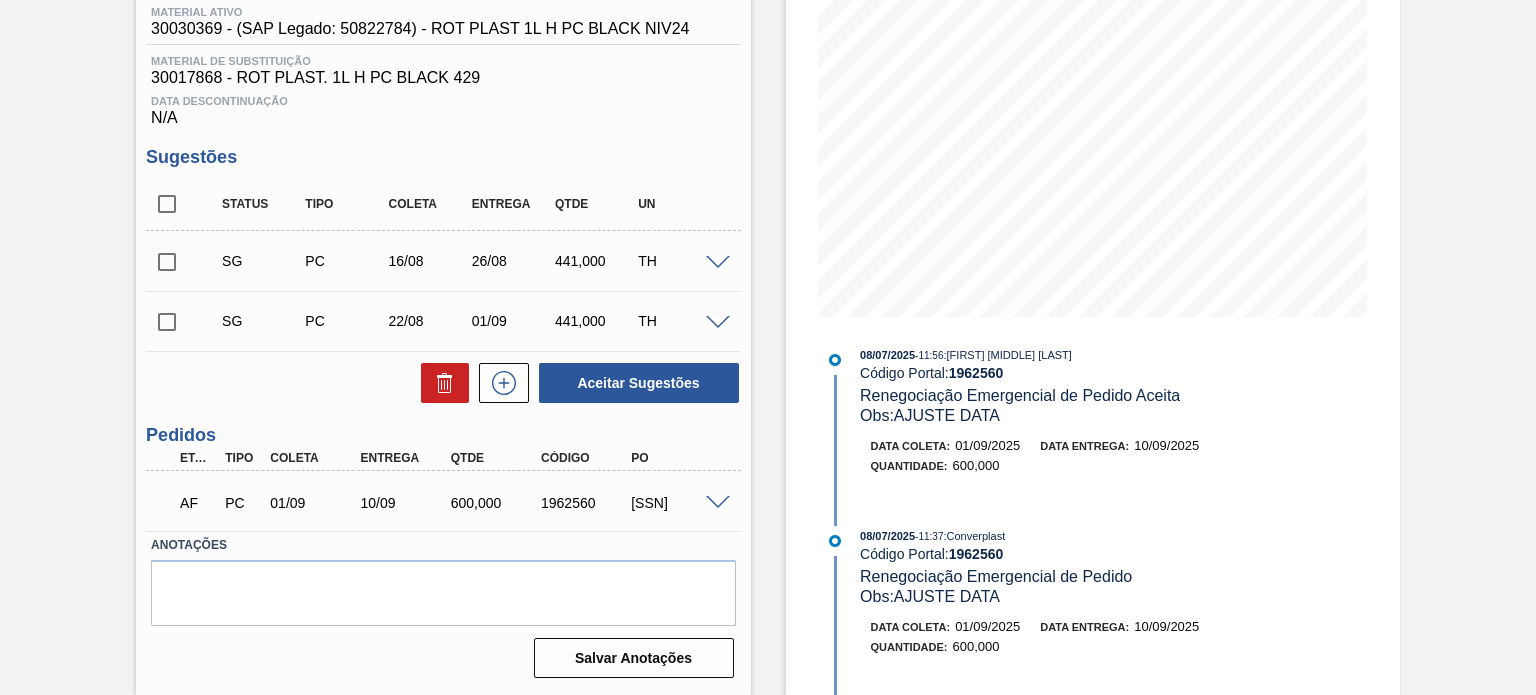 scroll, scrollTop: 0, scrollLeft: 0, axis: both 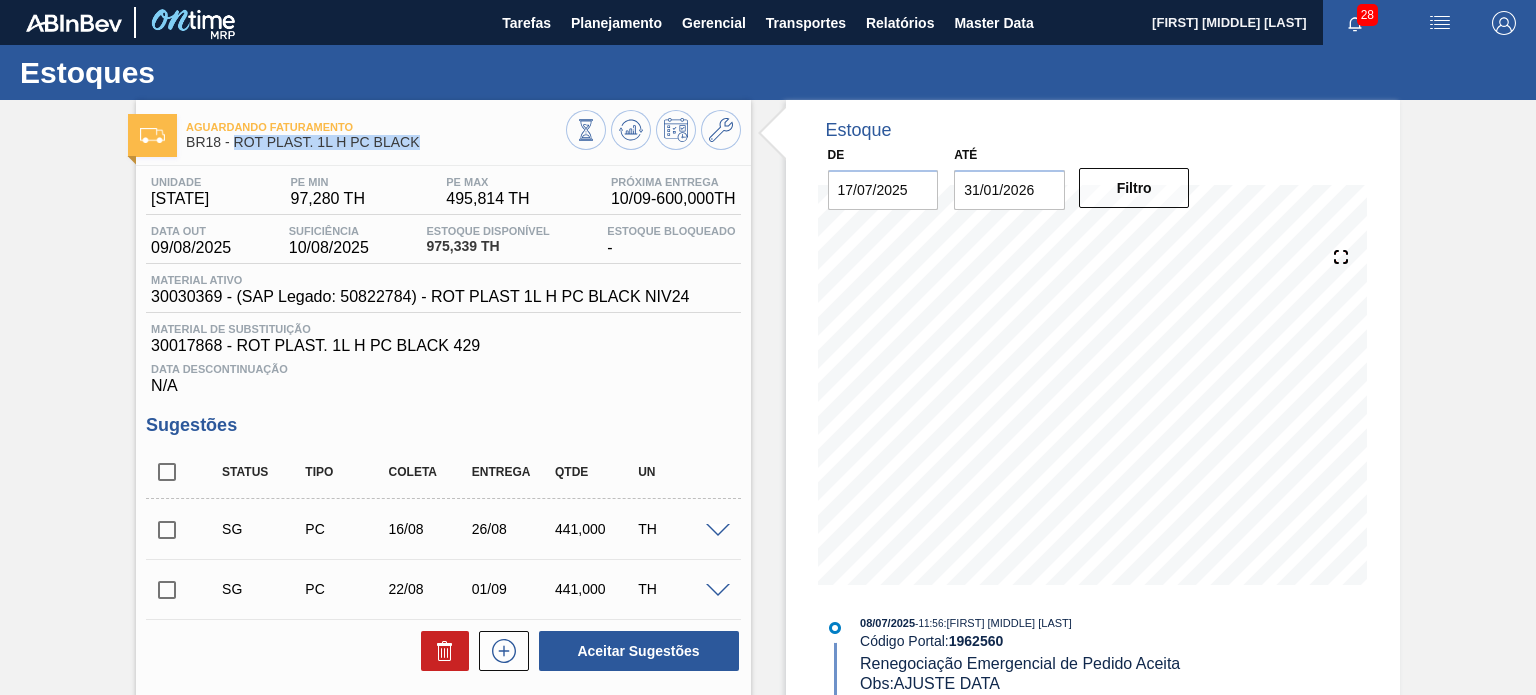 drag, startPoint x: 429, startPoint y: 144, endPoint x: 236, endPoint y: 145, distance: 193.0026 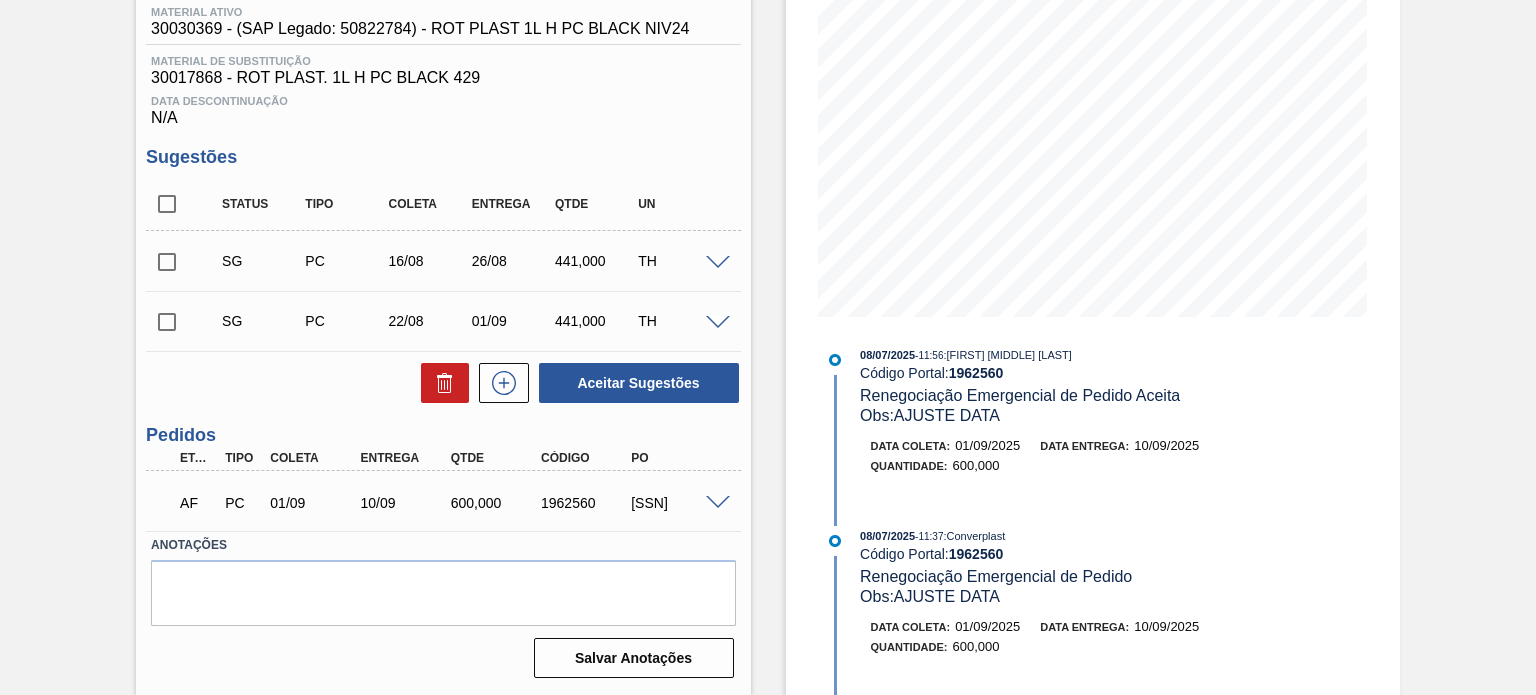 click on "1962560" at bounding box center (585, 503) 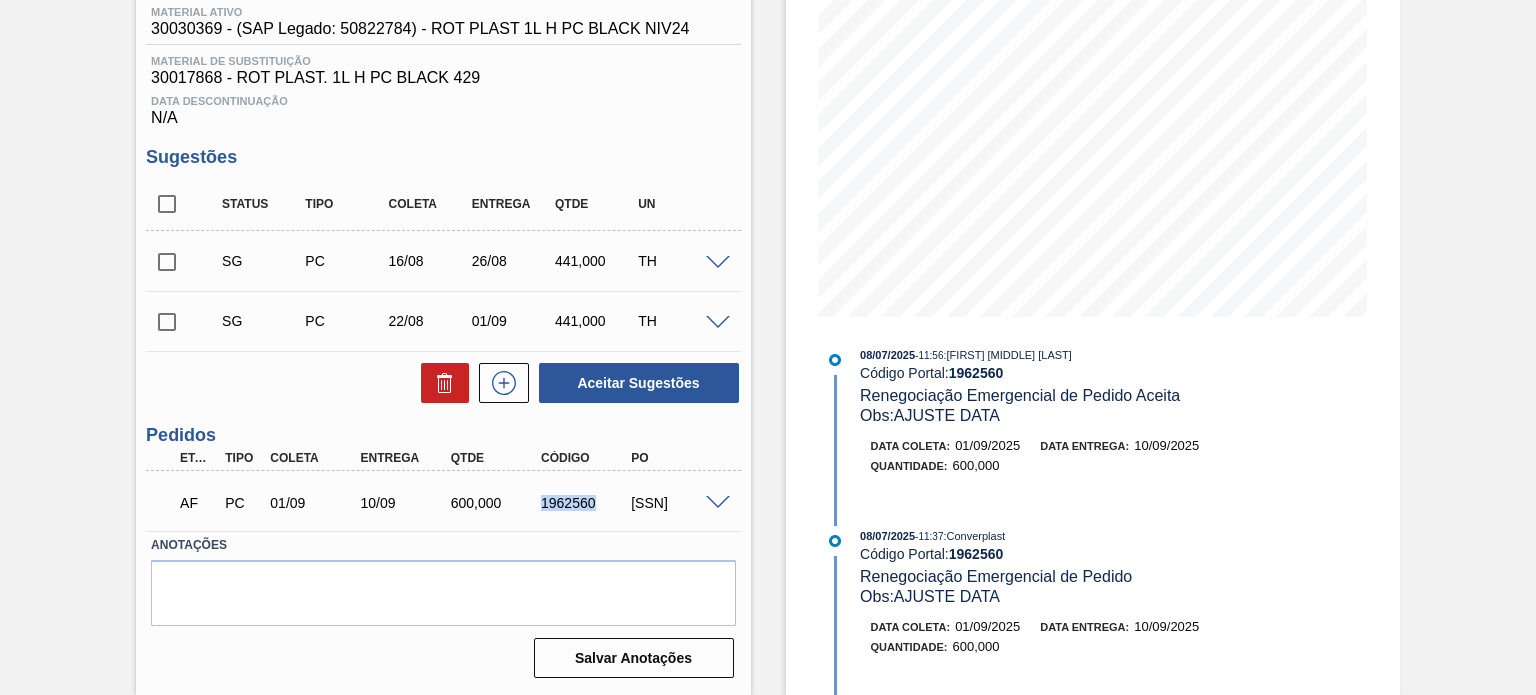 click on "1962560" at bounding box center (585, 503) 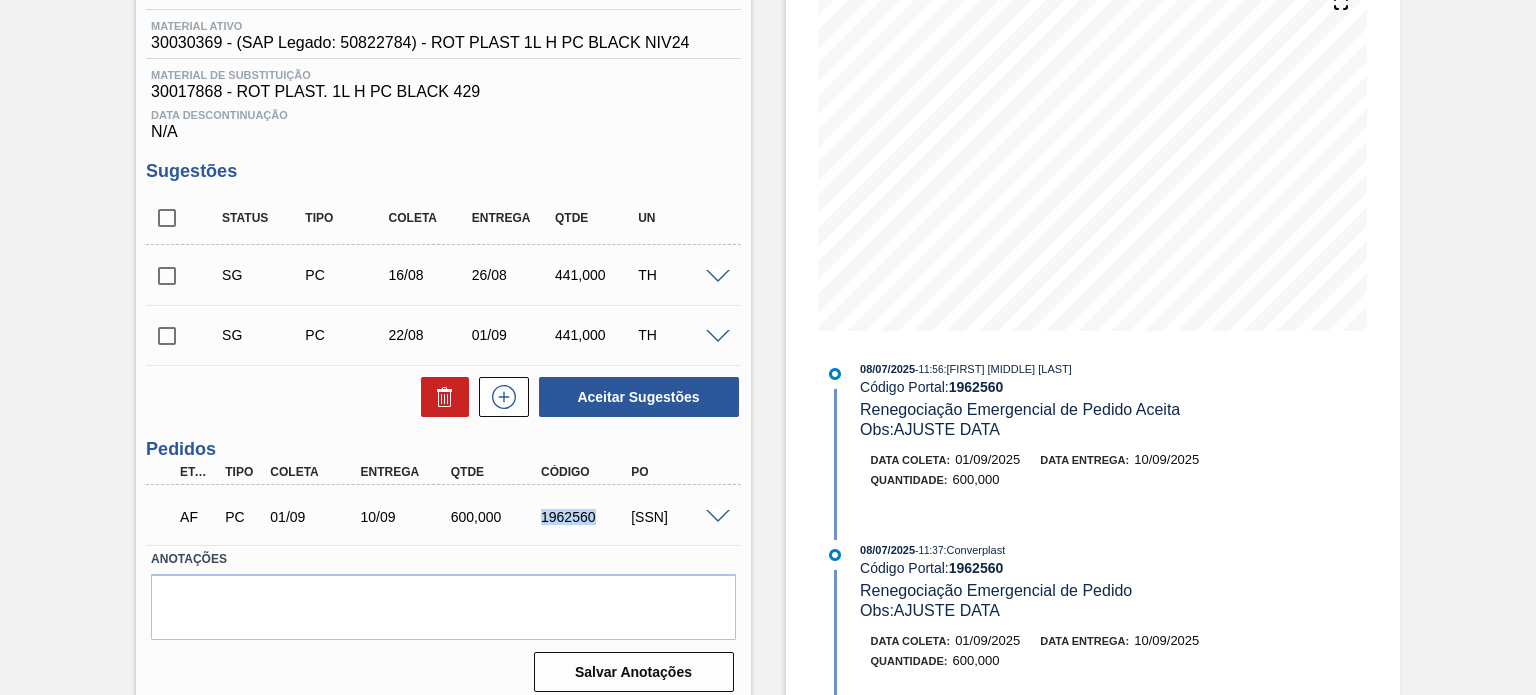 scroll, scrollTop: 268, scrollLeft: 0, axis: vertical 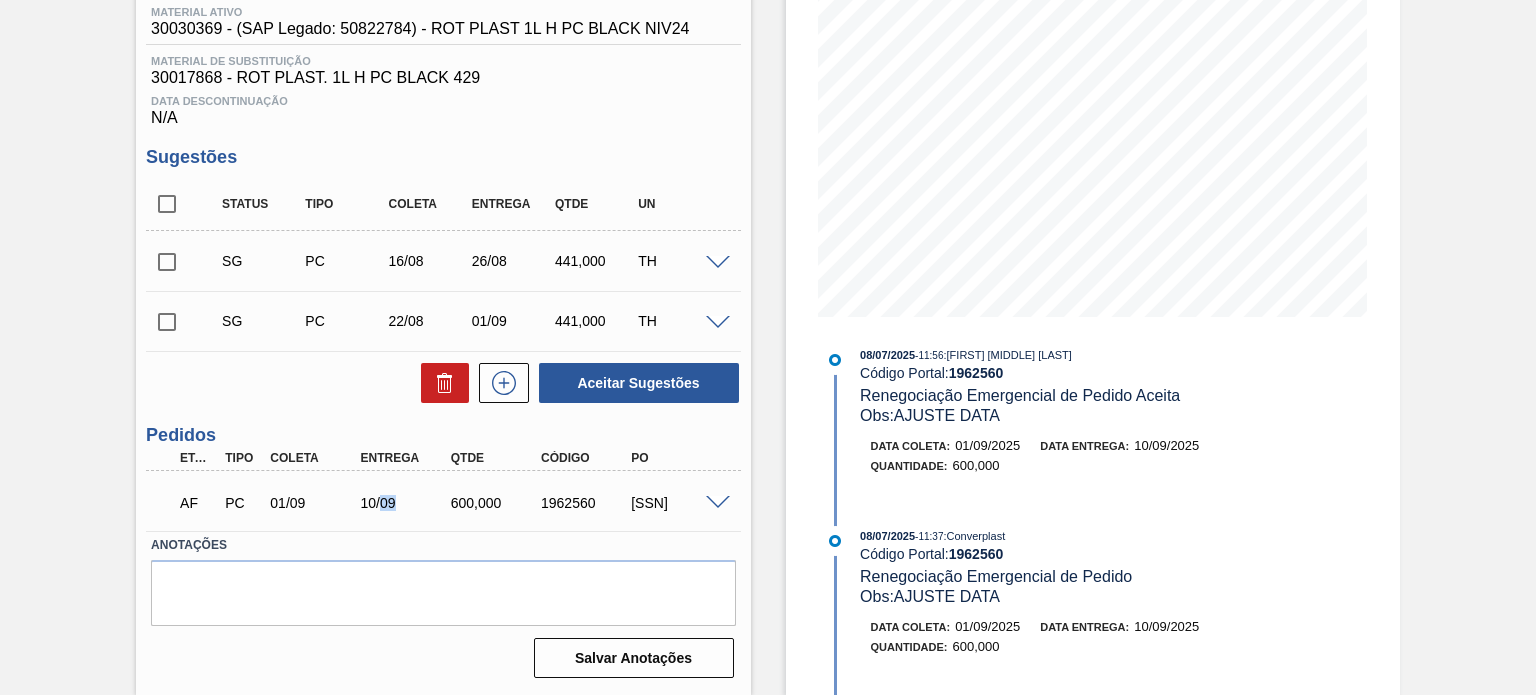 drag, startPoint x: 378, startPoint y: 490, endPoint x: 416, endPoint y: 347, distance: 147.96283 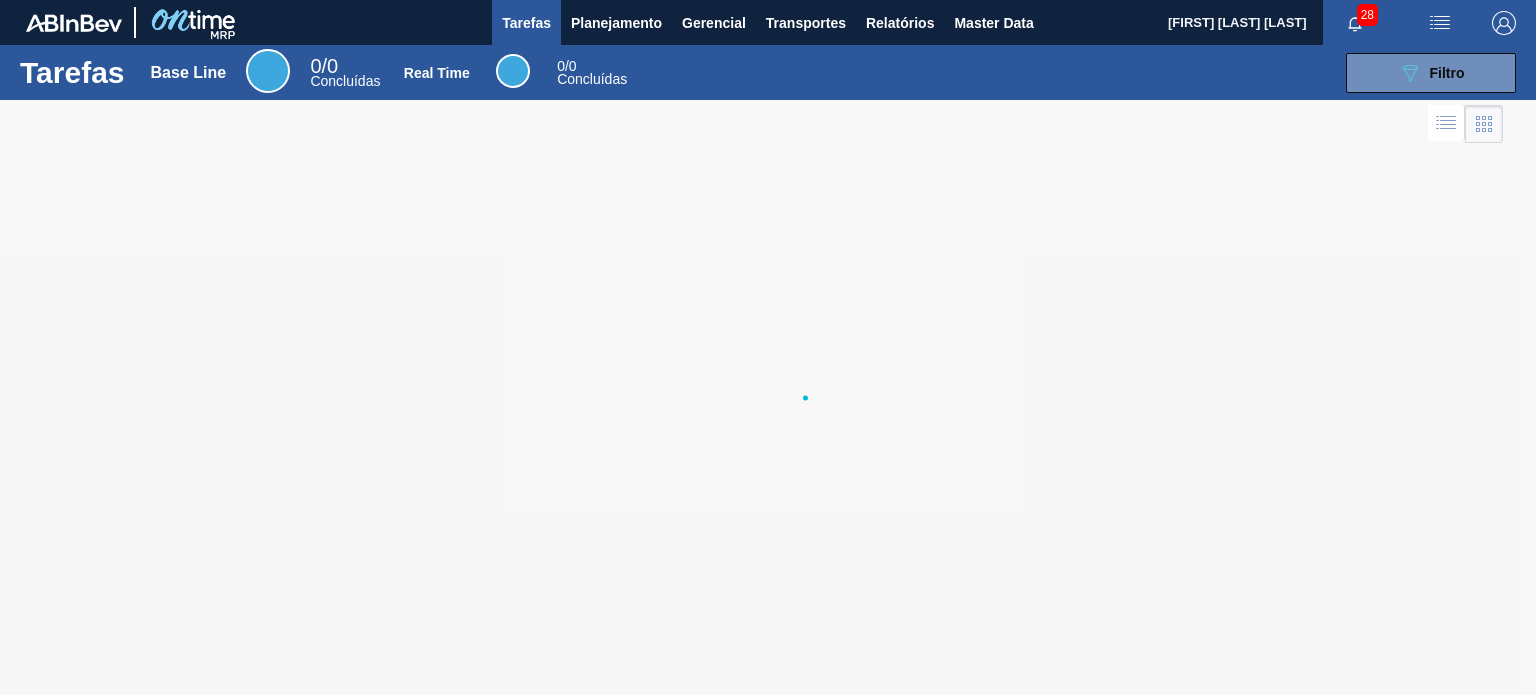 scroll, scrollTop: 0, scrollLeft: 0, axis: both 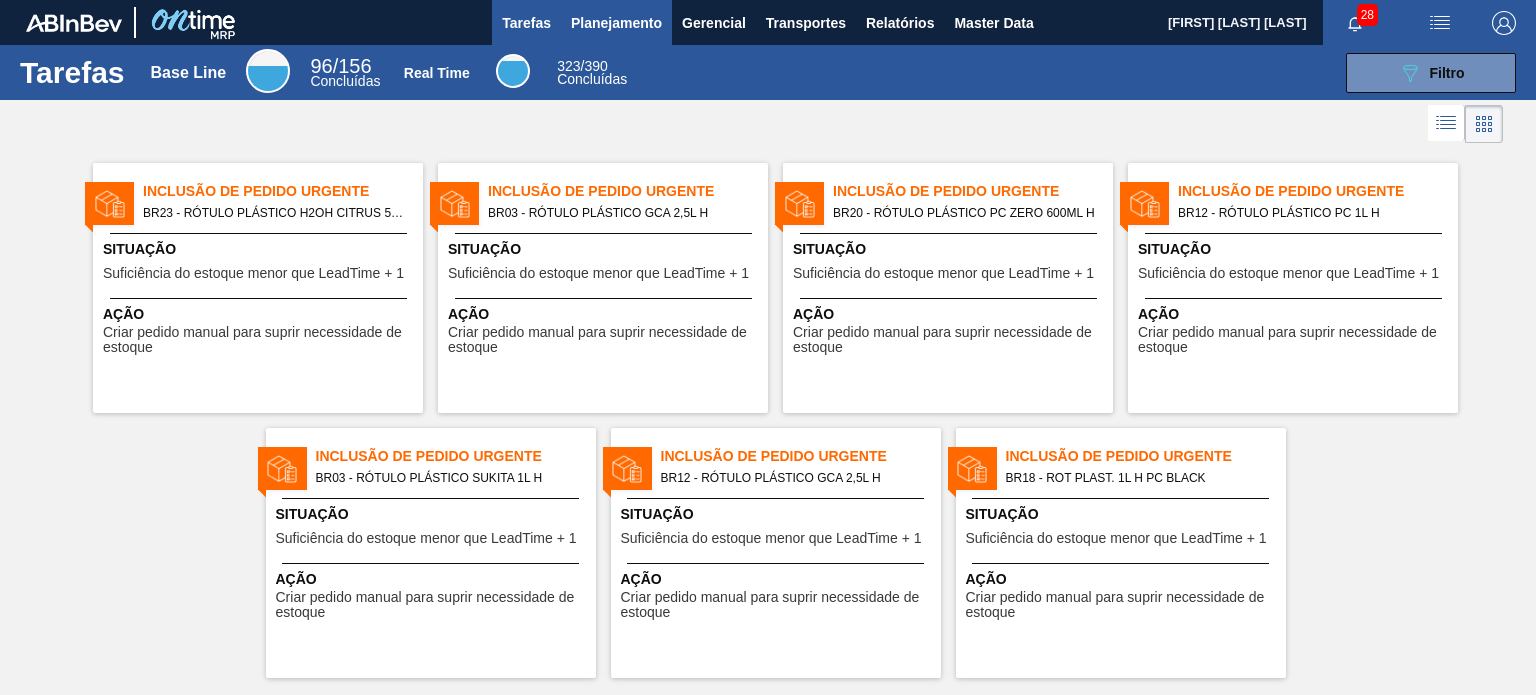 click on "Planejamento" at bounding box center (616, 23) 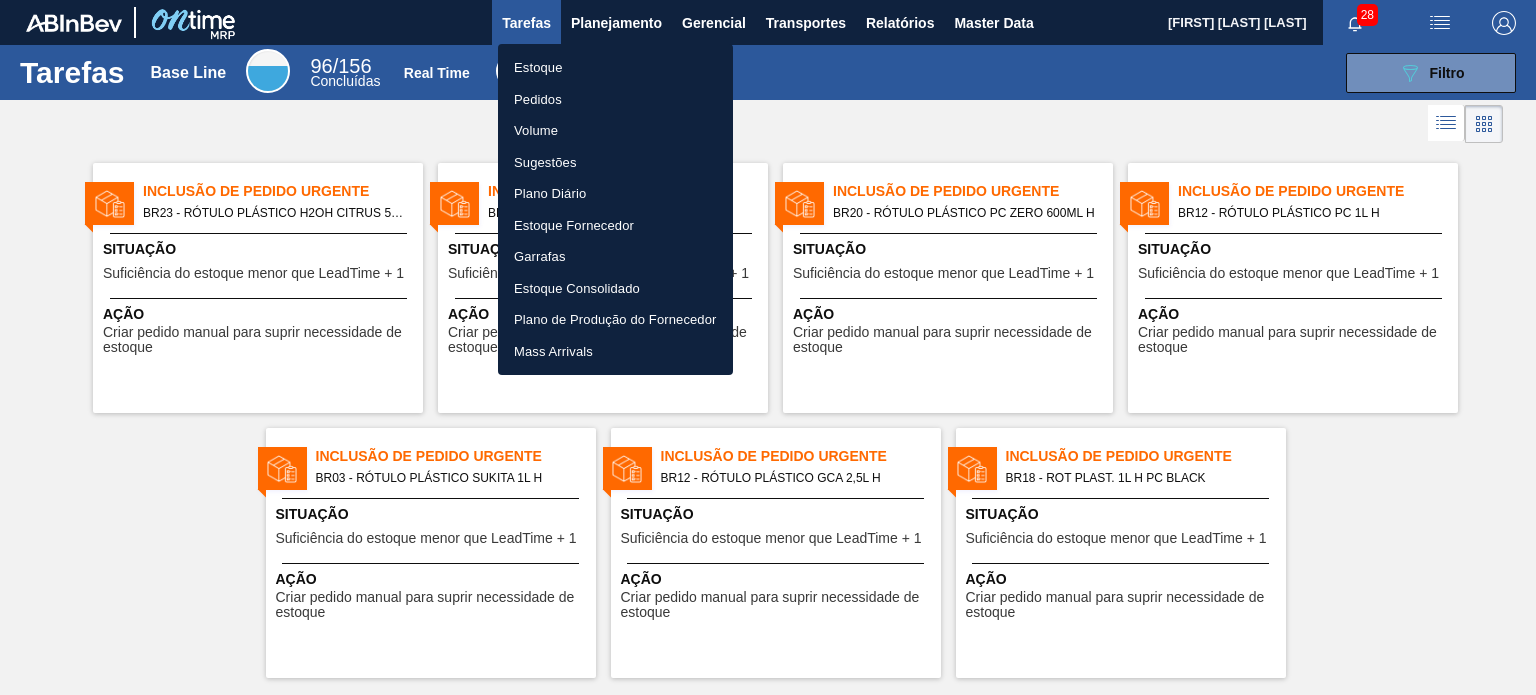 click on "Estoque Pedidos Volume Sugestões Plano Diário Estoque Fornecedor Garrafas Estoque Consolidado  Plano de Produção do Fornecedor Mass Arrivals" at bounding box center [615, 209] 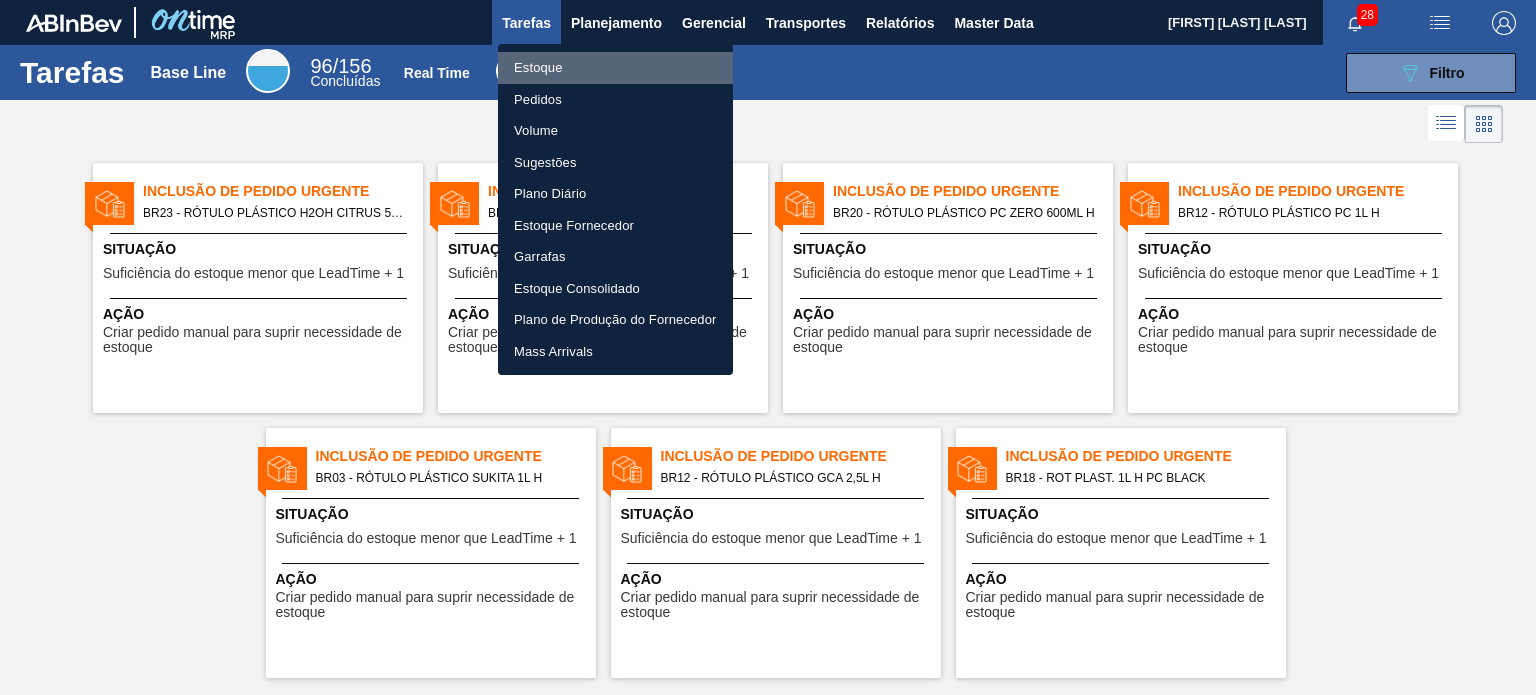 click on "Estoque" at bounding box center (615, 68) 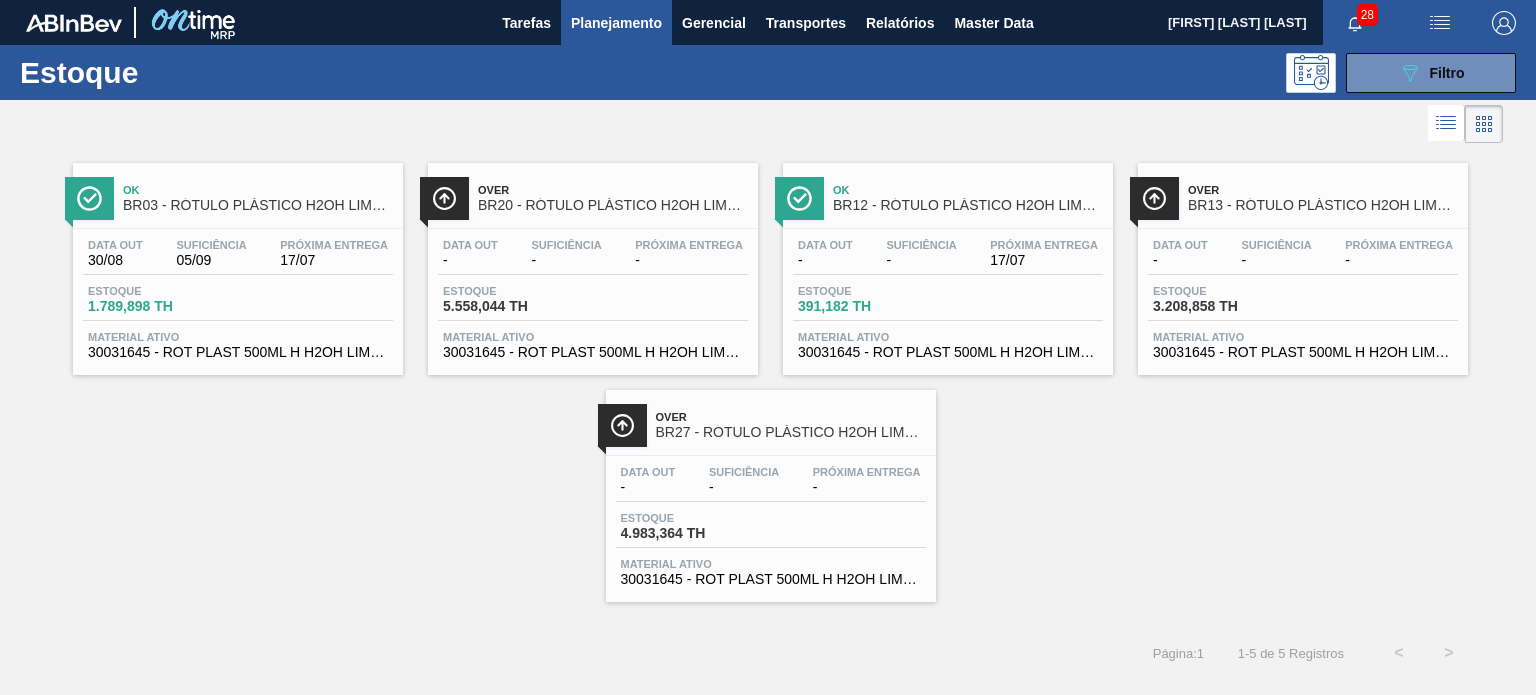 click at bounding box center [751, 124] 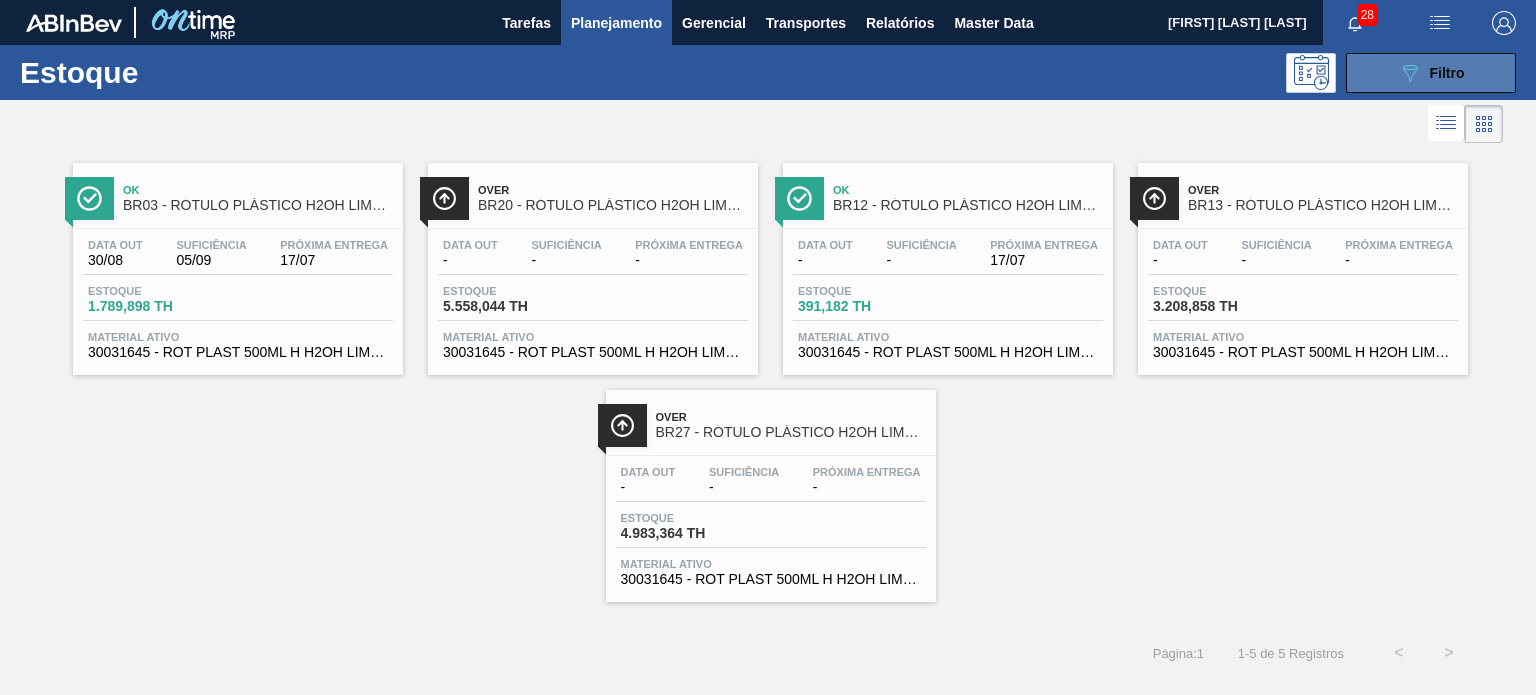 click on "089F7B8B-B2A5-4AFE-B5C0-19BA573D28AC" 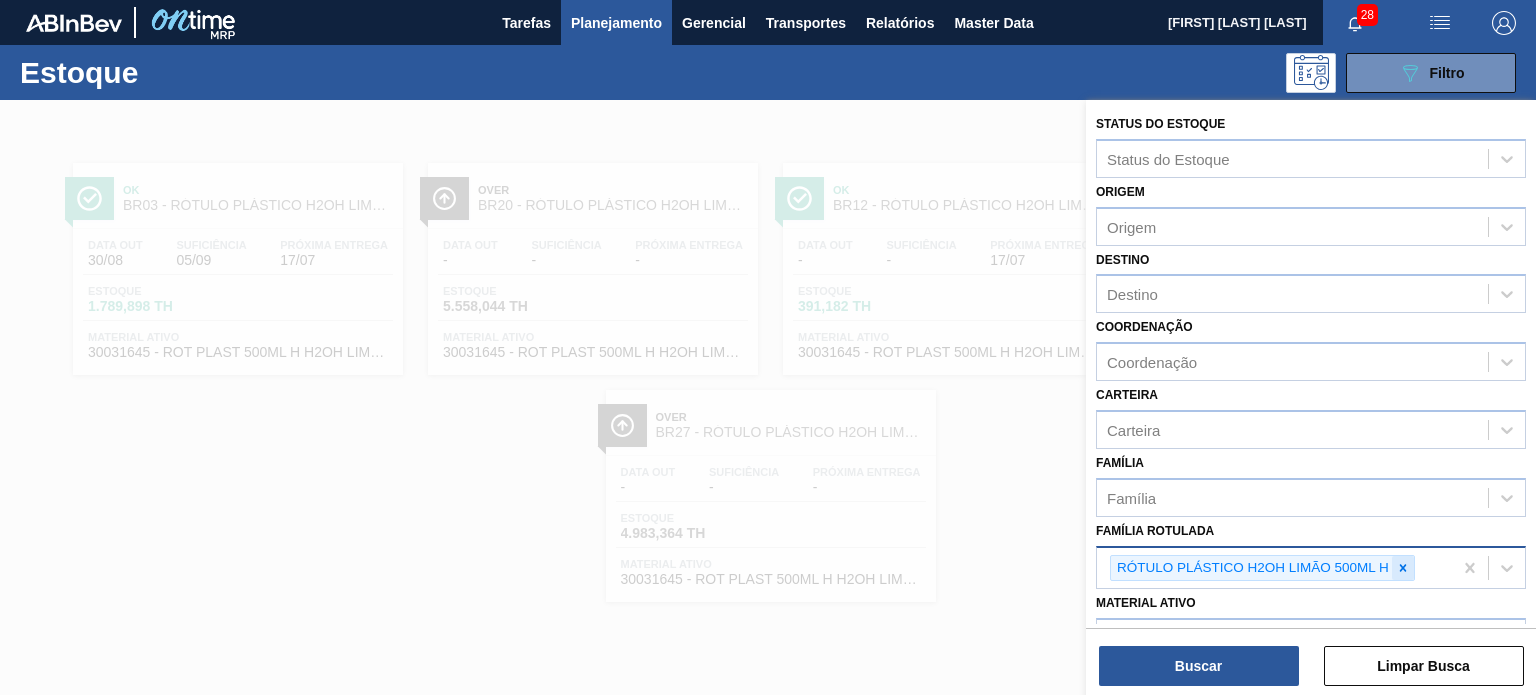 click 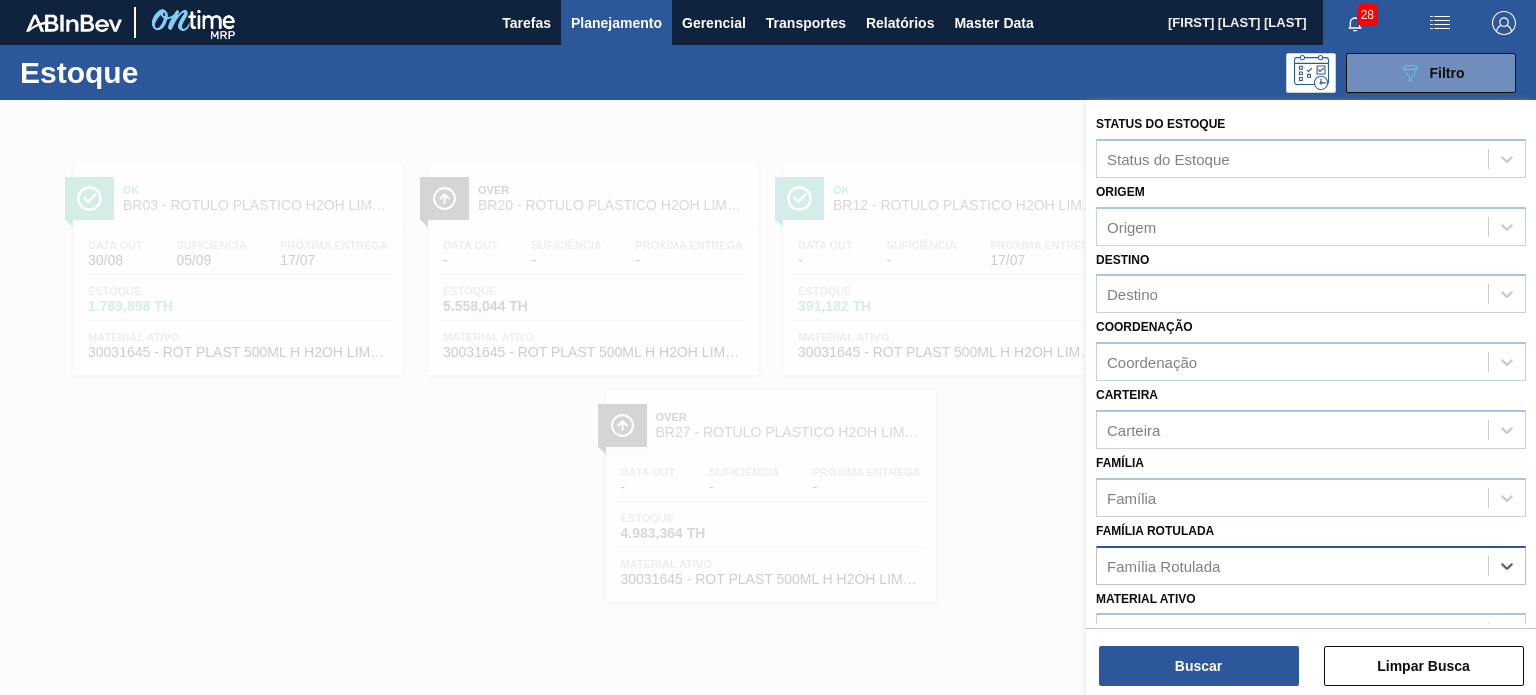 paste on "ROT PLAST. 1L H PC BLACK" 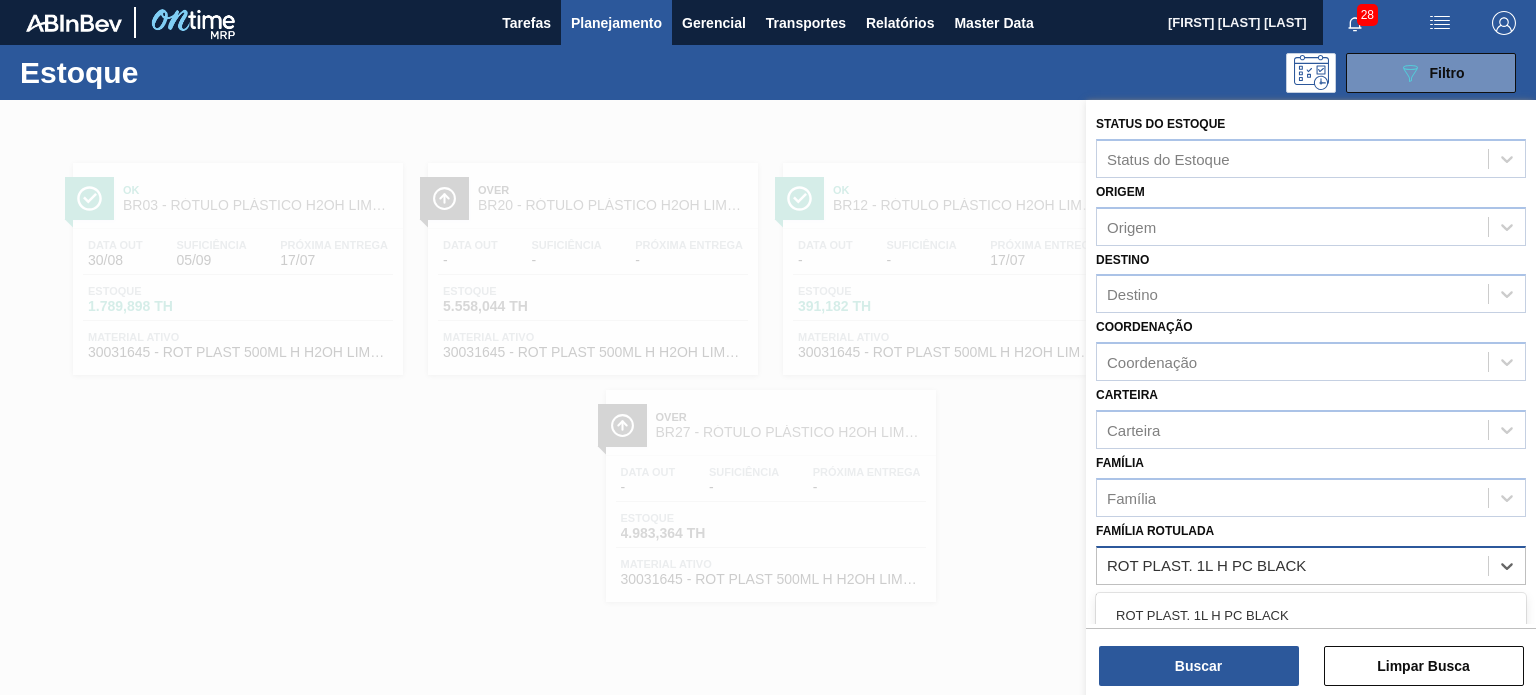 drag, startPoint x: 1314, startPoint y: 599, endPoint x: 1287, endPoint y: 630, distance: 41.109608 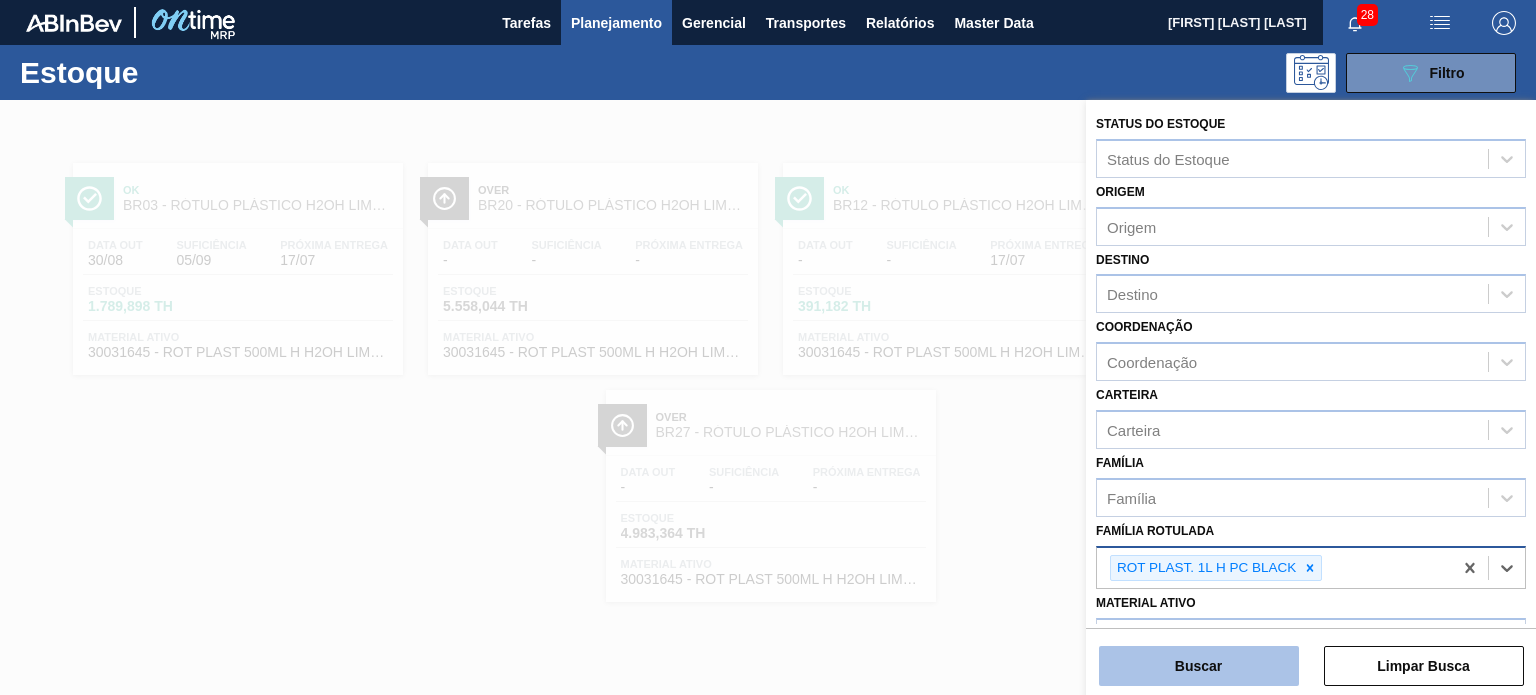 click on "Buscar" at bounding box center [1199, 666] 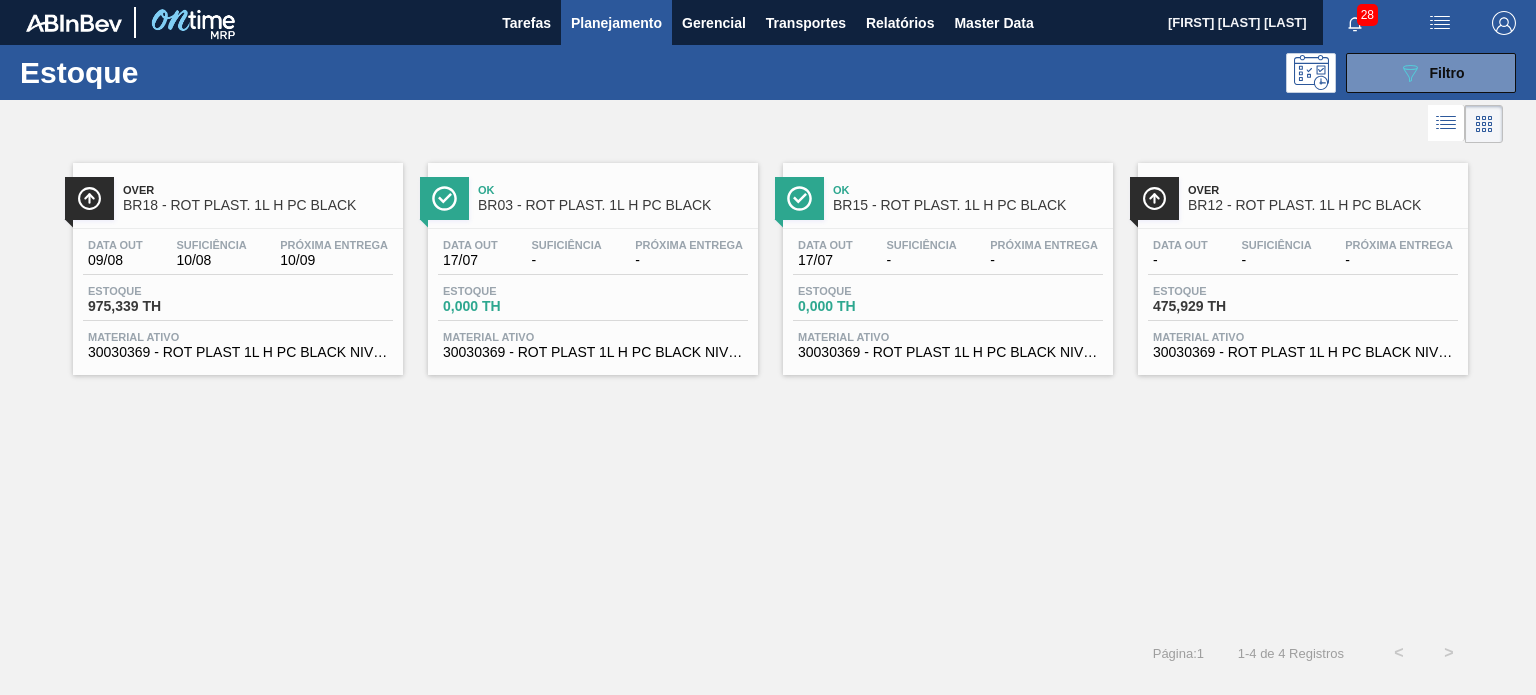 drag, startPoint x: 653, startPoint y: 25, endPoint x: 640, endPoint y: 58, distance: 35.468296 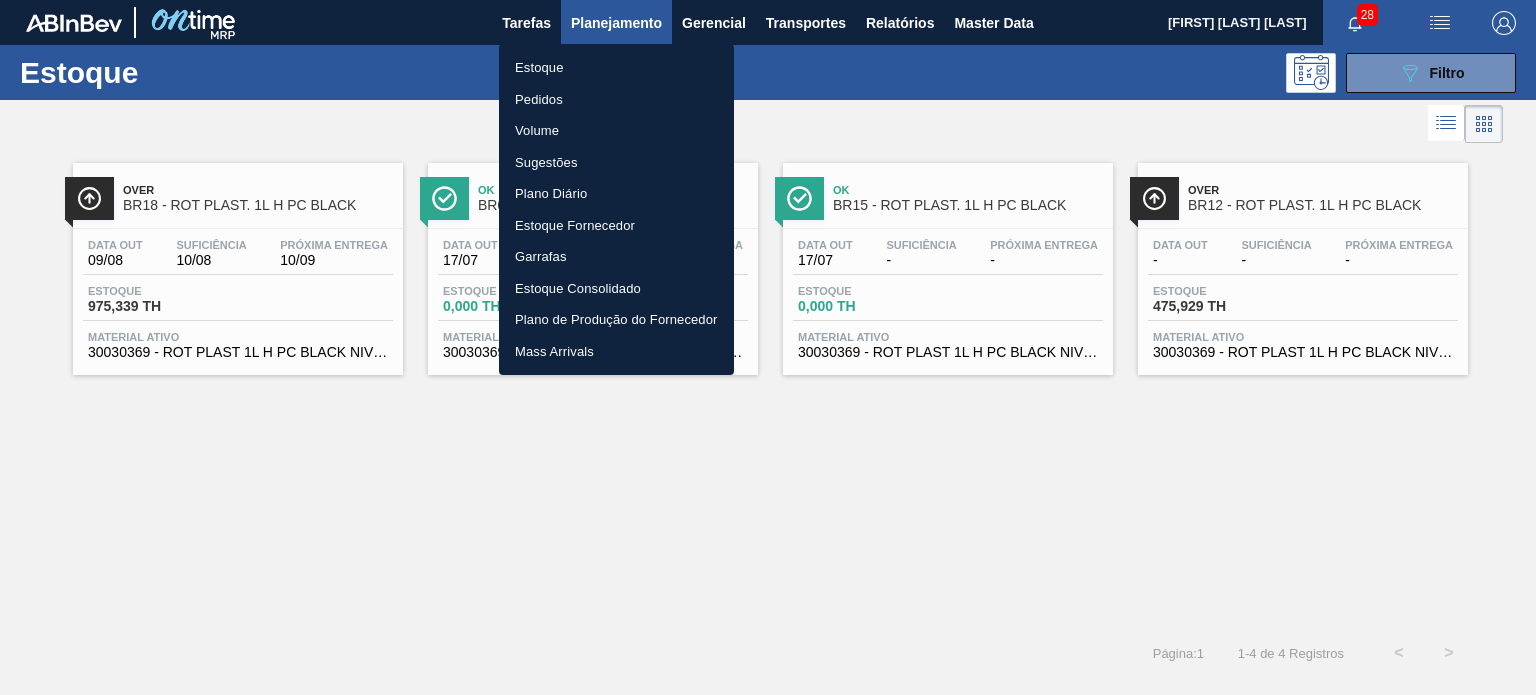 drag, startPoint x: 582, startPoint y: 93, endPoint x: 616, endPoint y: 104, distance: 35.735138 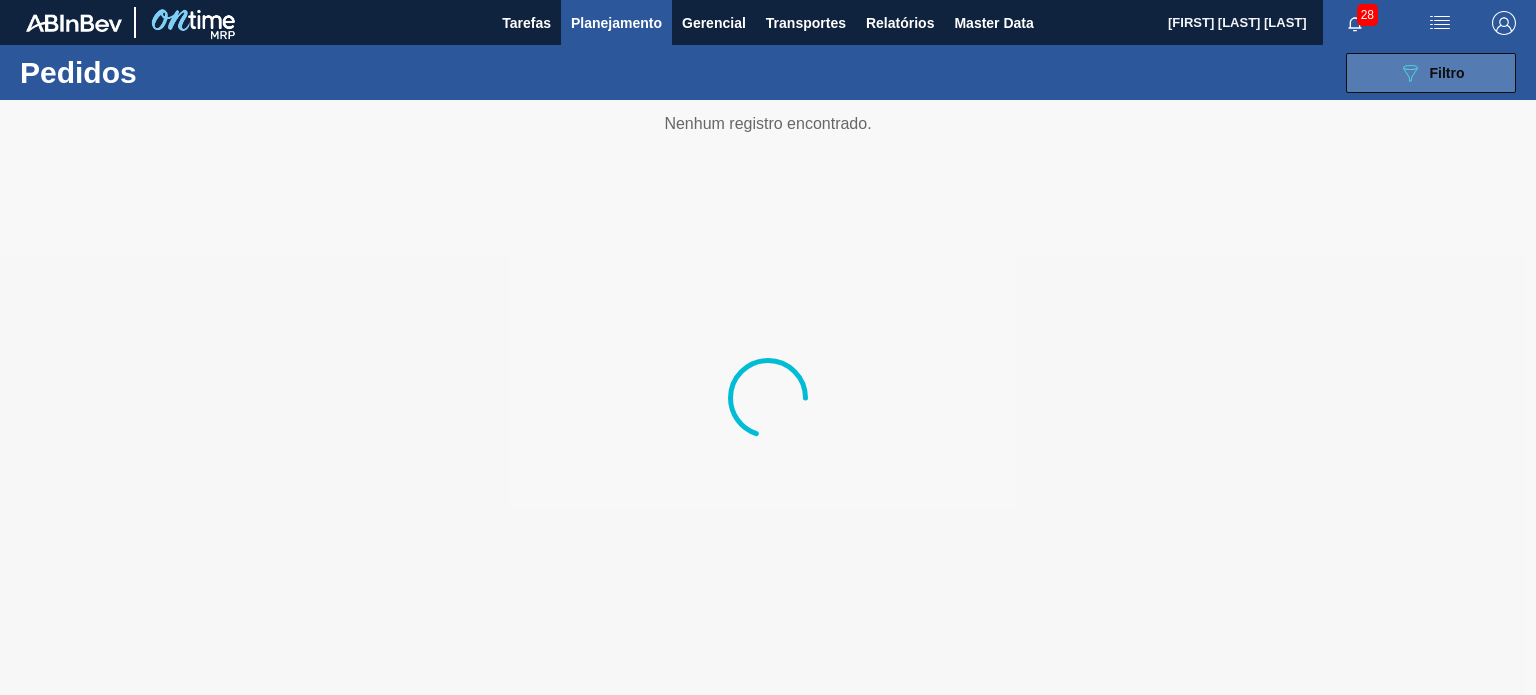 click on "089F7B8B-B2A5-4AFE-B5C0-19BA573D28AC" 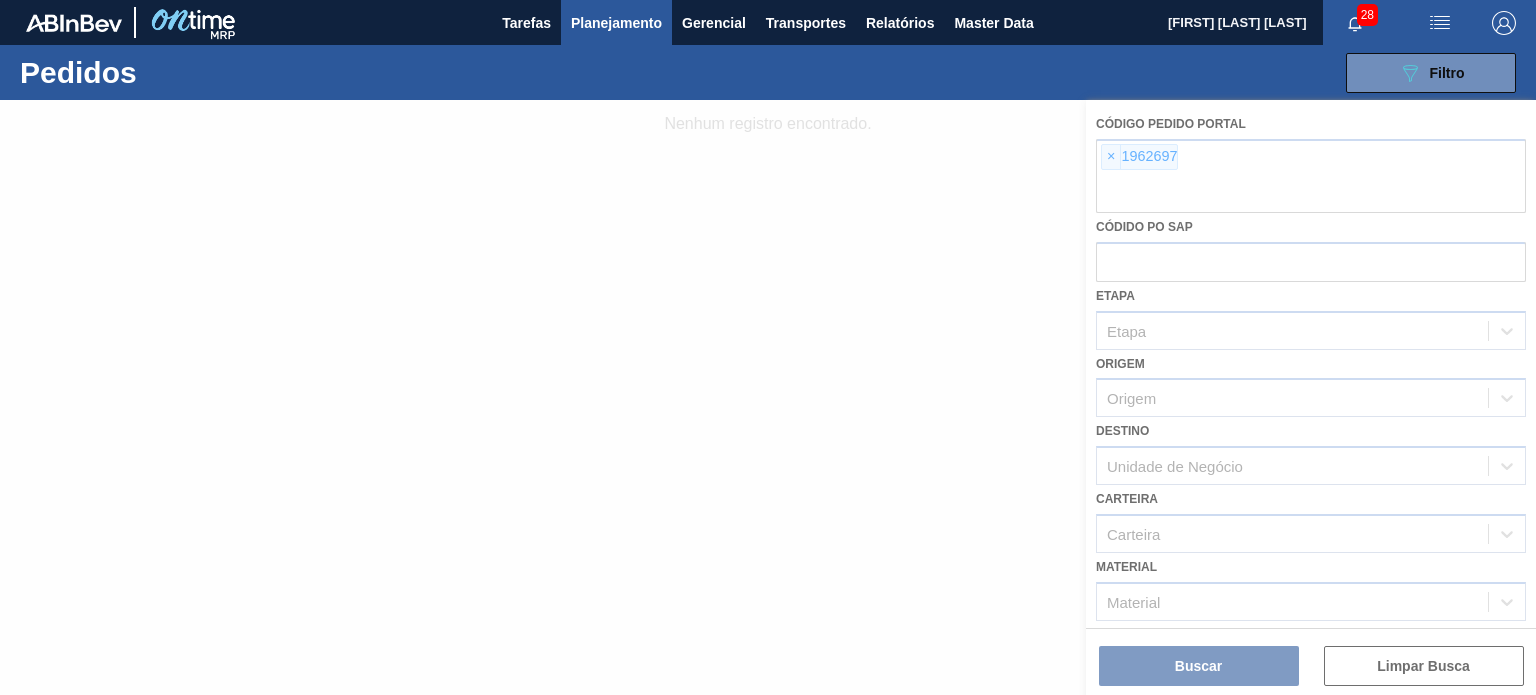 click at bounding box center [768, 397] 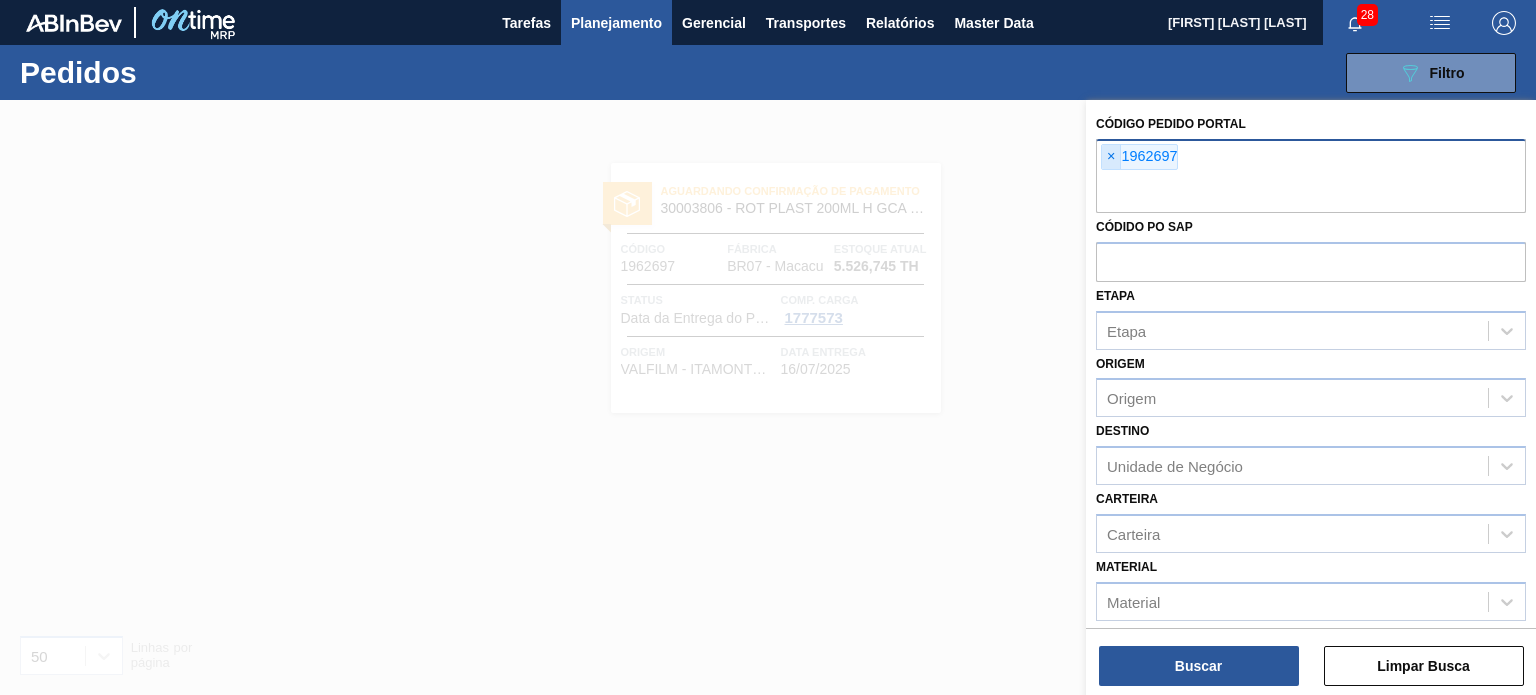 click on "×" at bounding box center (1111, 157) 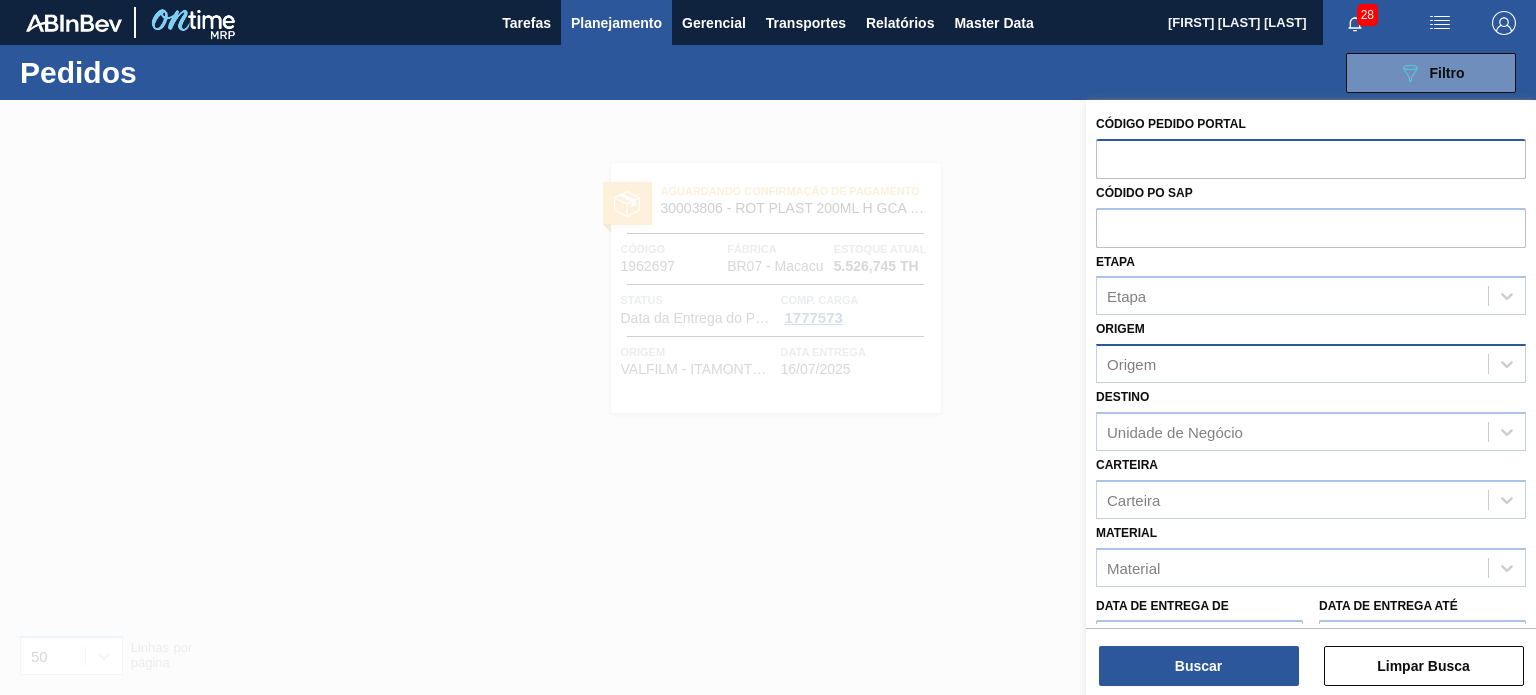 paste on "[NUMBER]" 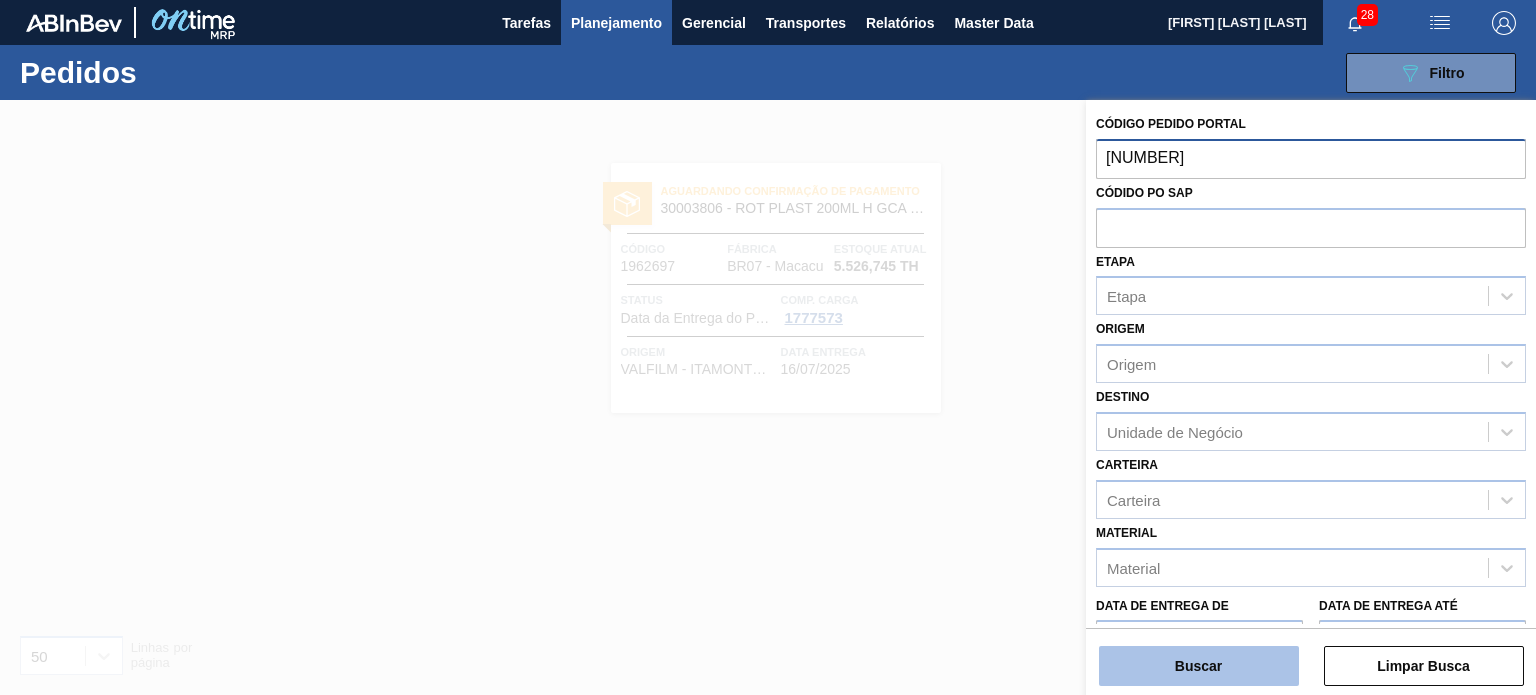 type on "[NUMBER]" 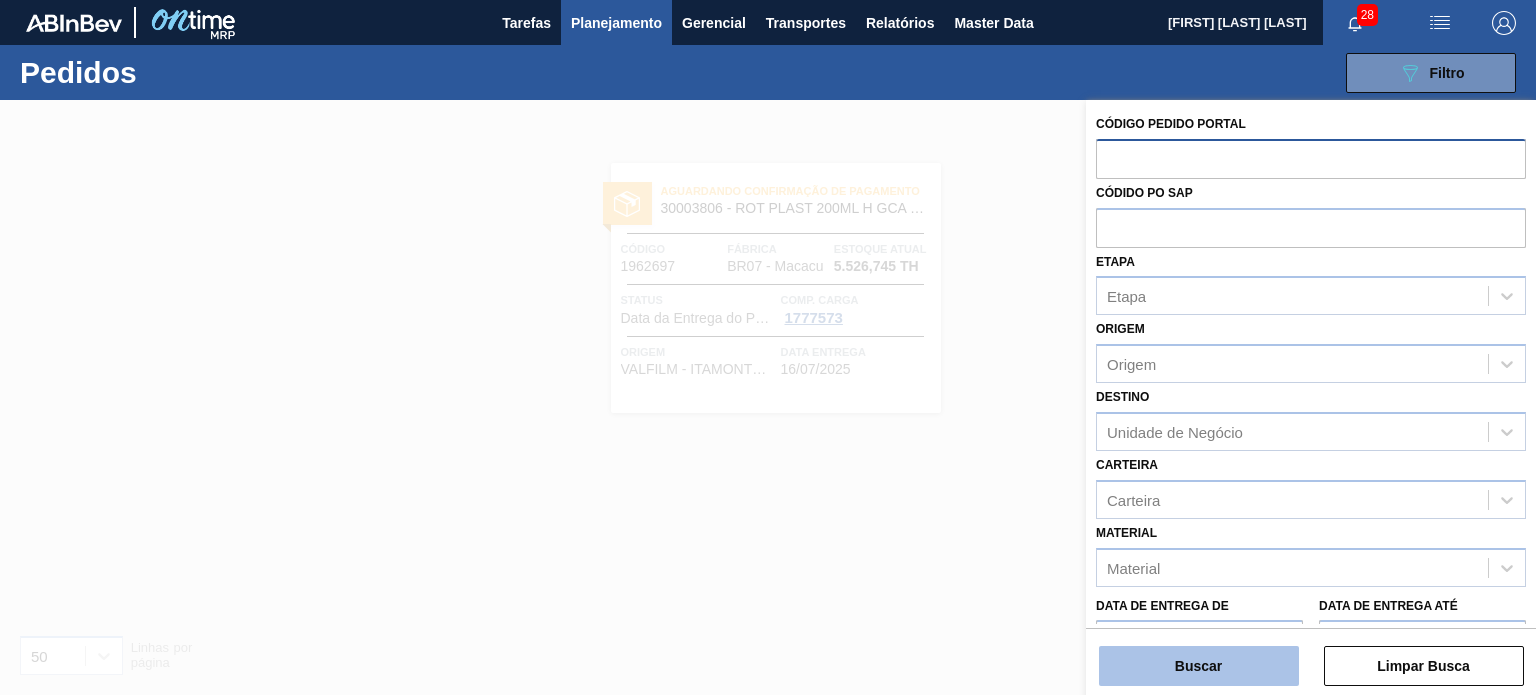 click on "Buscar" at bounding box center (1199, 666) 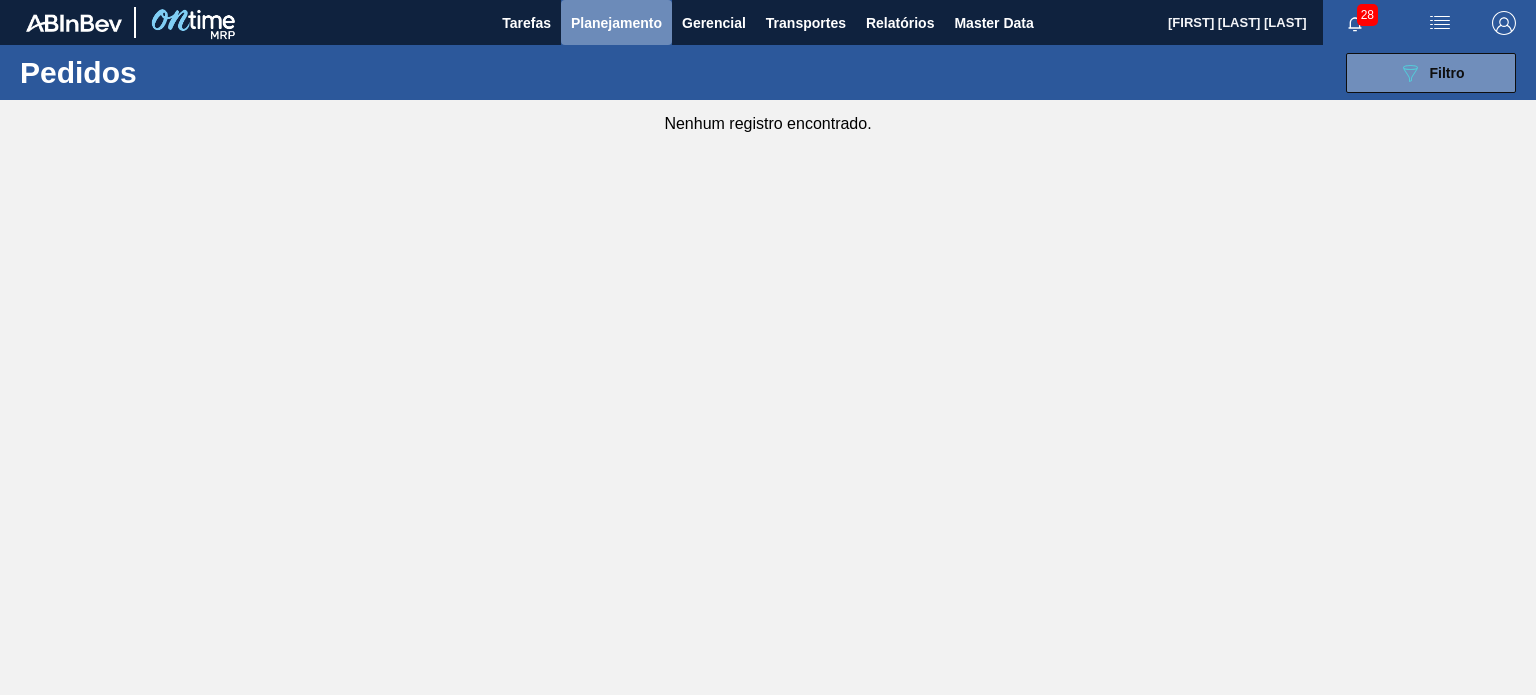 click on "Planejamento" at bounding box center (616, 23) 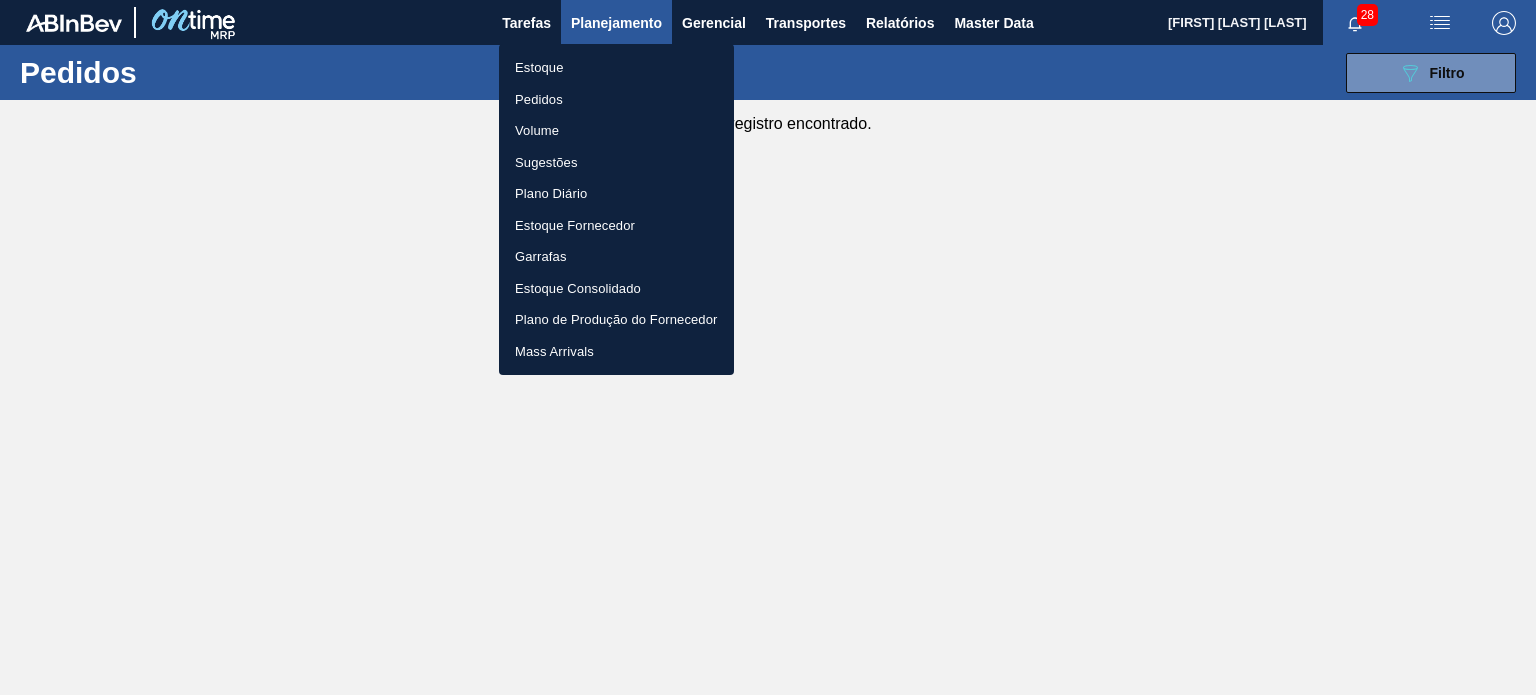 click on "Pedidos" at bounding box center [616, 100] 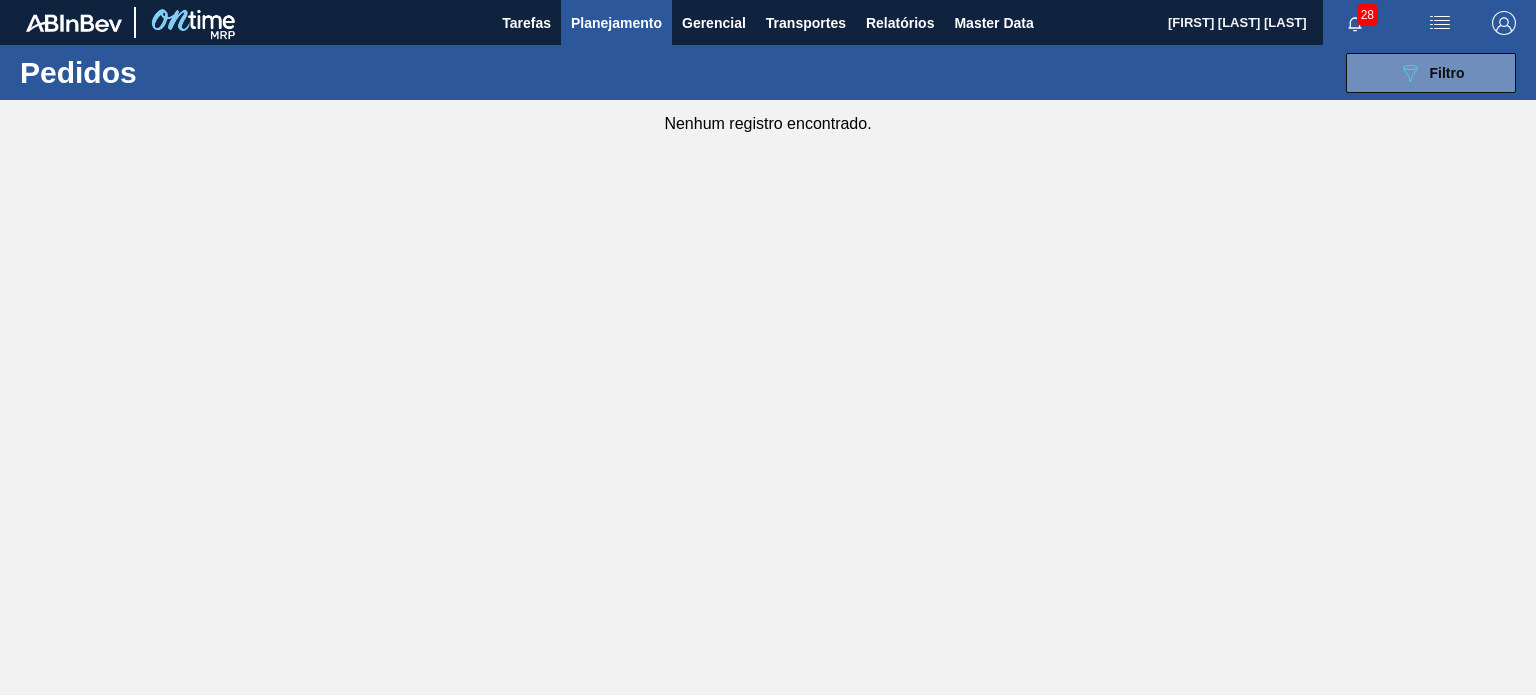 click on "Planejamento" at bounding box center (616, 23) 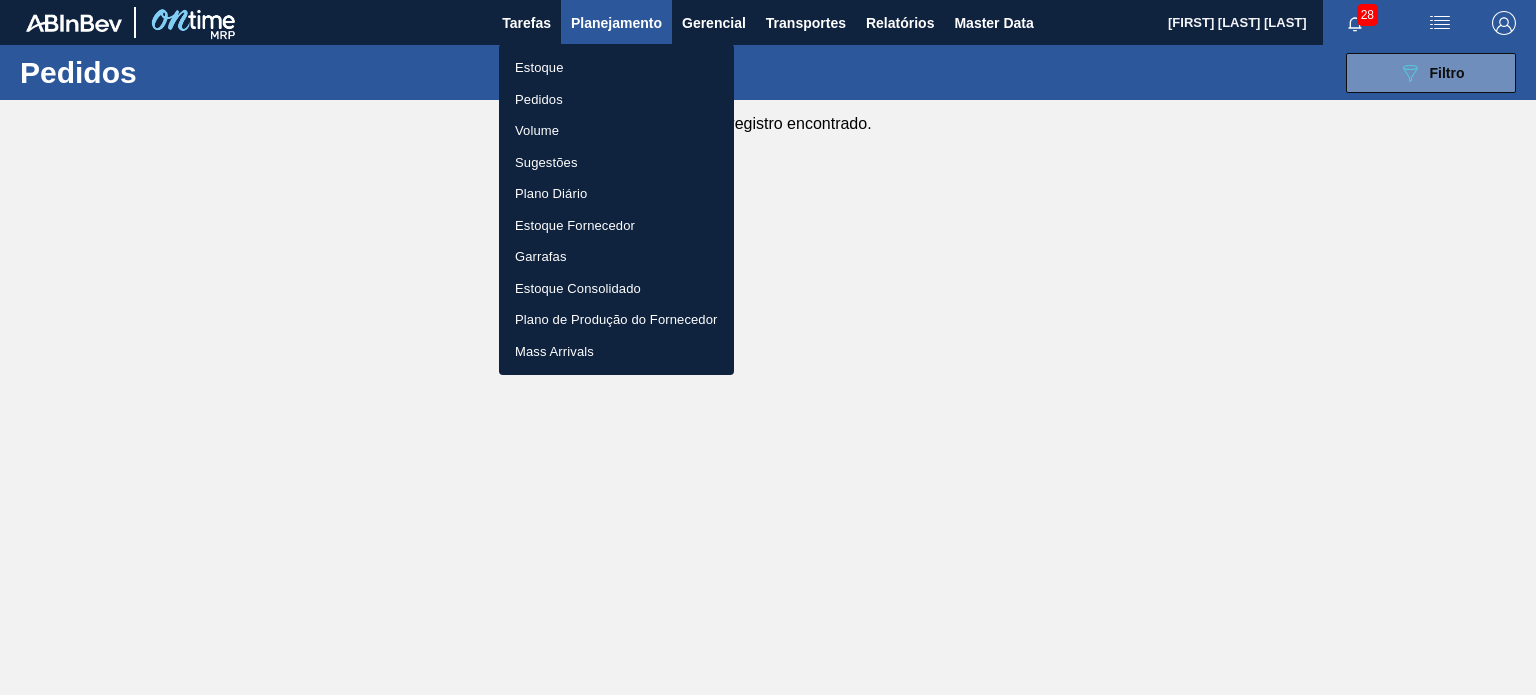 click on "Estoque" at bounding box center (616, 68) 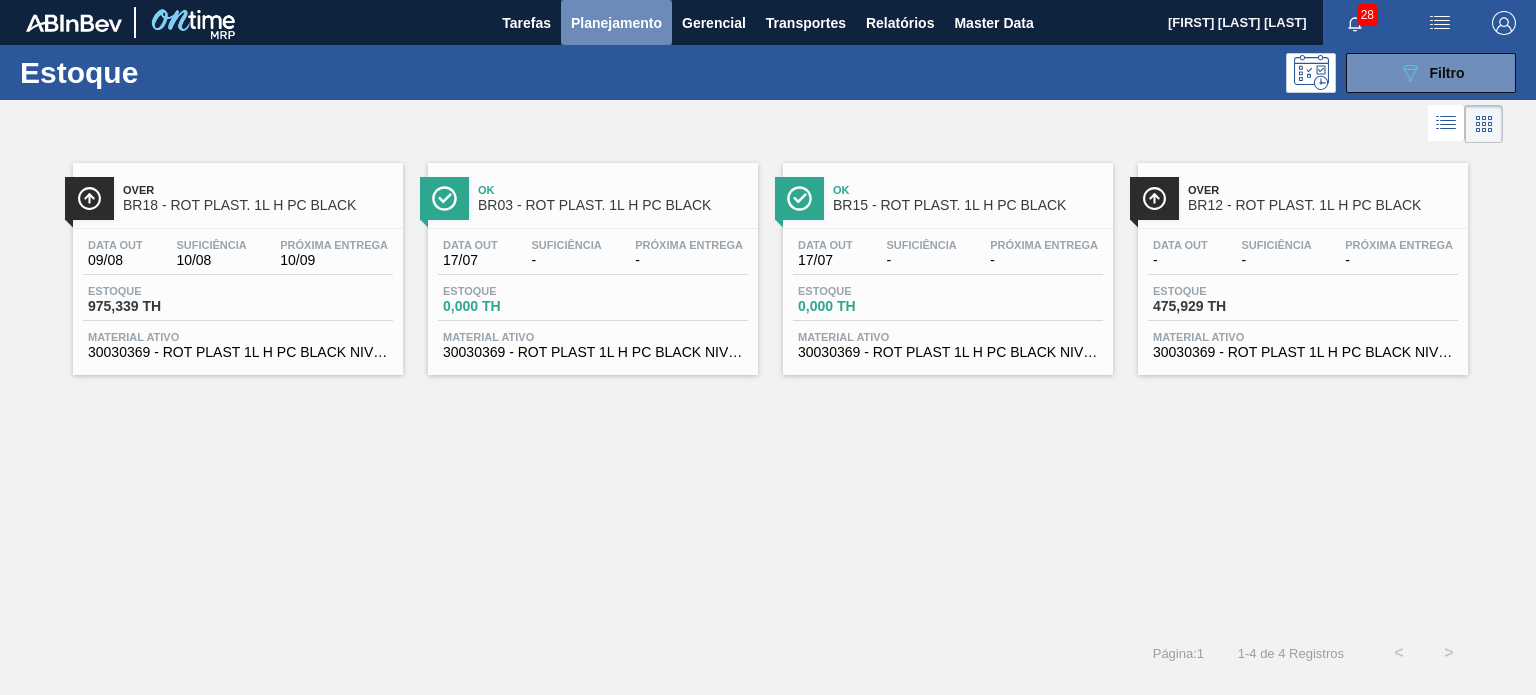 click on "Planejamento" at bounding box center (616, 22) 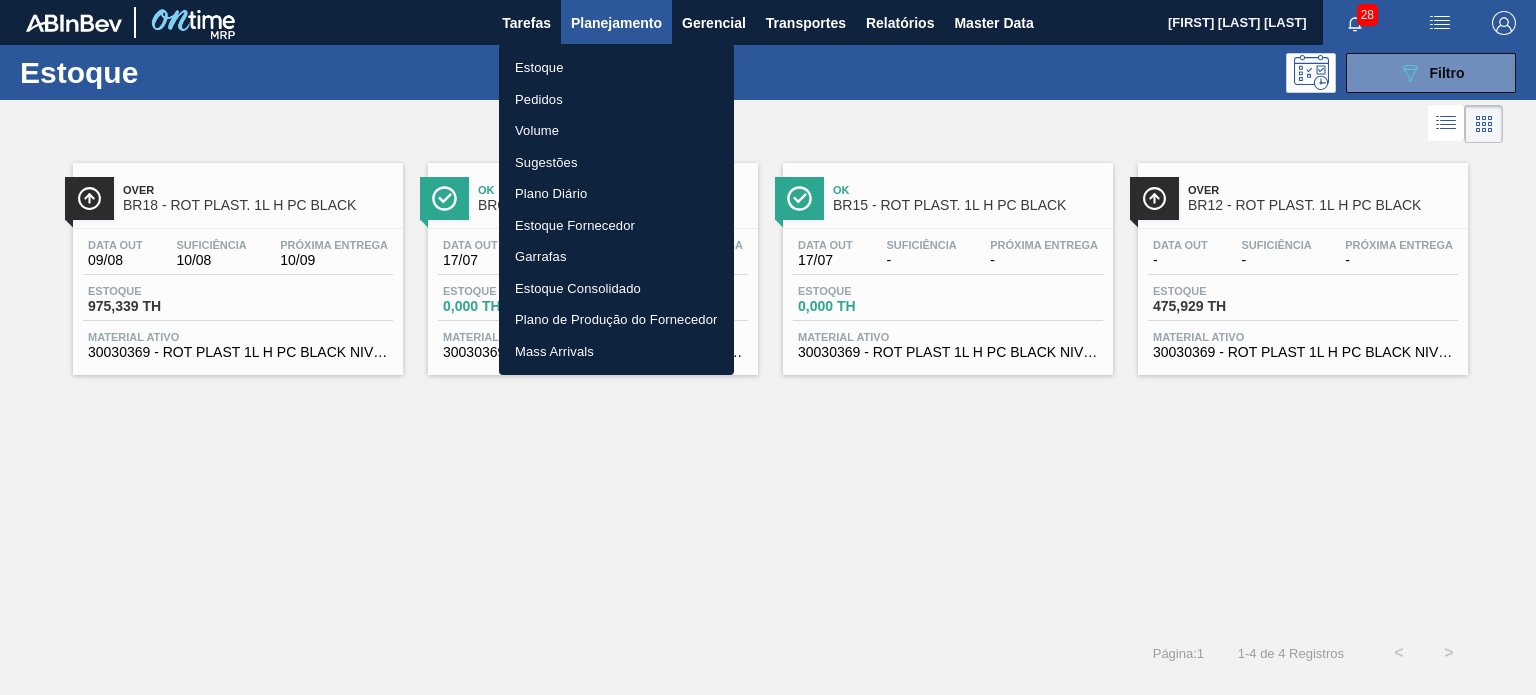 click on "Pedidos" at bounding box center [616, 100] 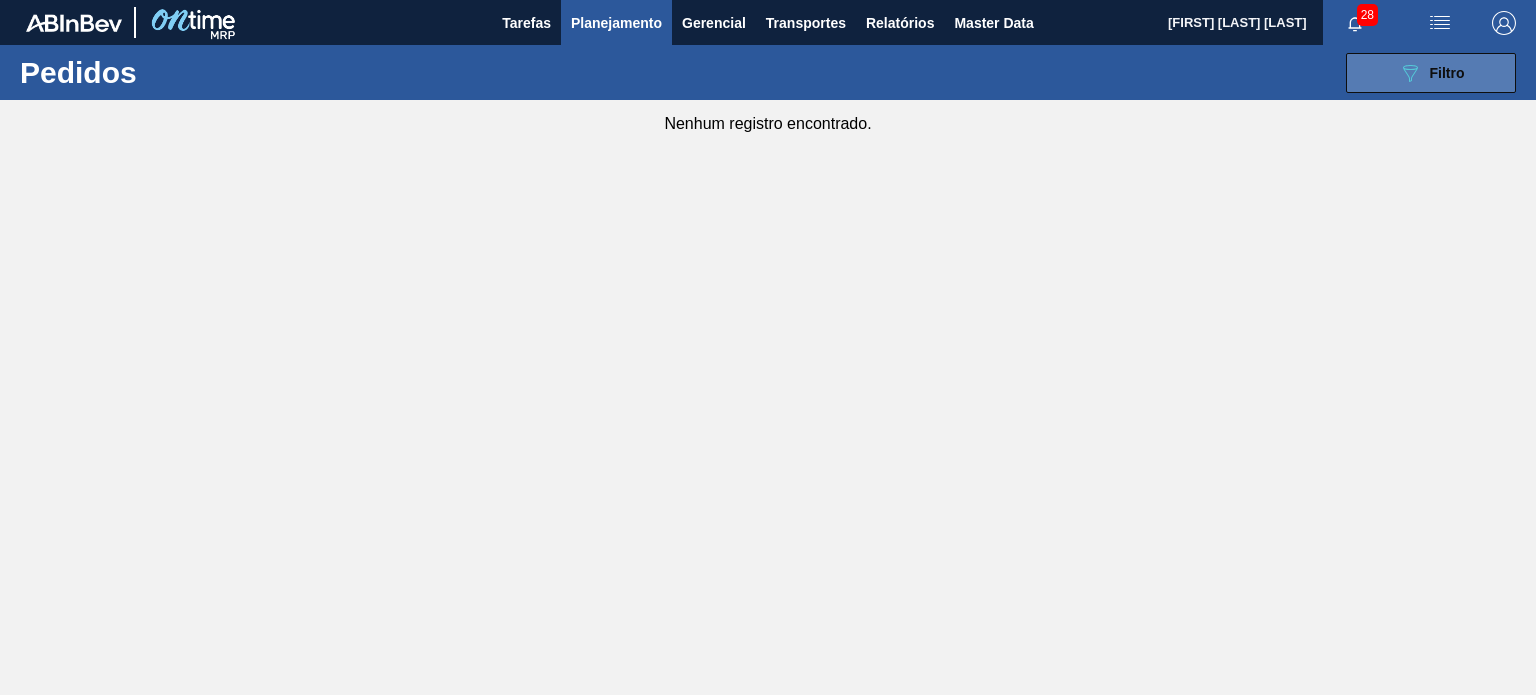 click on "089F7B8B-B2A5-4AFE-B5C0-19BA573D28AC Filtro" at bounding box center (1431, 73) 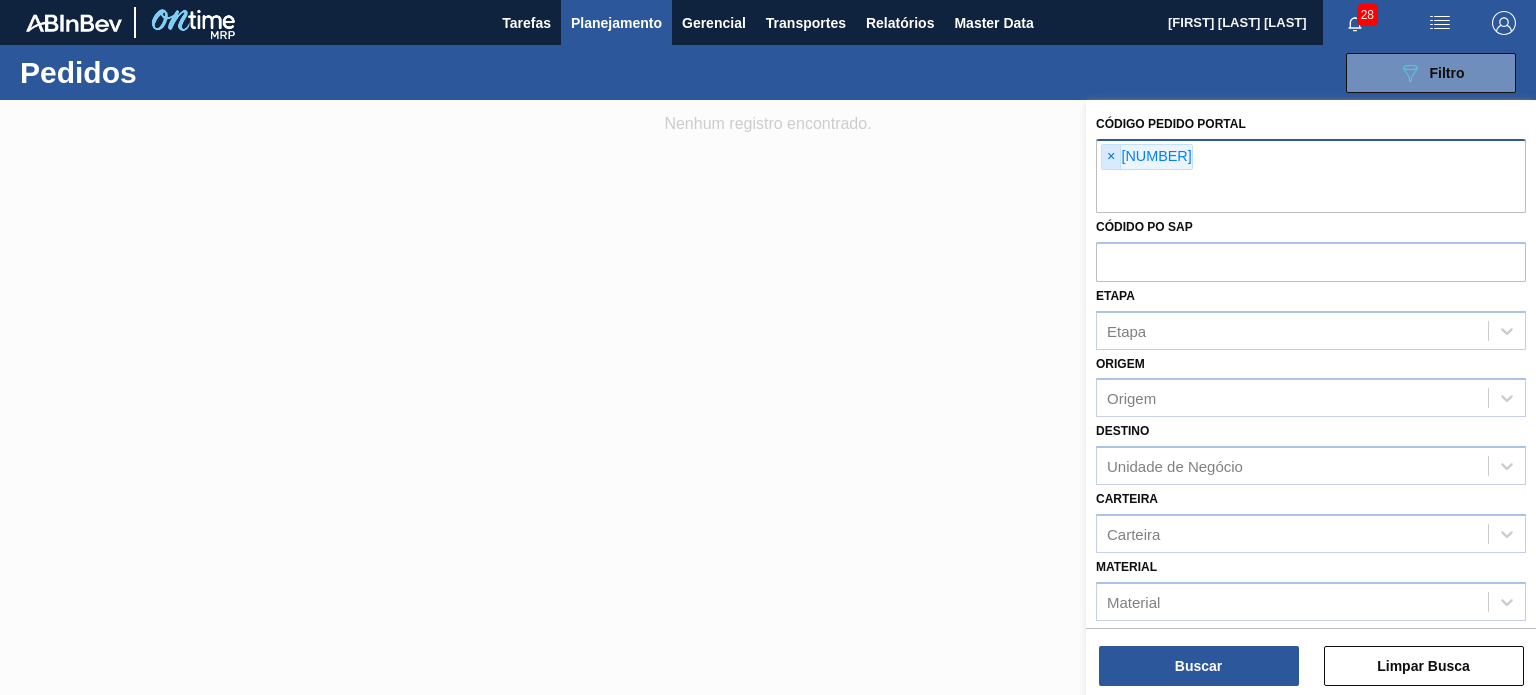 click on "×" at bounding box center [1111, 157] 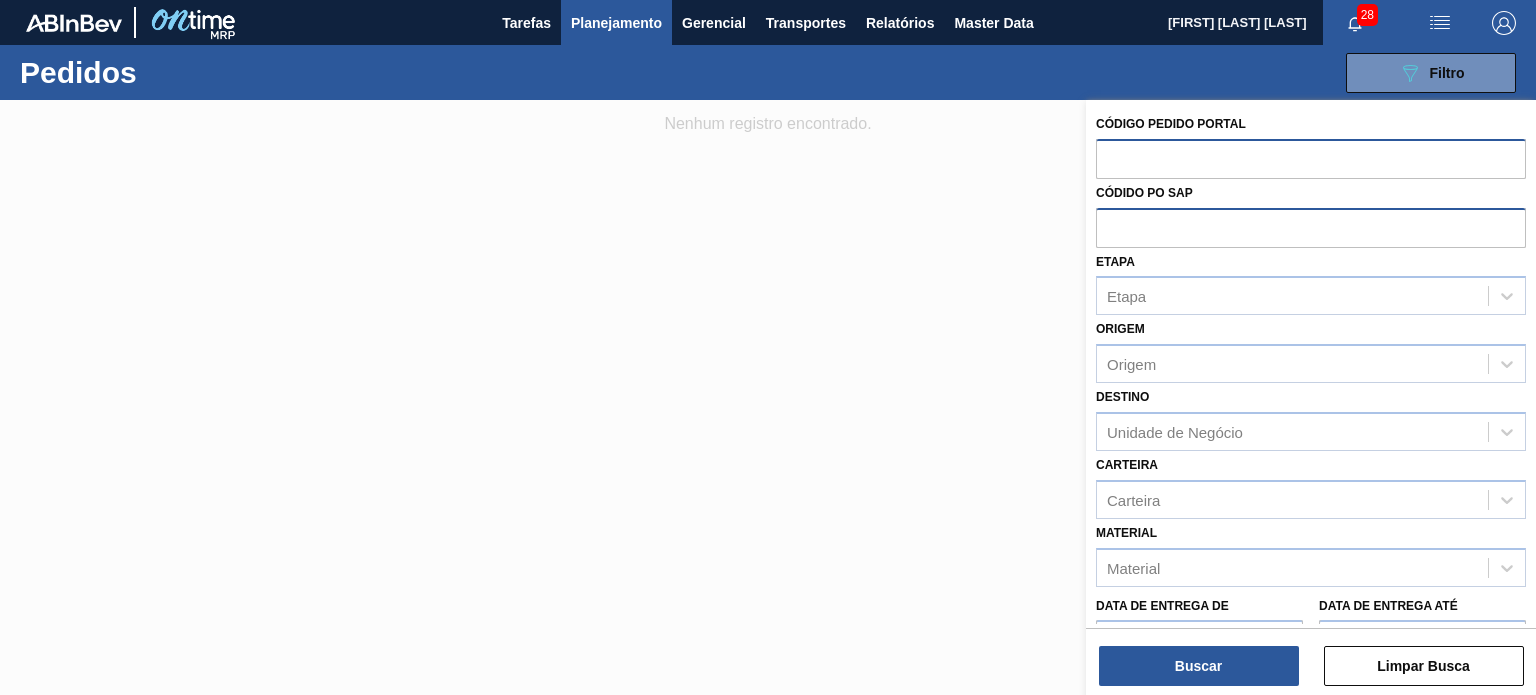 paste on "1955961" 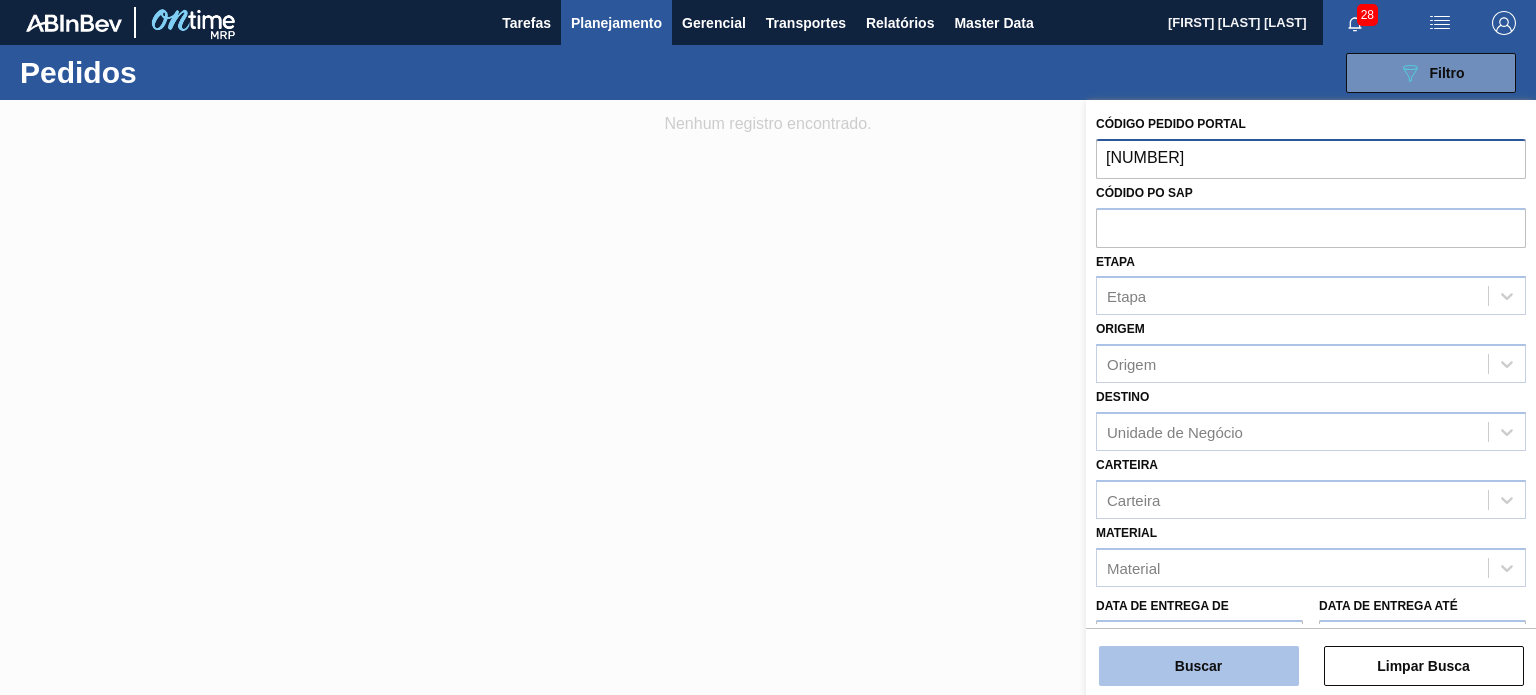type on "1955961" 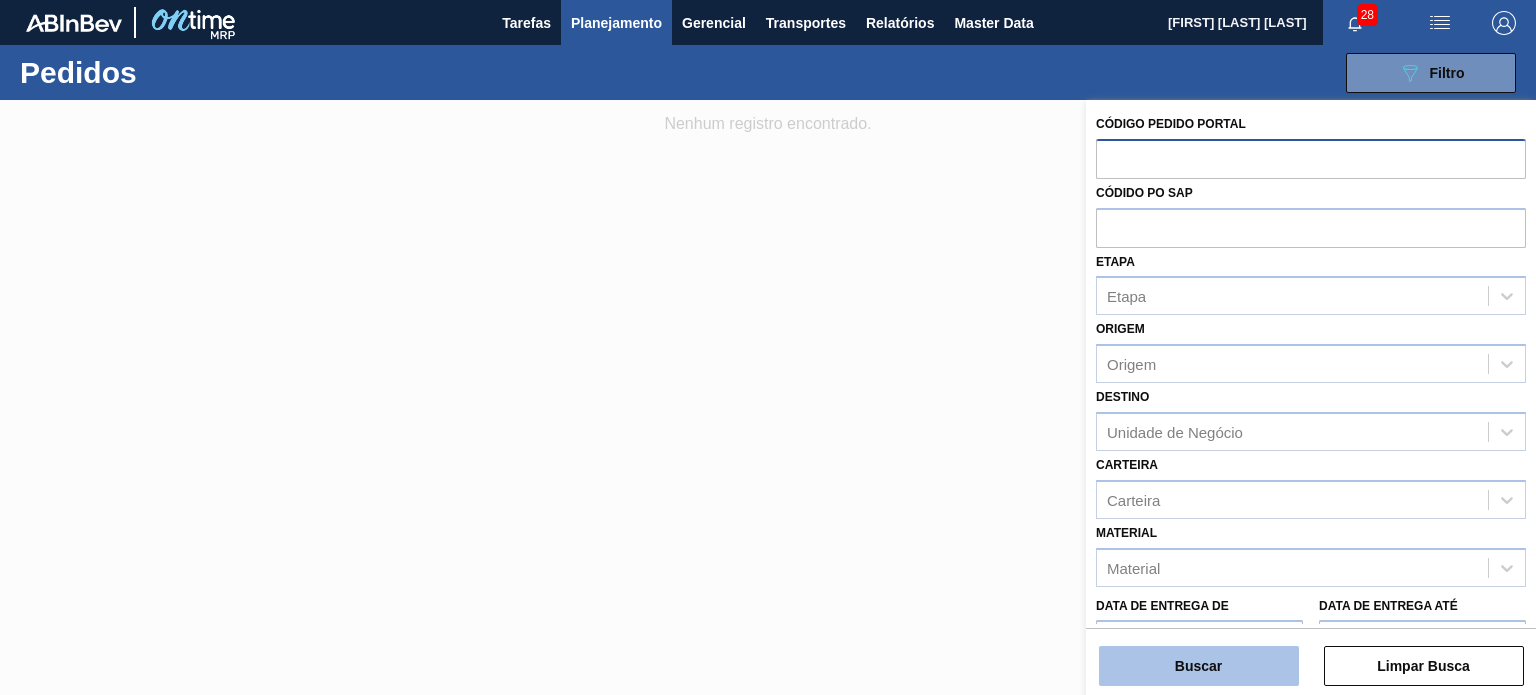 click on "Buscar" at bounding box center (1199, 666) 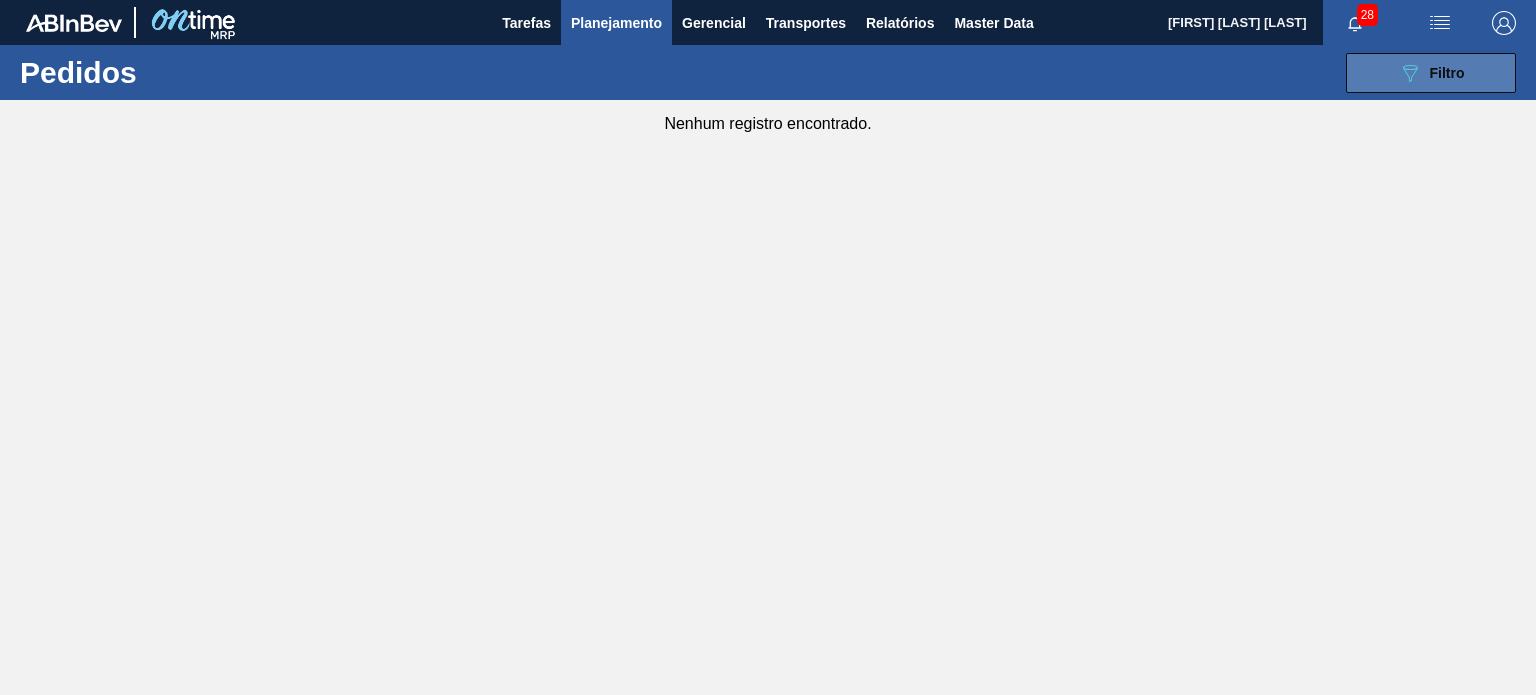 click on "089F7B8B-B2A5-4AFE-B5C0-19BA573D28AC Filtro" at bounding box center [1431, 73] 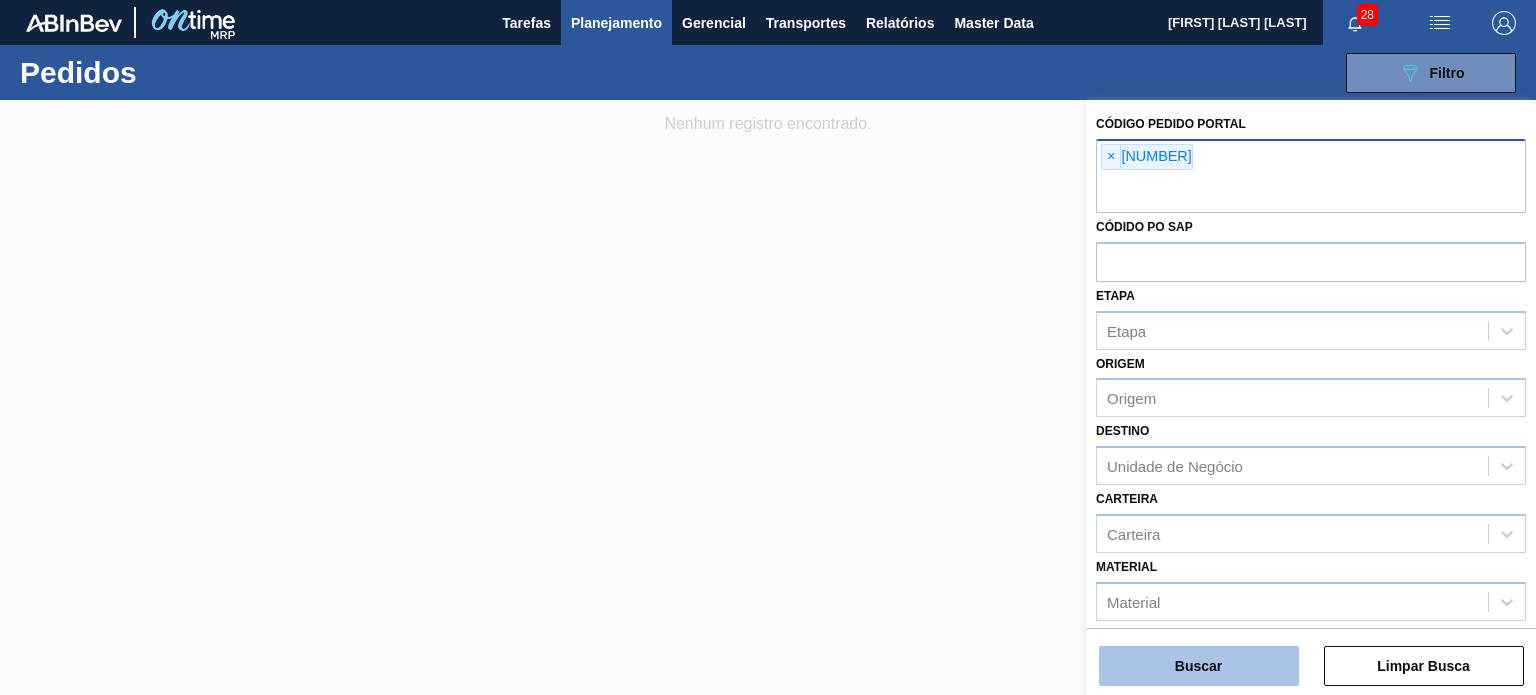 click on "Buscar" at bounding box center (1199, 666) 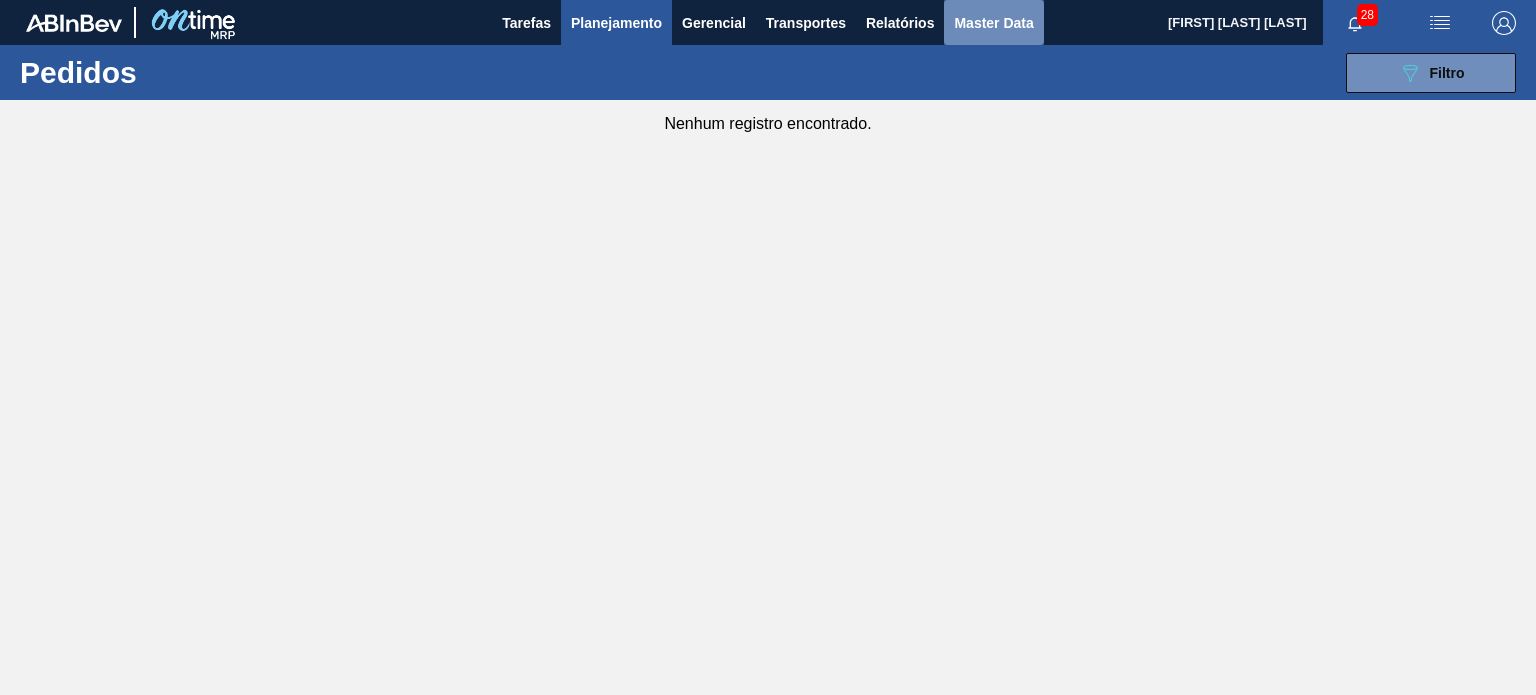 click on "Master Data" at bounding box center (993, 23) 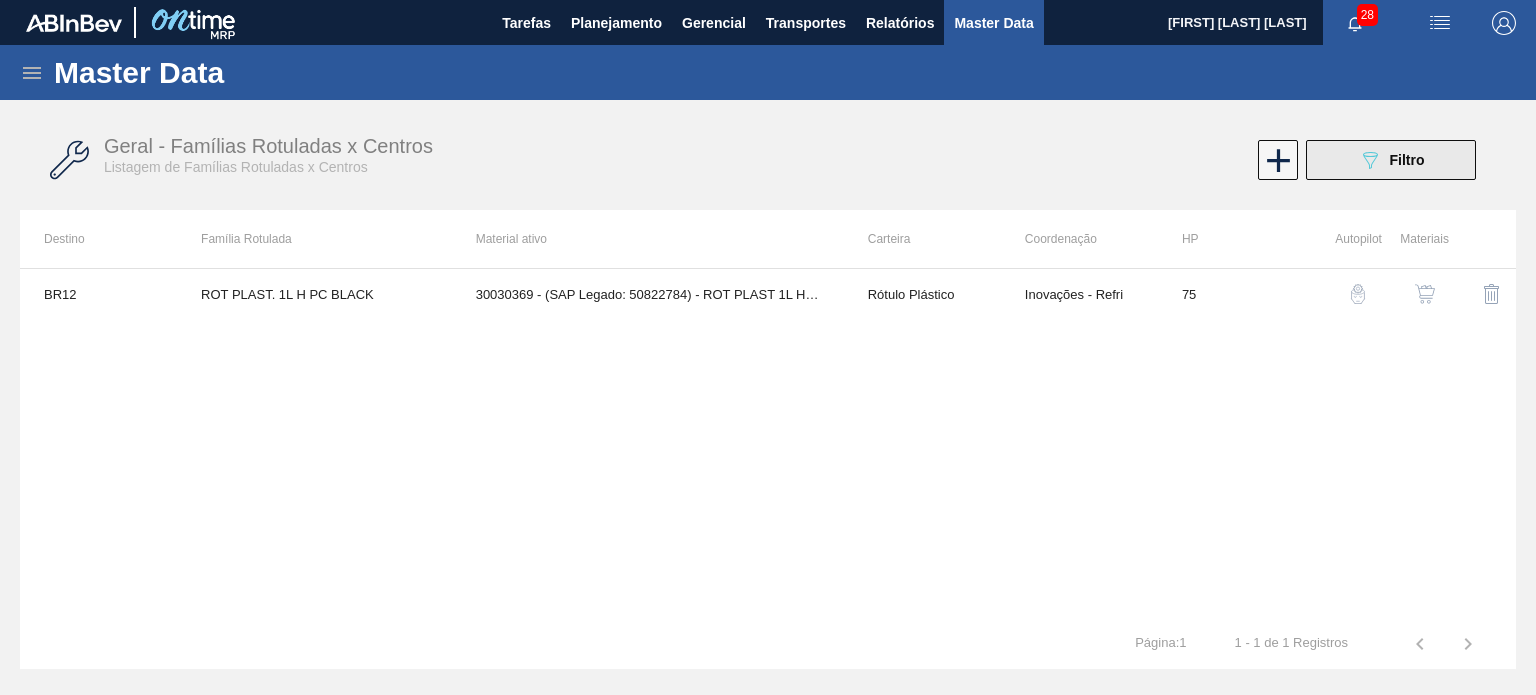 click on "089F7B8B-B2A5-4AFE-B5C0-19BA573D28AC Filtro" at bounding box center (1391, 160) 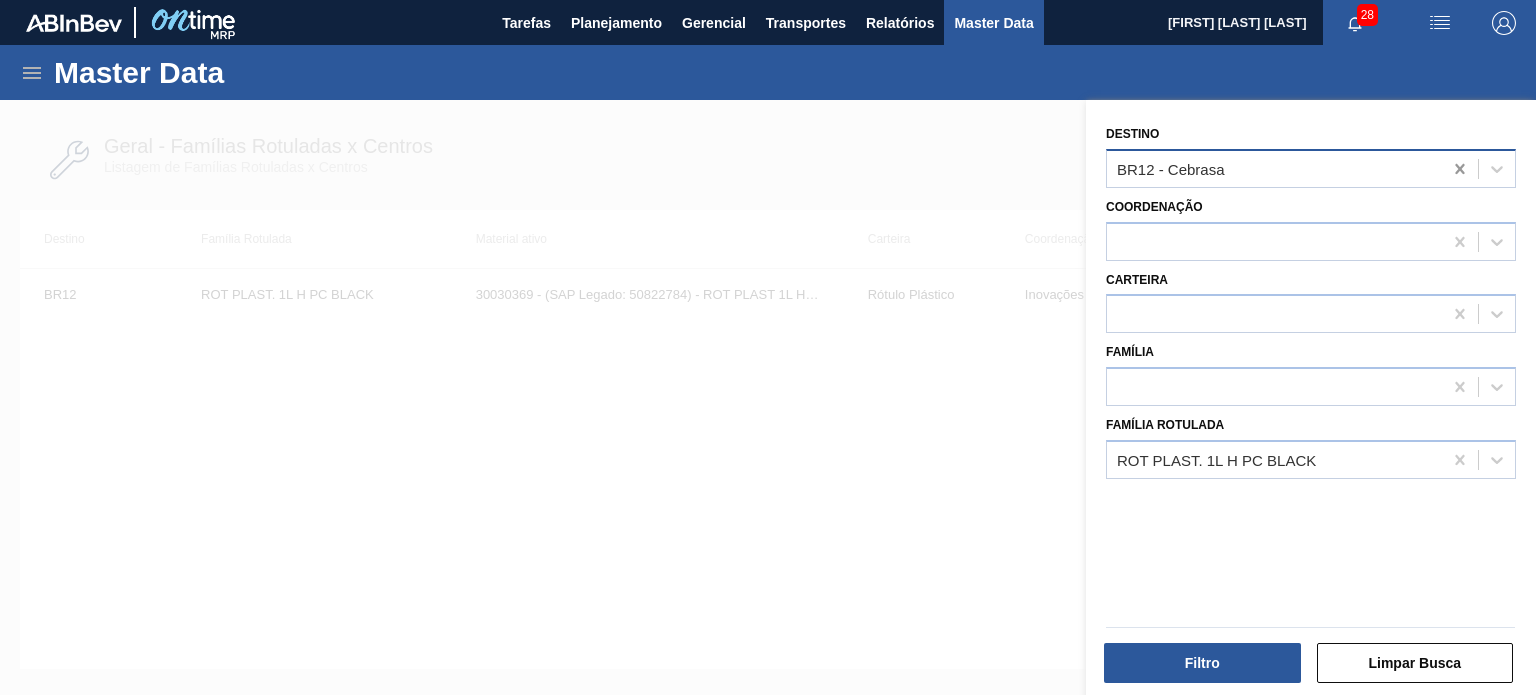 click at bounding box center [1460, 169] 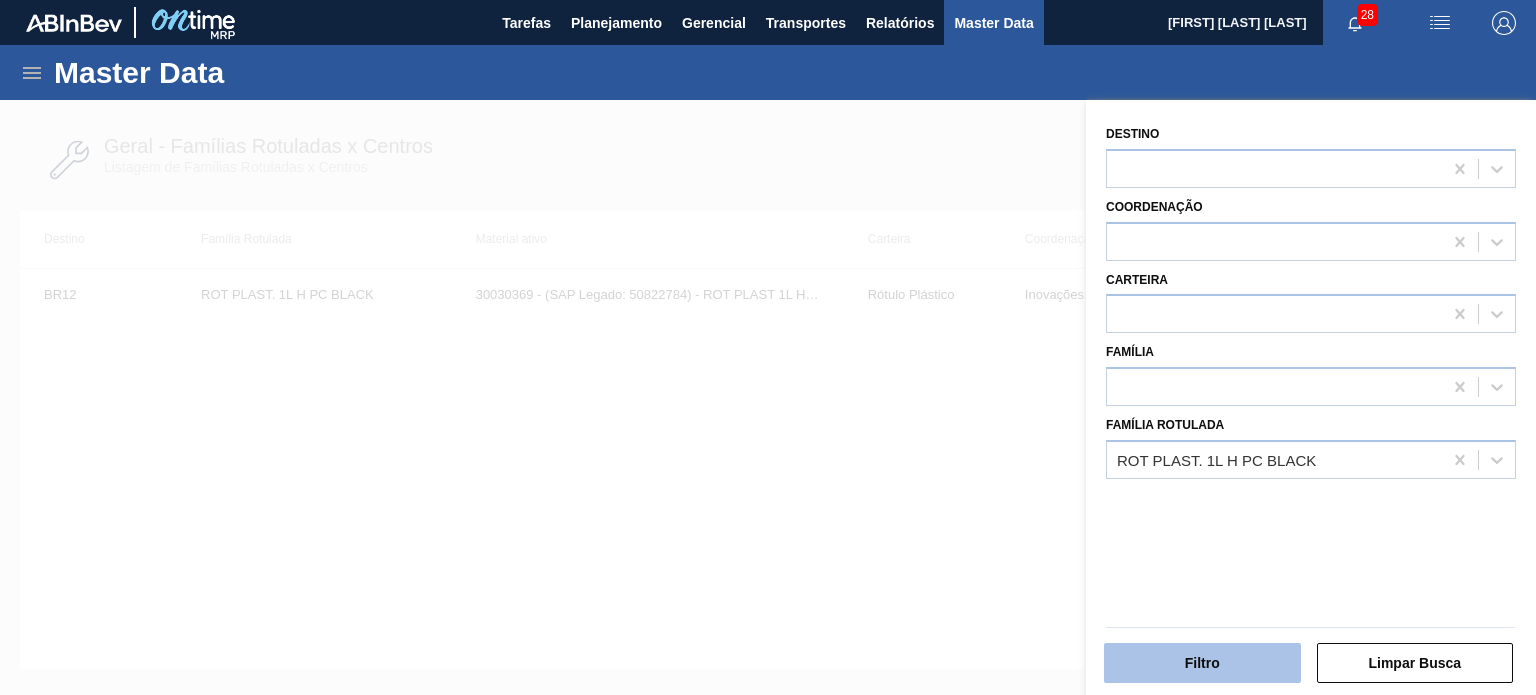 click on "Filtro" at bounding box center (1202, 663) 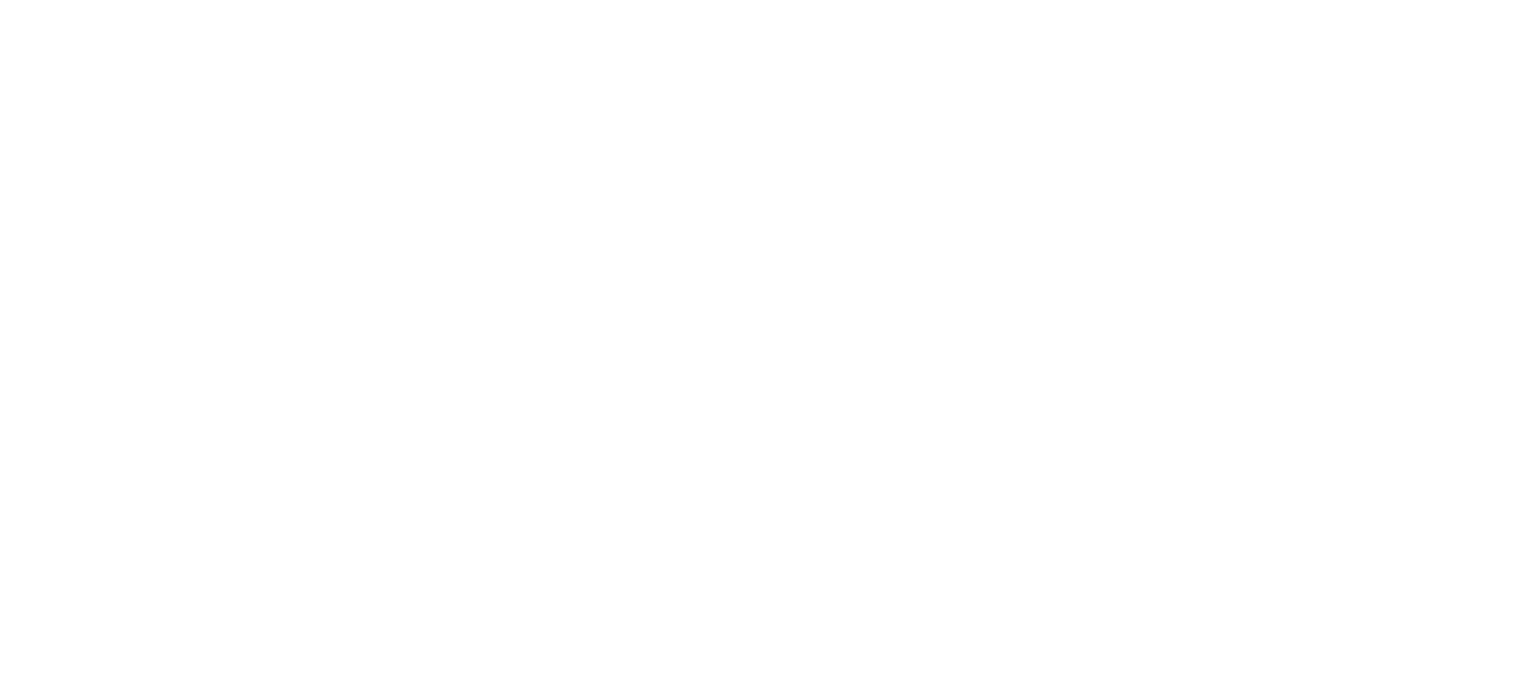 scroll, scrollTop: 0, scrollLeft: 0, axis: both 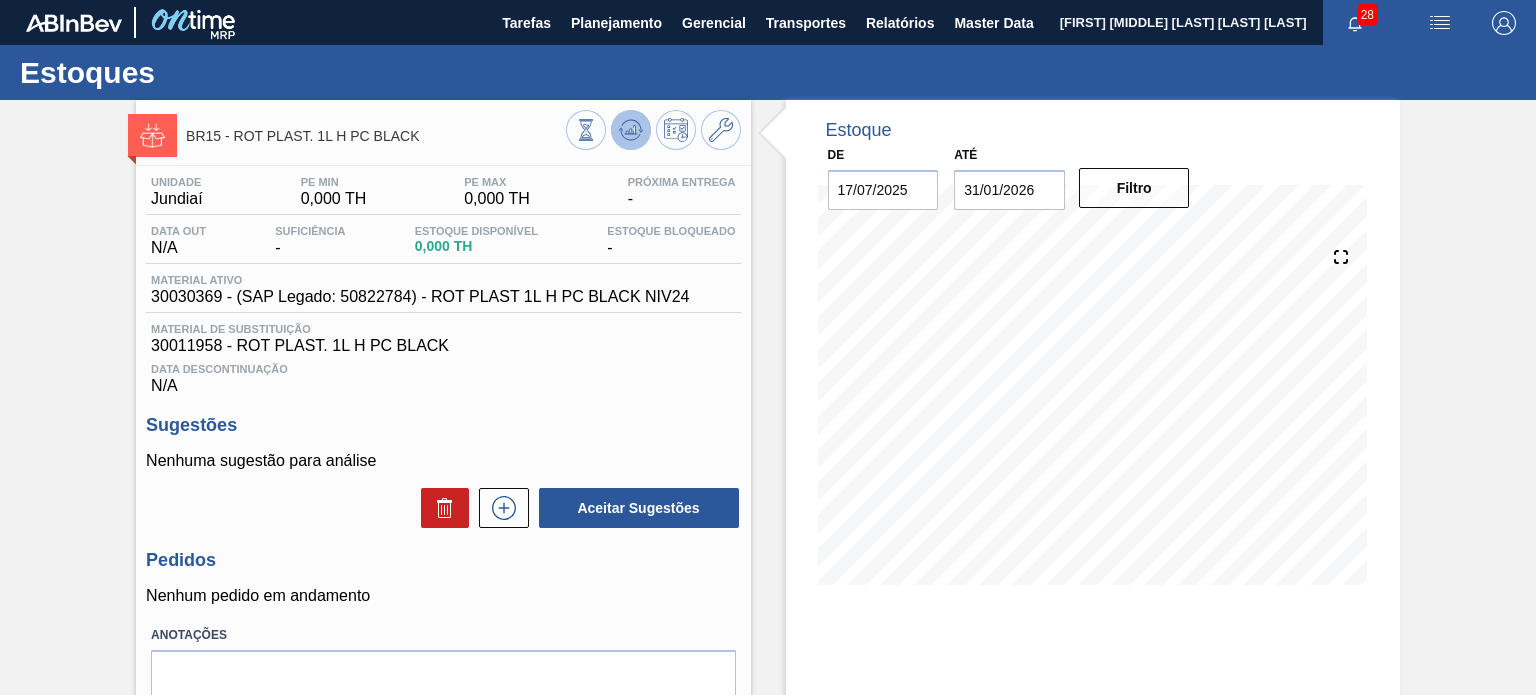 click at bounding box center (631, 130) 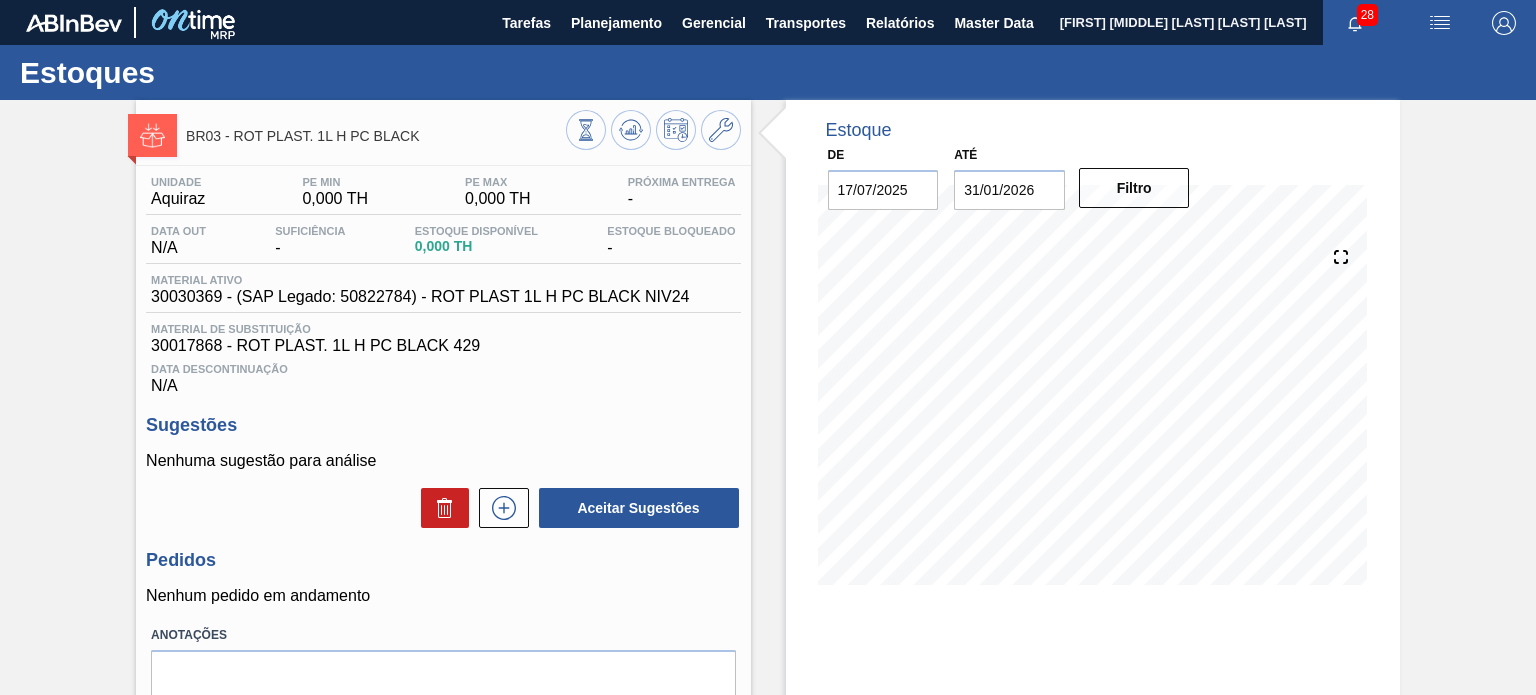 scroll, scrollTop: 0, scrollLeft: 0, axis: both 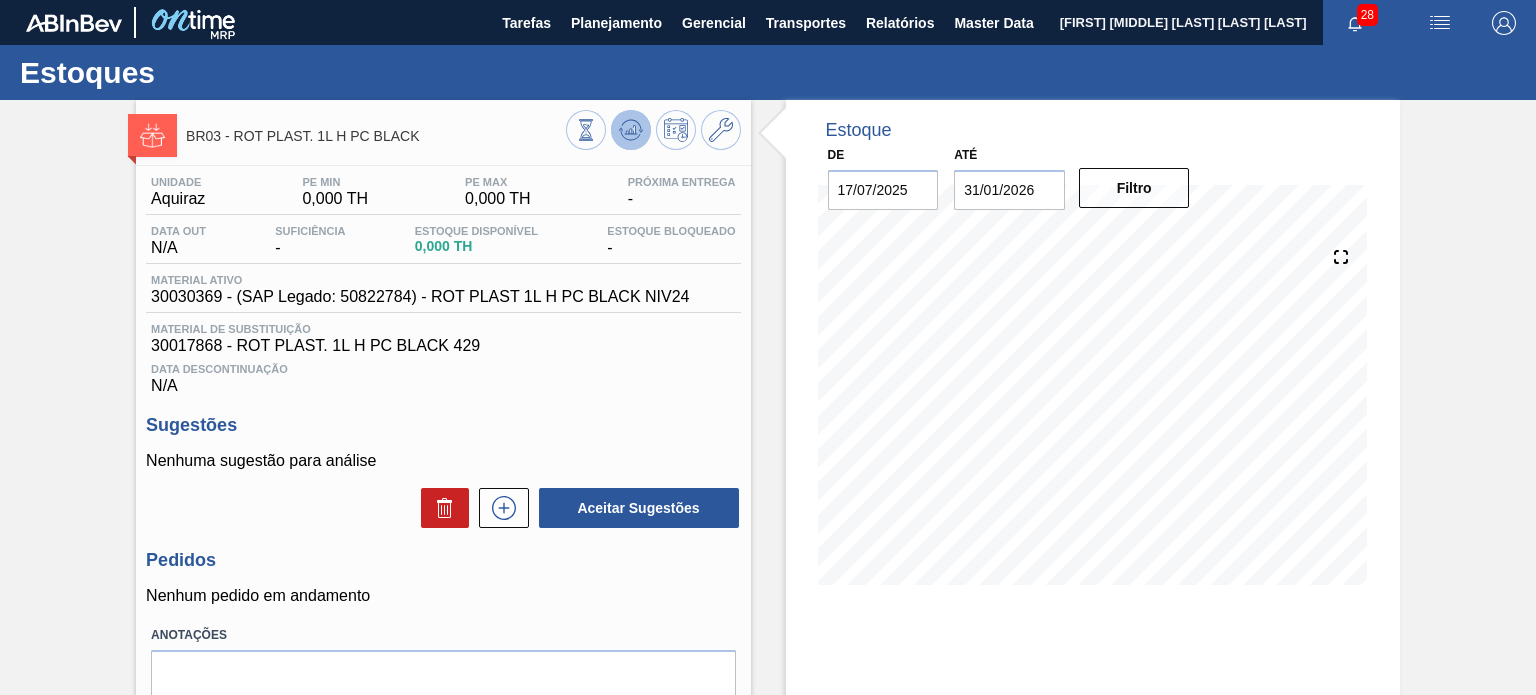 click 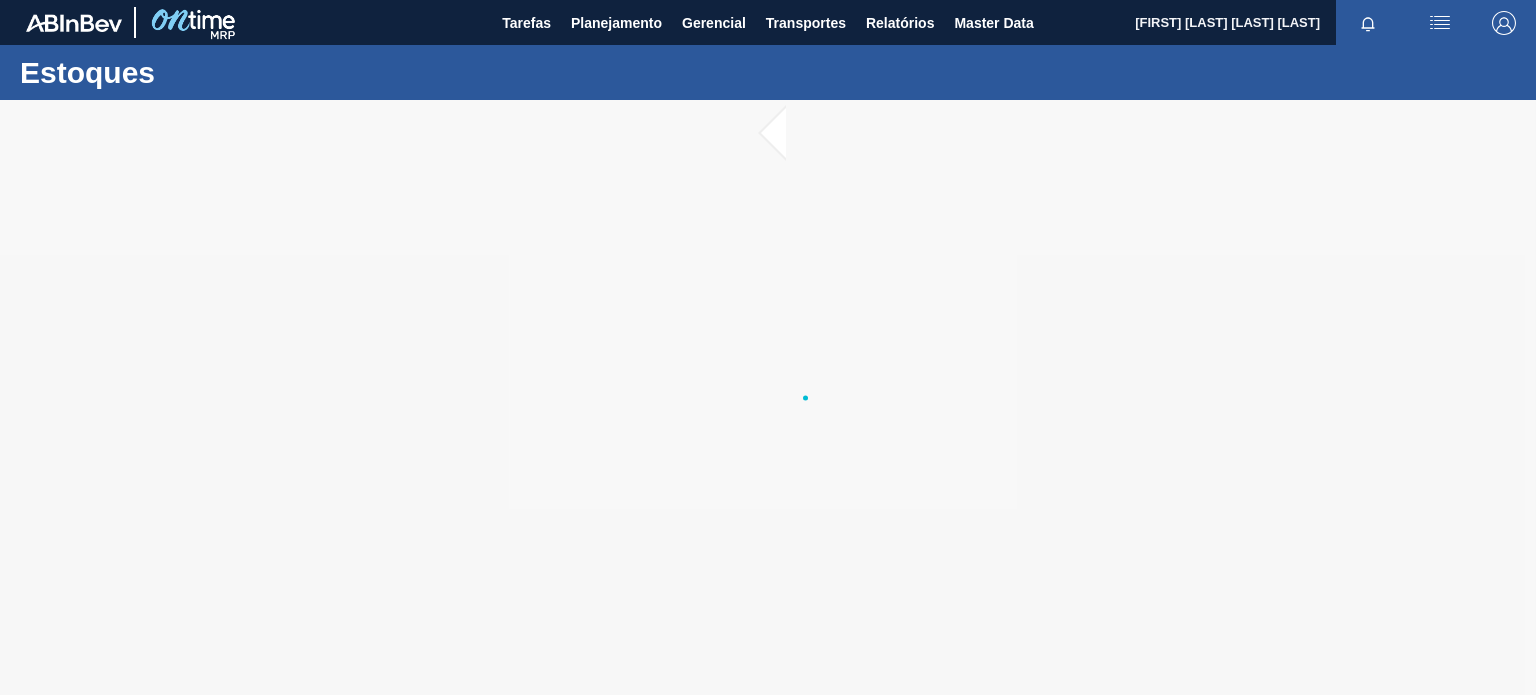 scroll, scrollTop: 0, scrollLeft: 0, axis: both 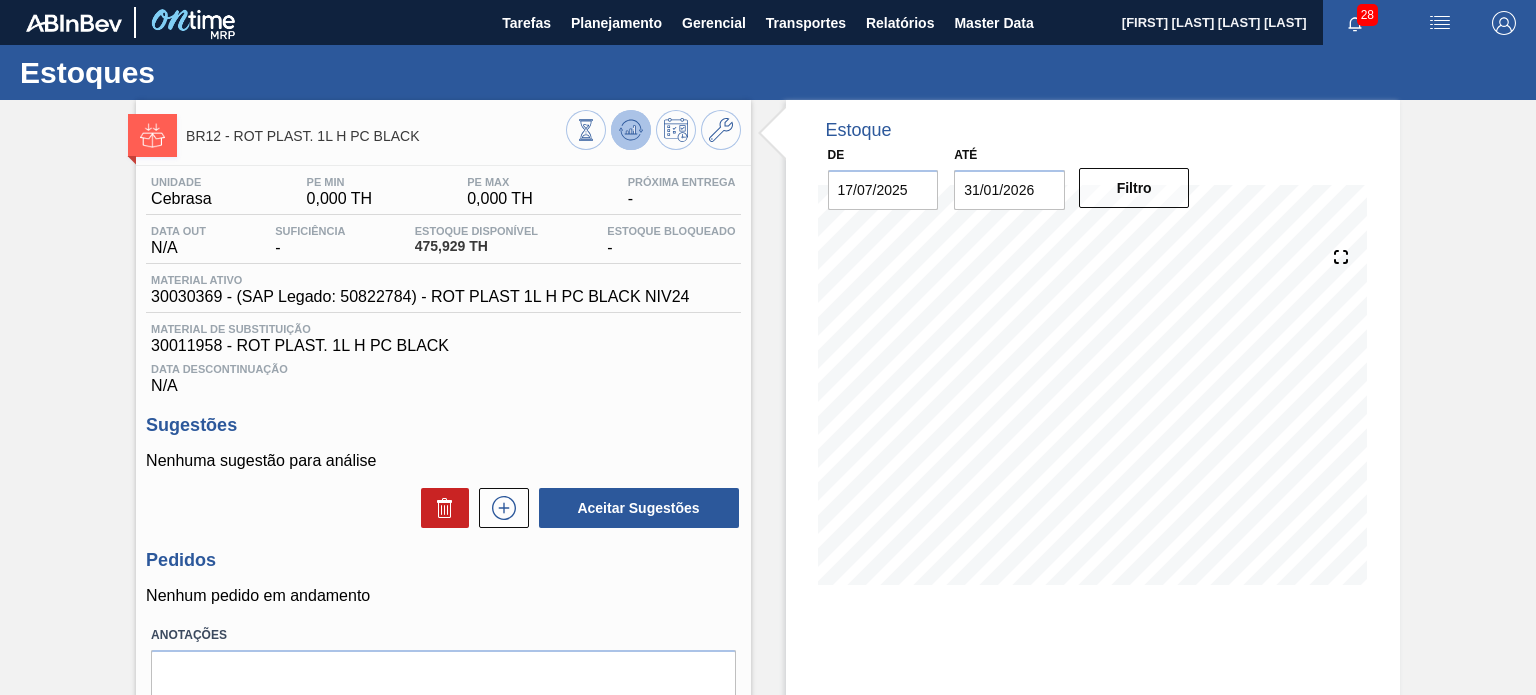 click at bounding box center (631, 130) 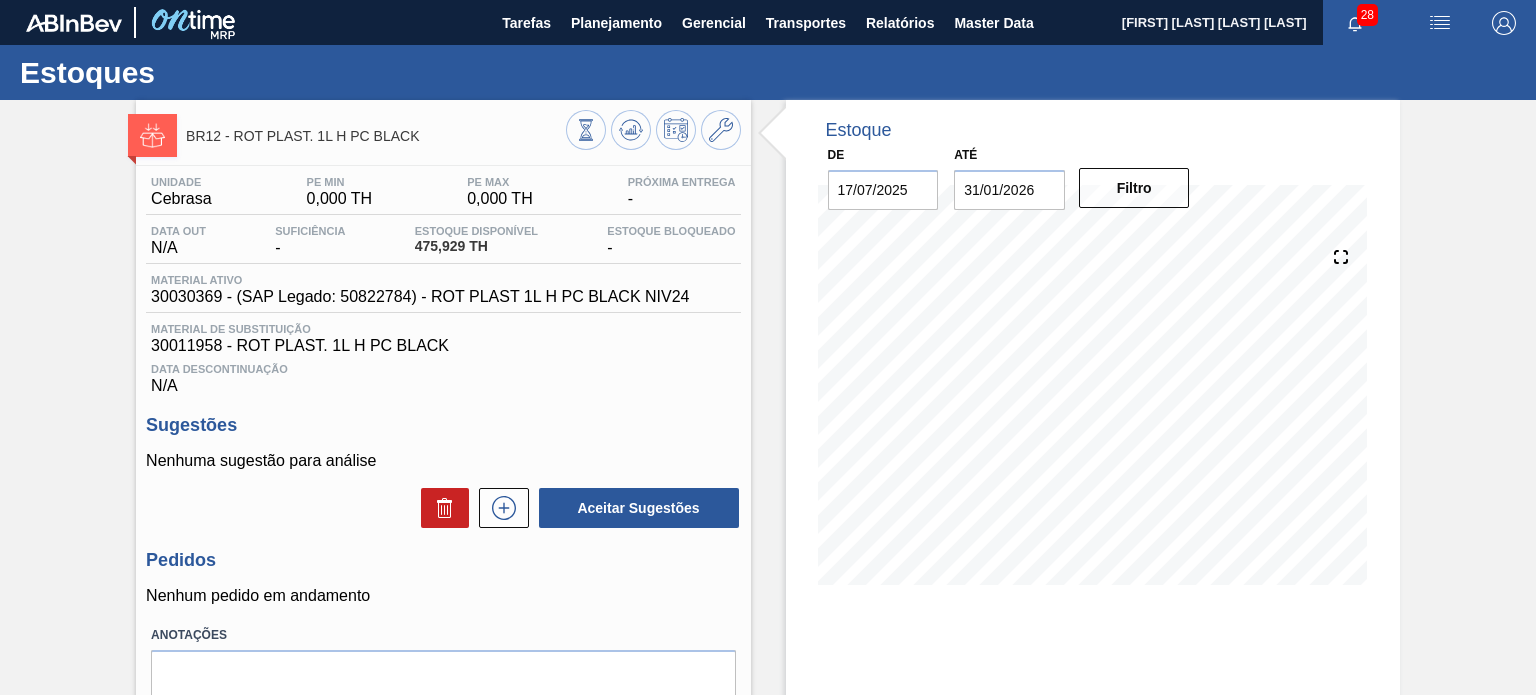 type 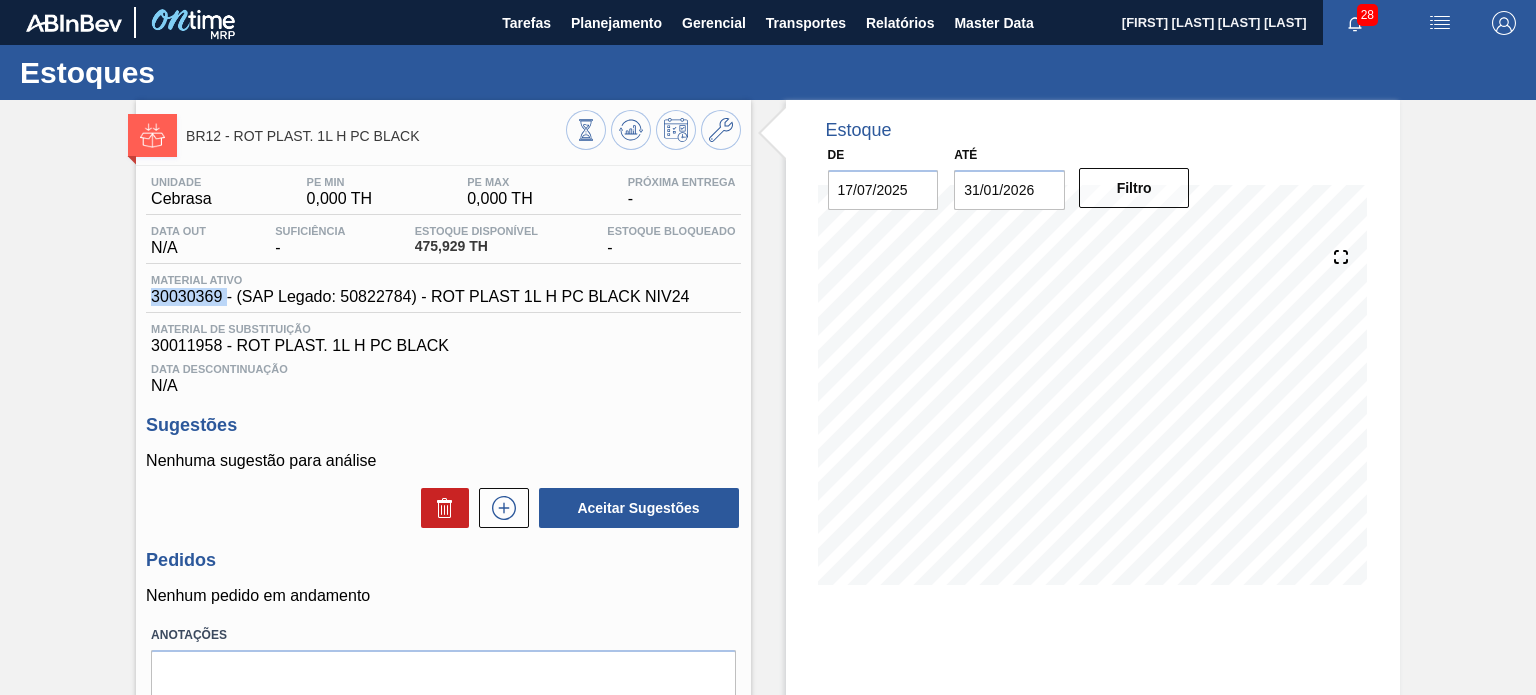 click on "30030369 - (SAP Legado: 50822784) - ROT PLAST 1L H PC BLACK NIV24" at bounding box center (420, 297) 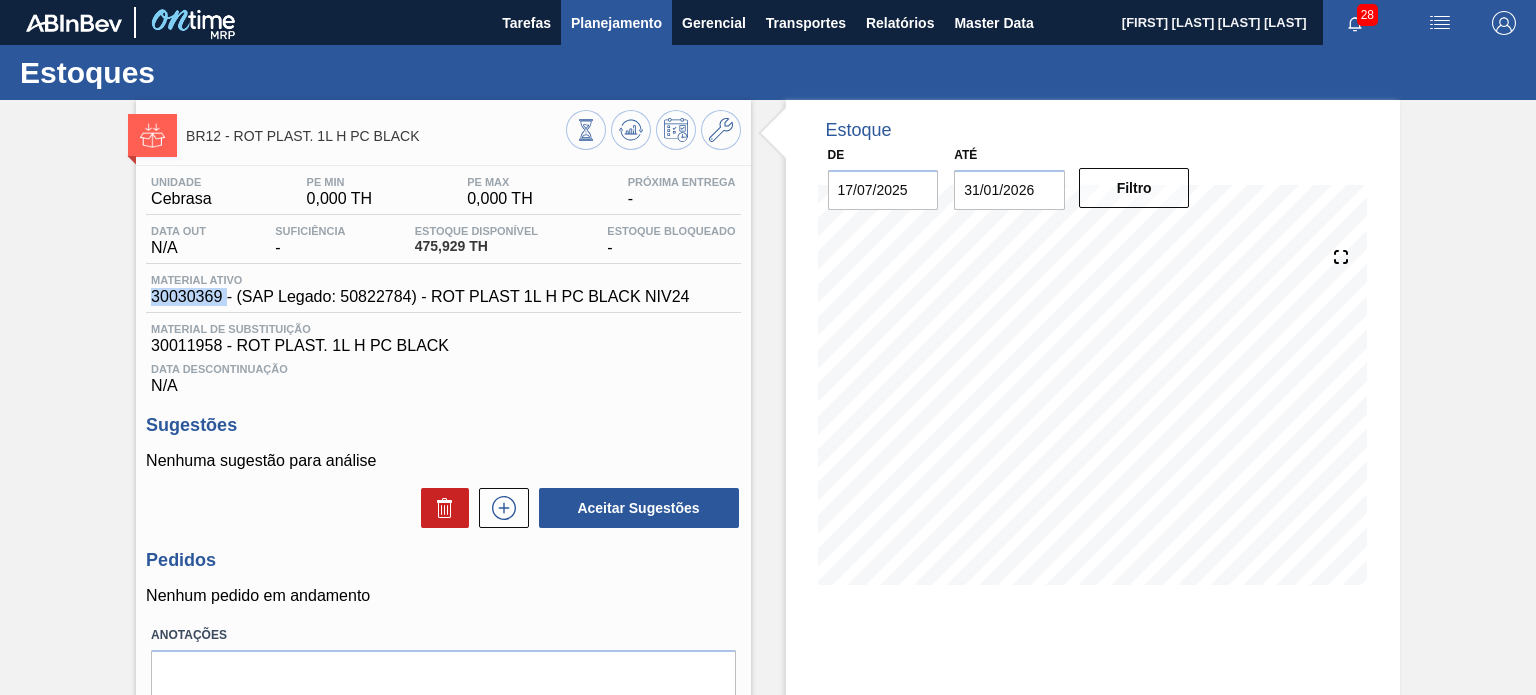 copy on "30030369" 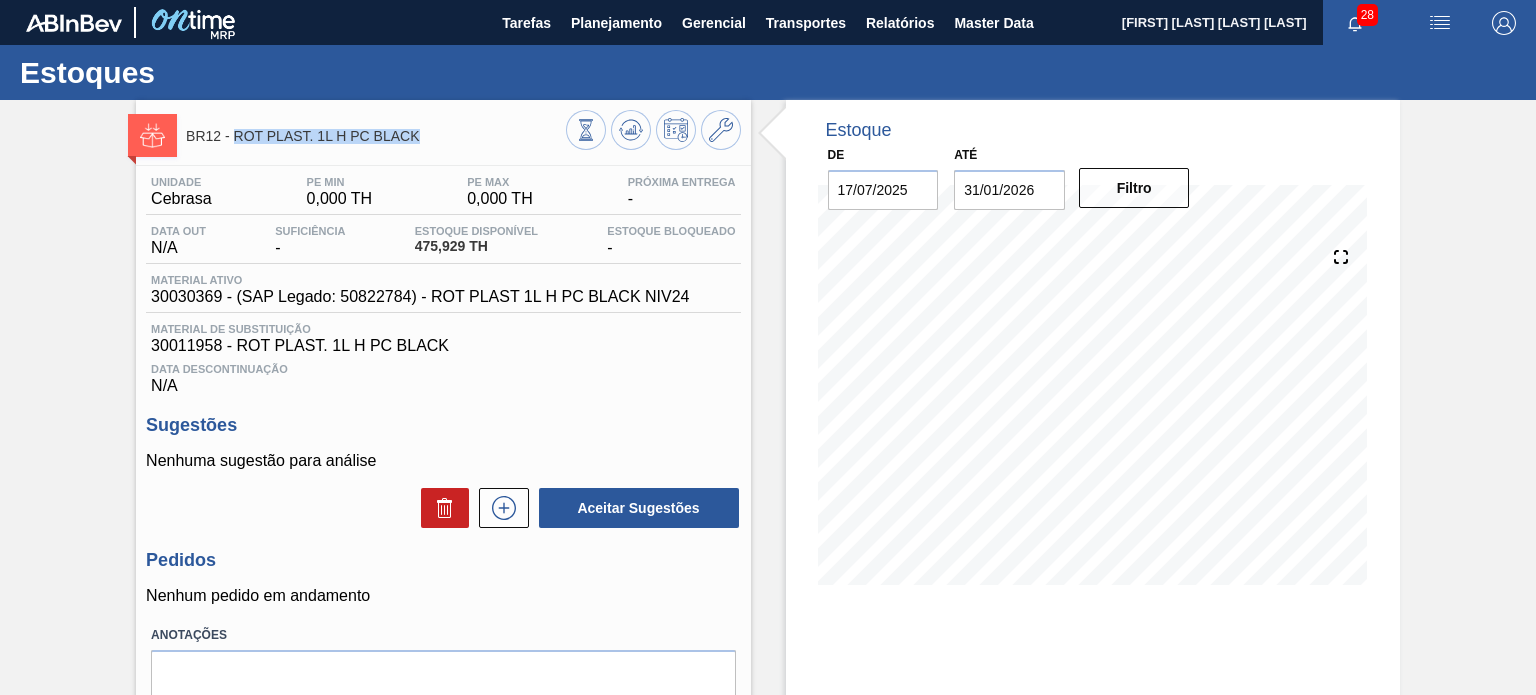 drag, startPoint x: 436, startPoint y: 139, endPoint x: 233, endPoint y: 140, distance: 203.00246 